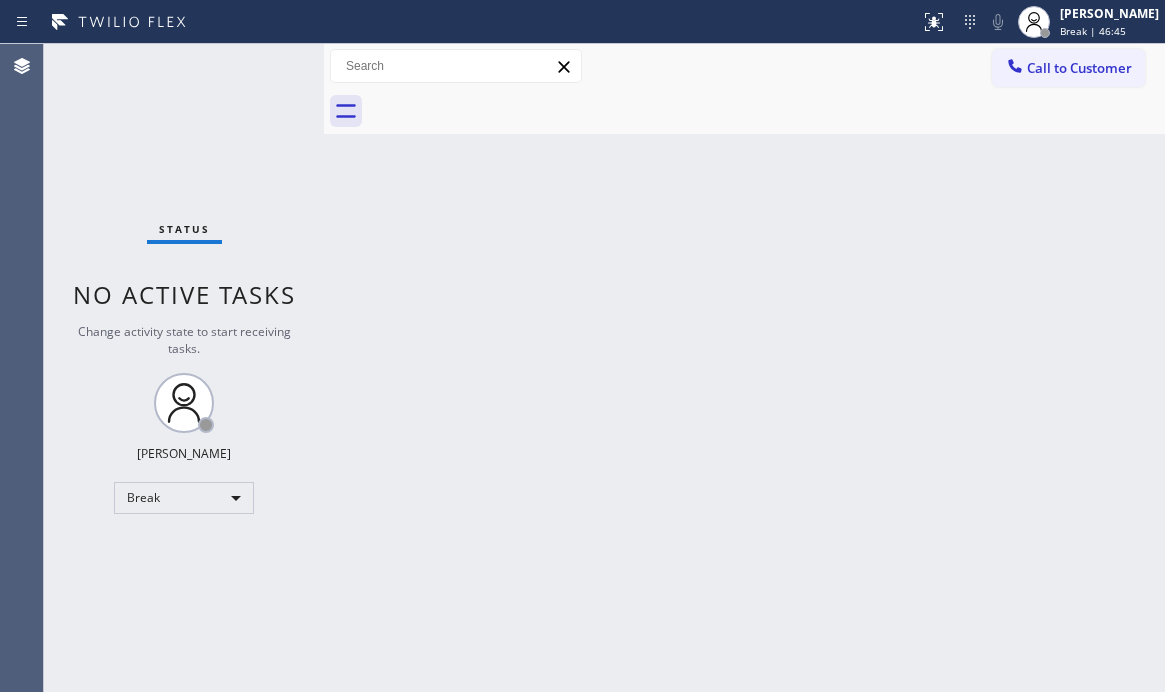 scroll, scrollTop: 0, scrollLeft: 0, axis: both 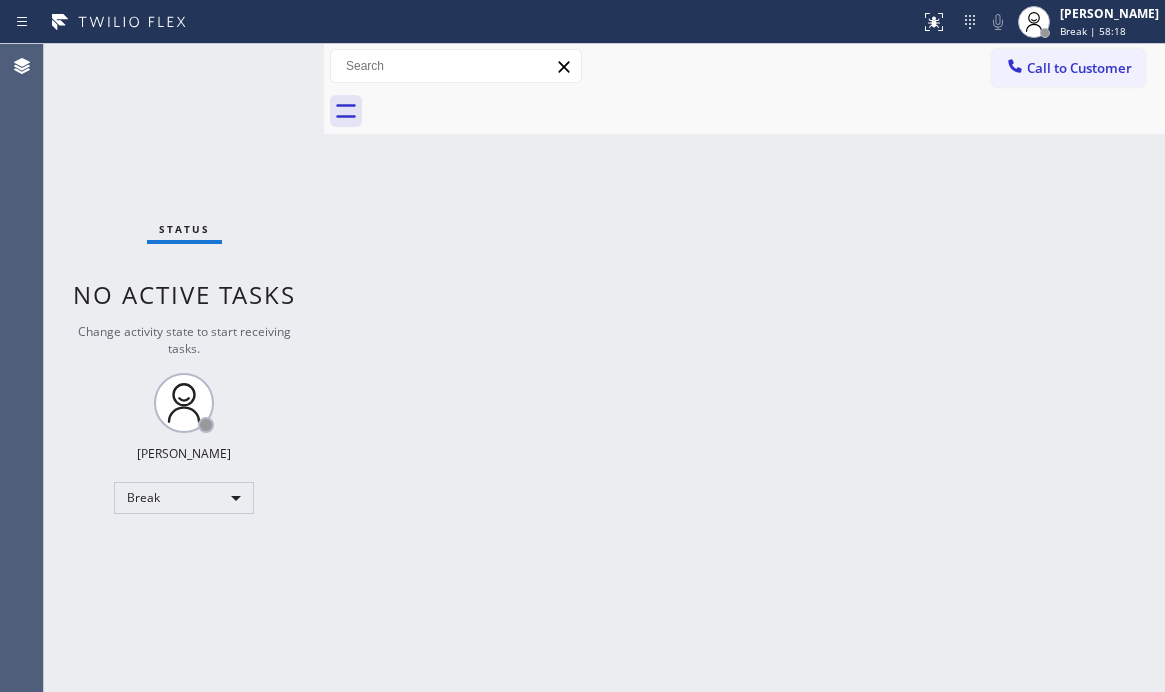 click on "Status   No active tasks     Change activity state to start receiving tasks.   [PERSON_NAME] Break" at bounding box center [184, 368] 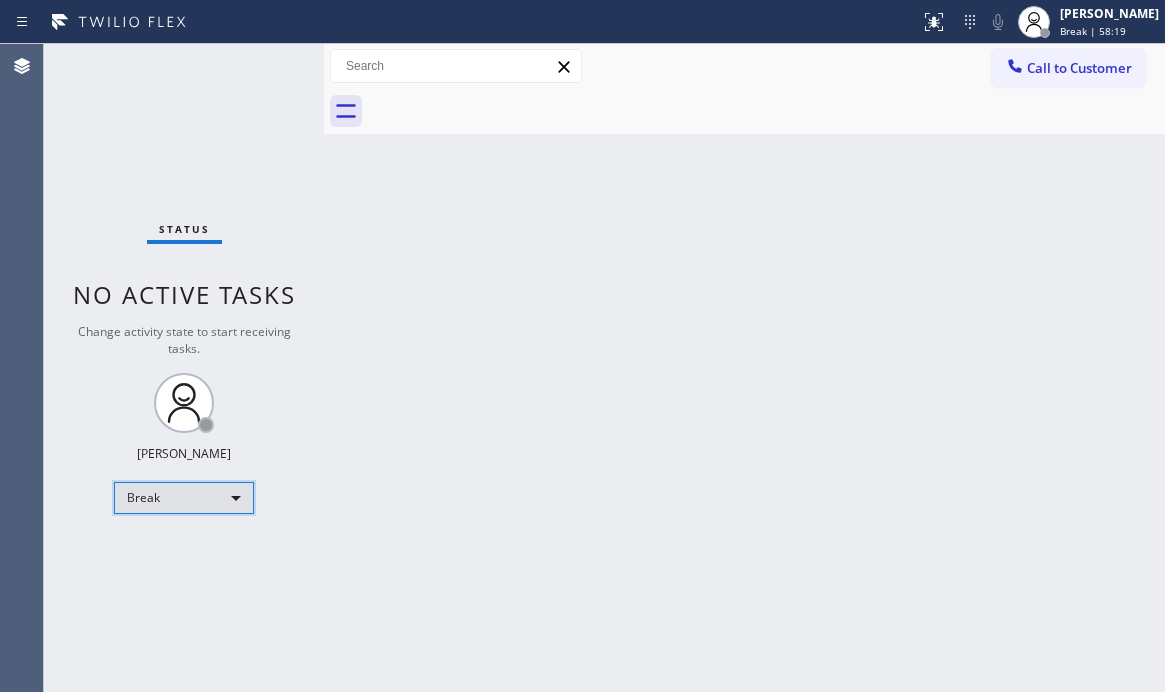 click on "Break" at bounding box center [184, 498] 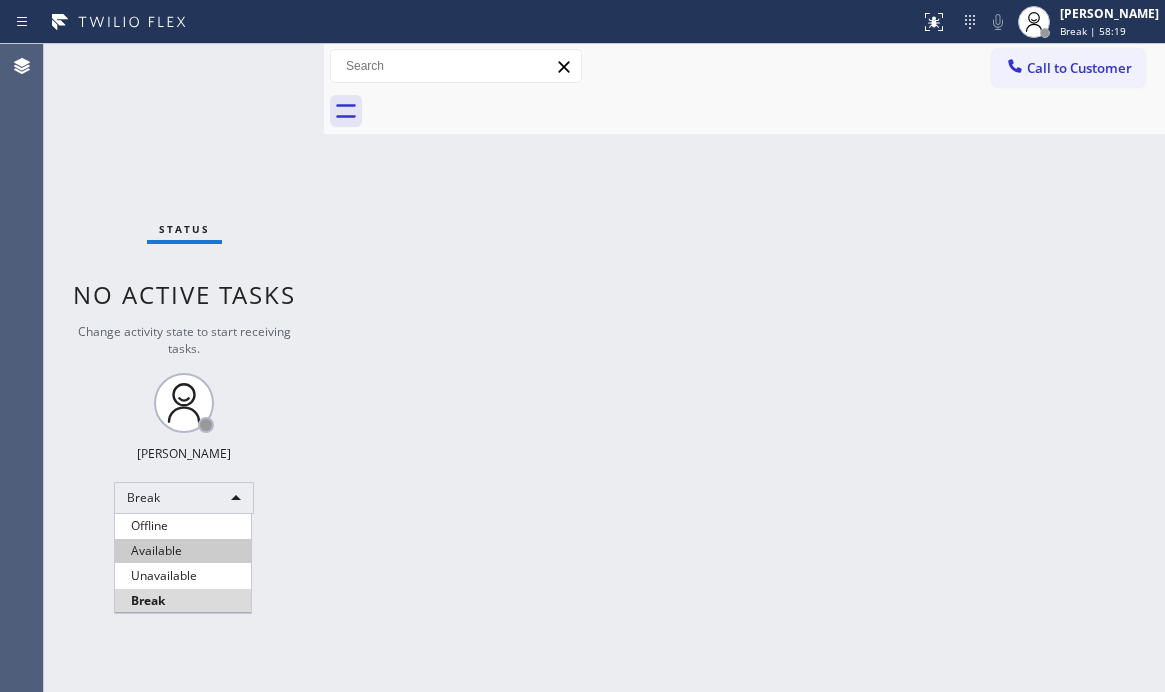 click on "Available" at bounding box center (183, 551) 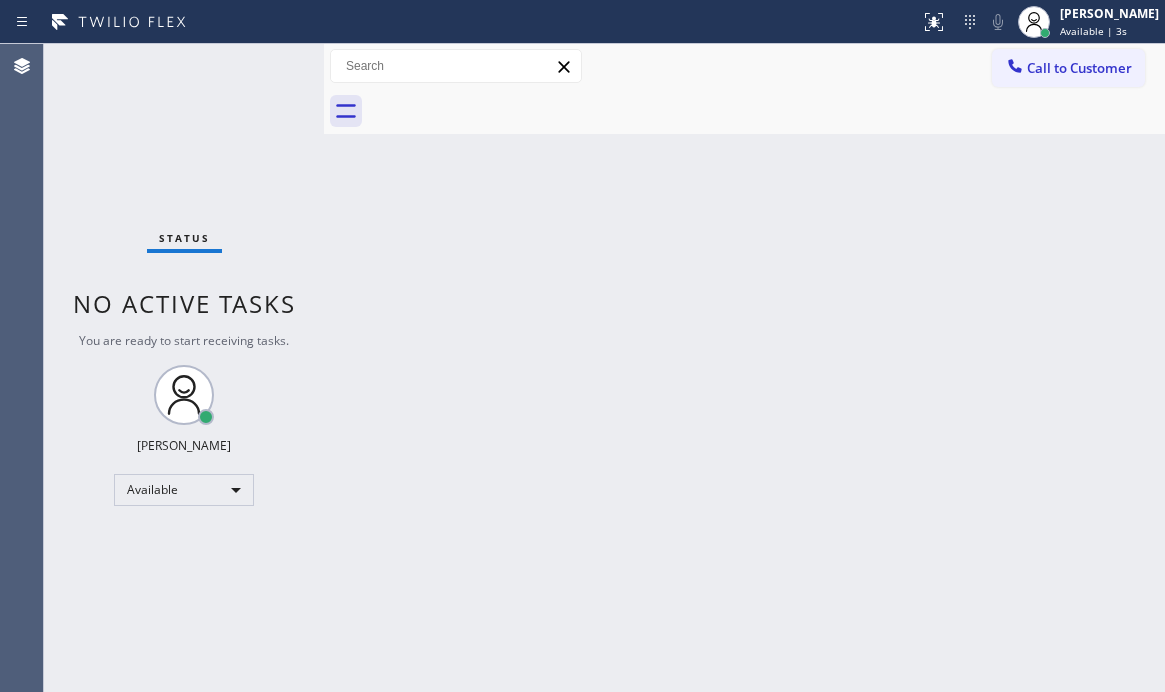 click on "Back to Dashboard Change Sender ID Customers Technicians Select a contact Outbound call Technician Search Technician Your caller id phone number Your caller id phone number Call Technician info Name   Phone none Address none Change Sender ID HVAC [PHONE_NUMBER] 5 Star Appliance [PHONE_NUMBER] Appliance Repair [PHONE_NUMBER] Plumbing [PHONE_NUMBER] Air Duct Cleaning [PHONE_NUMBER]  Electricians [PHONE_NUMBER] Cancel Change Check personal SMS Reset Change No tabs Call to Customer Outbound call Location Wolf Appliances Repair [GEOGRAPHIC_DATA] Your caller id phone number [PHONE_NUMBER] Customer number Call Outbound call Technician Search Technician Your caller id phone number Your caller id phone number Call" at bounding box center (744, 368) 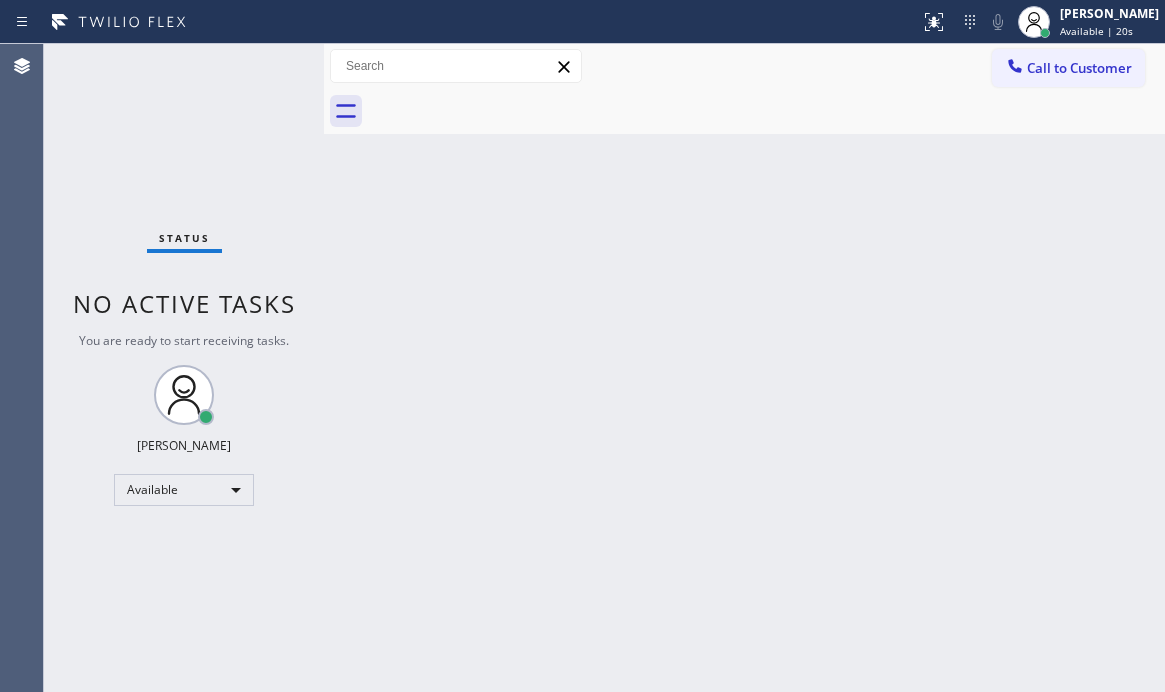 click on "Back to Dashboard Change Sender ID Customers Technicians Select a contact Outbound call Technician Search Technician Your caller id phone number Your caller id phone number Call Technician info Name   Phone none Address none Change Sender ID HVAC [PHONE_NUMBER] 5 Star Appliance [PHONE_NUMBER] Appliance Repair [PHONE_NUMBER] Plumbing [PHONE_NUMBER] Air Duct Cleaning [PHONE_NUMBER]  Electricians [PHONE_NUMBER] Cancel Change Check personal SMS Reset Change No tabs Call to Customer Outbound call Location Wolf Appliances Repair [GEOGRAPHIC_DATA] Your caller id phone number [PHONE_NUMBER] Customer number Call Outbound call Technician Search Technician Your caller id phone number Your caller id phone number Call" at bounding box center [744, 368] 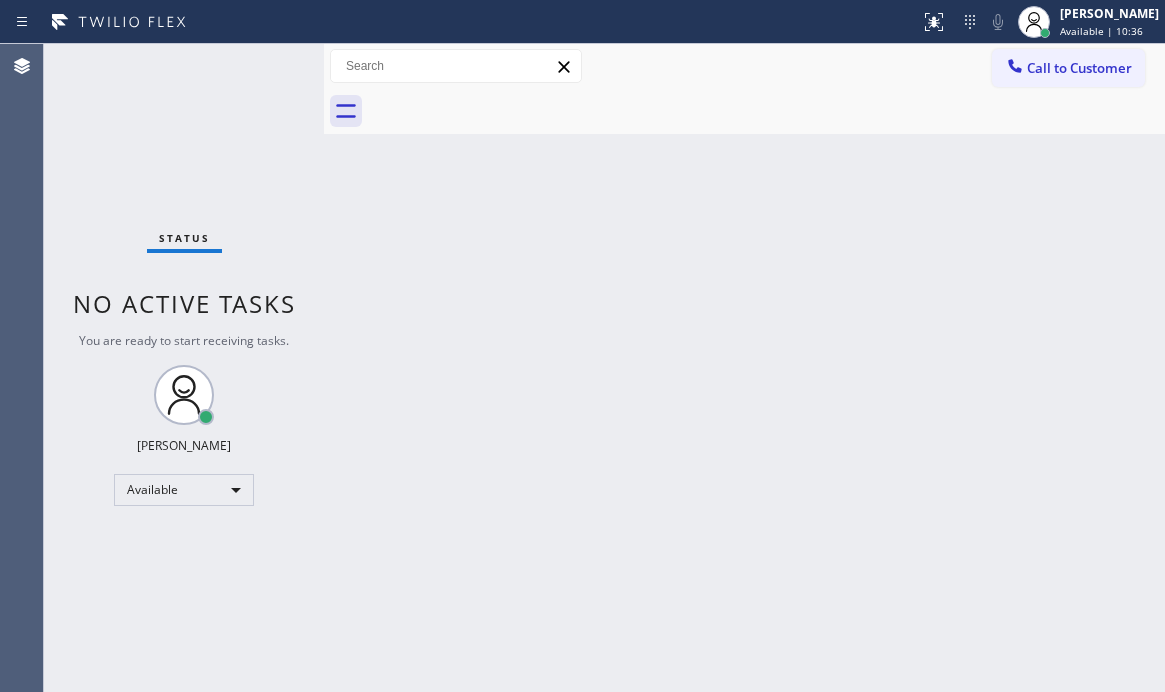 click on "Back to Dashboard Change Sender ID Customers Technicians Select a contact Outbound call Technician Search Technician Your caller id phone number Your caller id phone number Call Technician info Name   Phone none Address none Change Sender ID HVAC [PHONE_NUMBER] 5 Star Appliance [PHONE_NUMBER] Appliance Repair [PHONE_NUMBER] Plumbing [PHONE_NUMBER] Air Duct Cleaning [PHONE_NUMBER]  Electricians [PHONE_NUMBER] Cancel Change Check personal SMS Reset Change No tabs Call to Customer Outbound call Location Wolf Appliances Repair [GEOGRAPHIC_DATA] Your caller id phone number [PHONE_NUMBER] Customer number Call Outbound call Technician Search Technician Your caller id phone number Your caller id phone number Call" at bounding box center (744, 368) 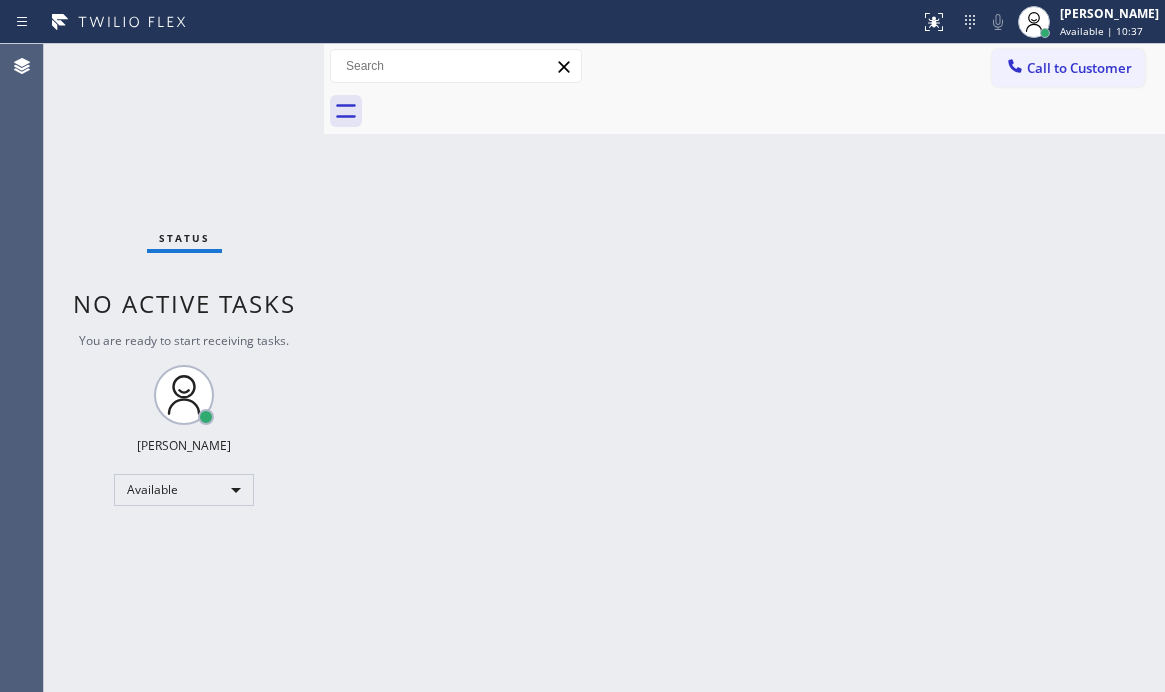 click on "Back to Dashboard Change Sender ID Customers Technicians Select a contact Outbound call Technician Search Technician Your caller id phone number Your caller id phone number Call Technician info Name   Phone none Address none Change Sender ID HVAC [PHONE_NUMBER] 5 Star Appliance [PHONE_NUMBER] Appliance Repair [PHONE_NUMBER] Plumbing [PHONE_NUMBER] Air Duct Cleaning [PHONE_NUMBER]  Electricians [PHONE_NUMBER] Cancel Change Check personal SMS Reset Change No tabs Call to Customer Outbound call Location Wolf Appliances Repair [GEOGRAPHIC_DATA] Your caller id phone number [PHONE_NUMBER] Customer number Call Outbound call Technician Search Technician Your caller id phone number Your caller id phone number Call" at bounding box center [744, 368] 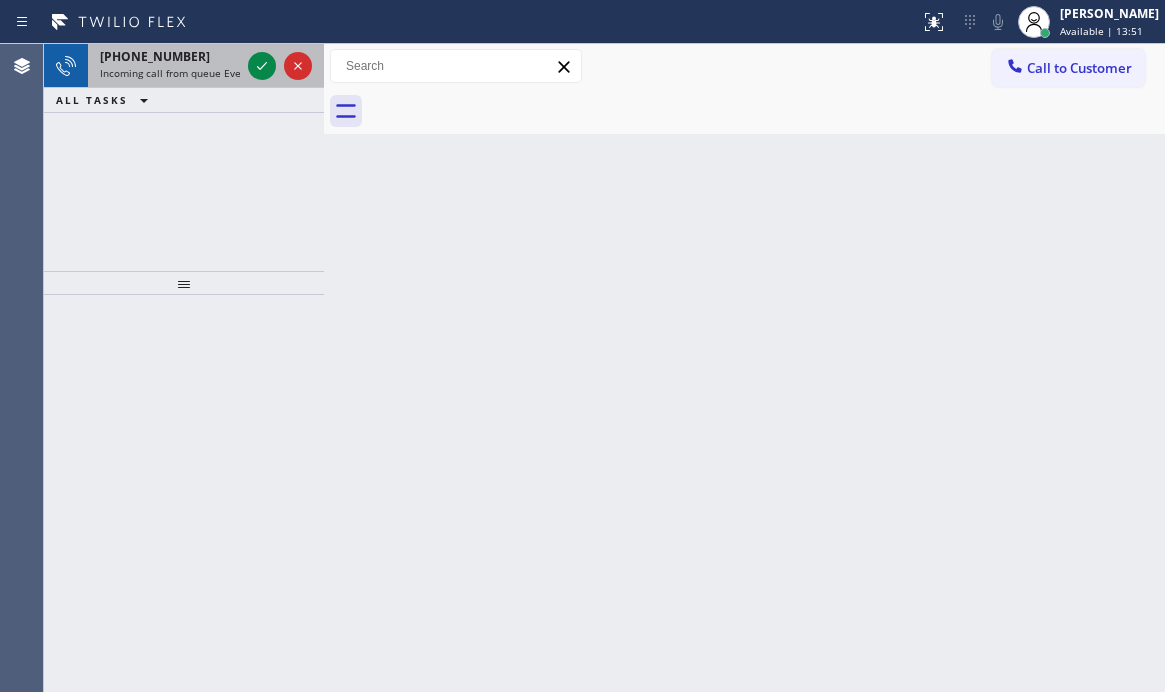 click on "[PHONE_NUMBER]" at bounding box center [170, 56] 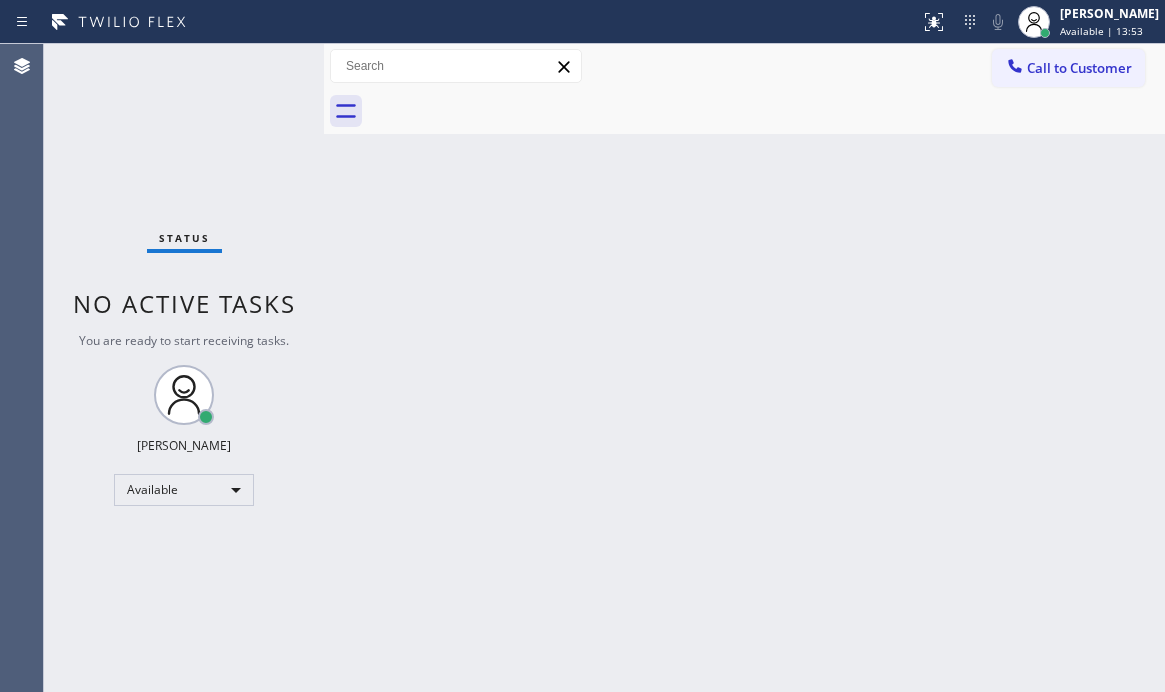 click on "Status   No active tasks     You are ready to start receiving tasks.   [PERSON_NAME] Available" at bounding box center [184, 368] 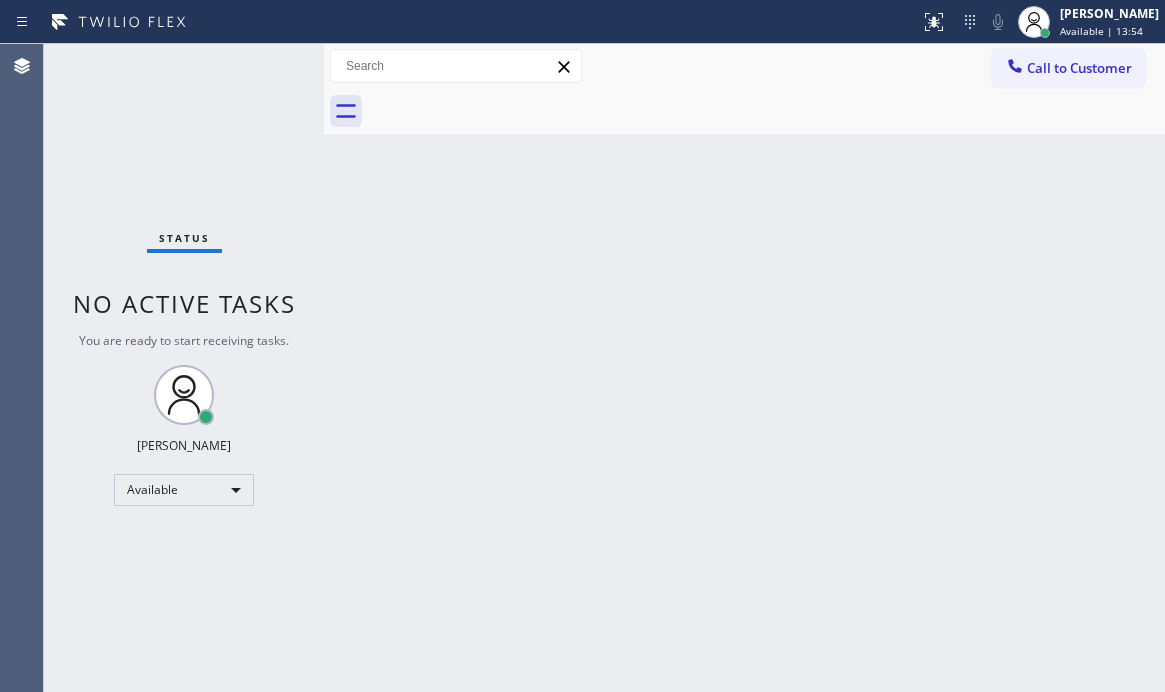 click on "Status   No active tasks     You are ready to start receiving tasks.   [PERSON_NAME] Available" at bounding box center [184, 368] 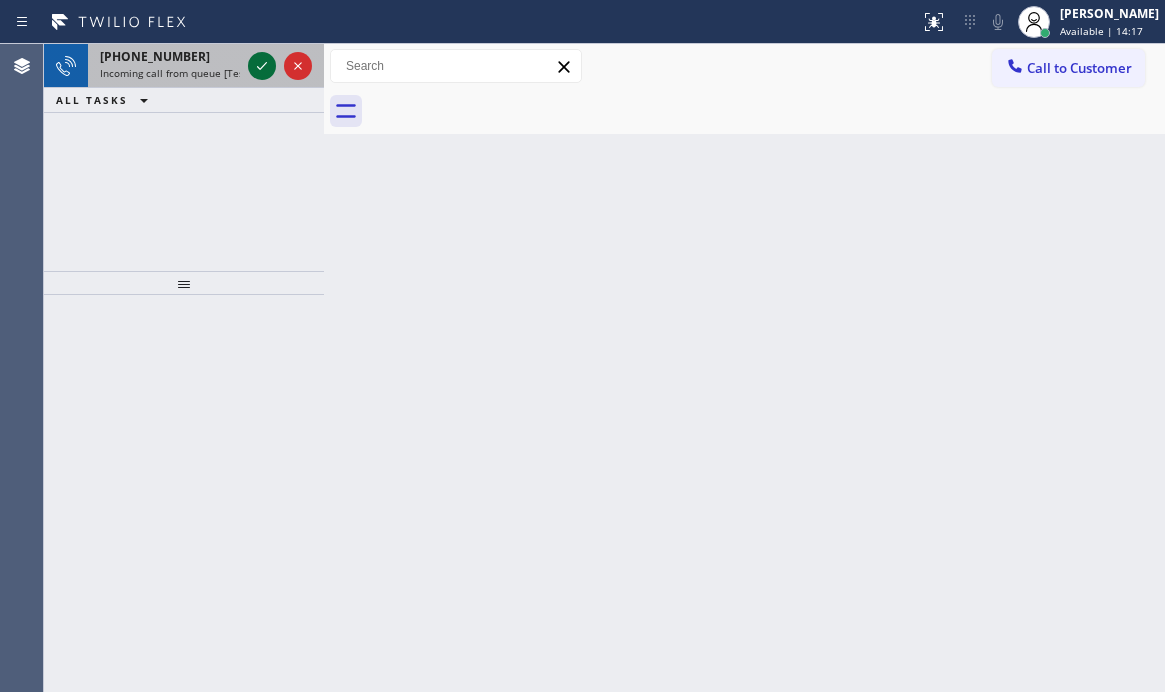 click 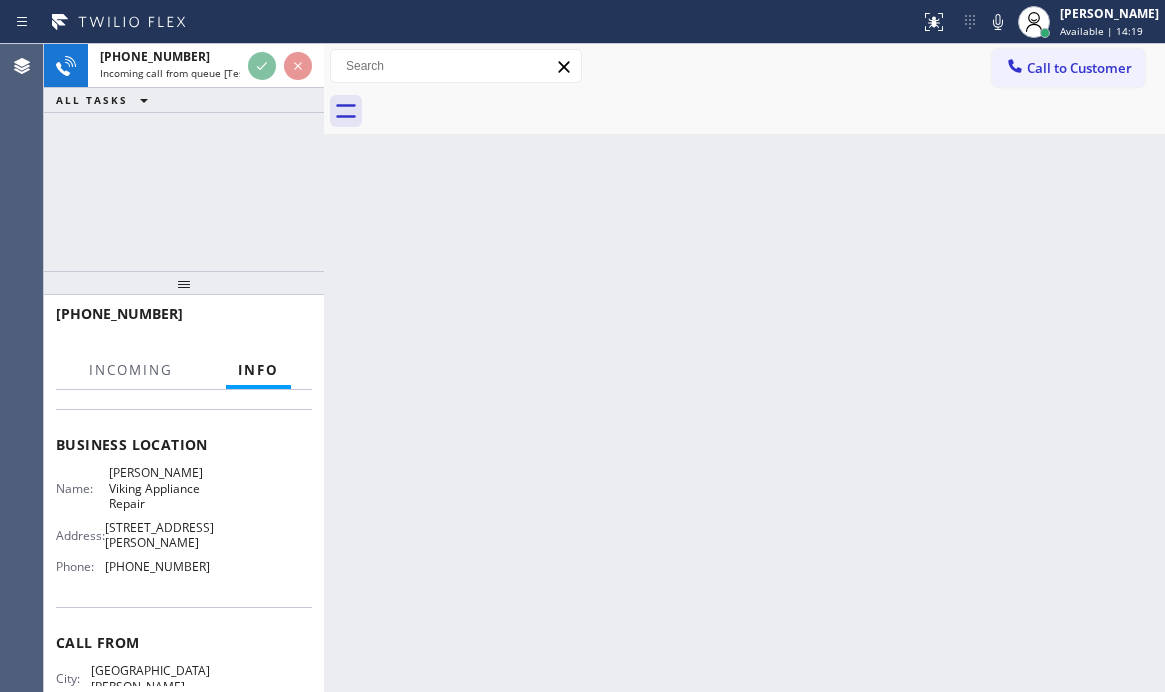 scroll, scrollTop: 196, scrollLeft: 0, axis: vertical 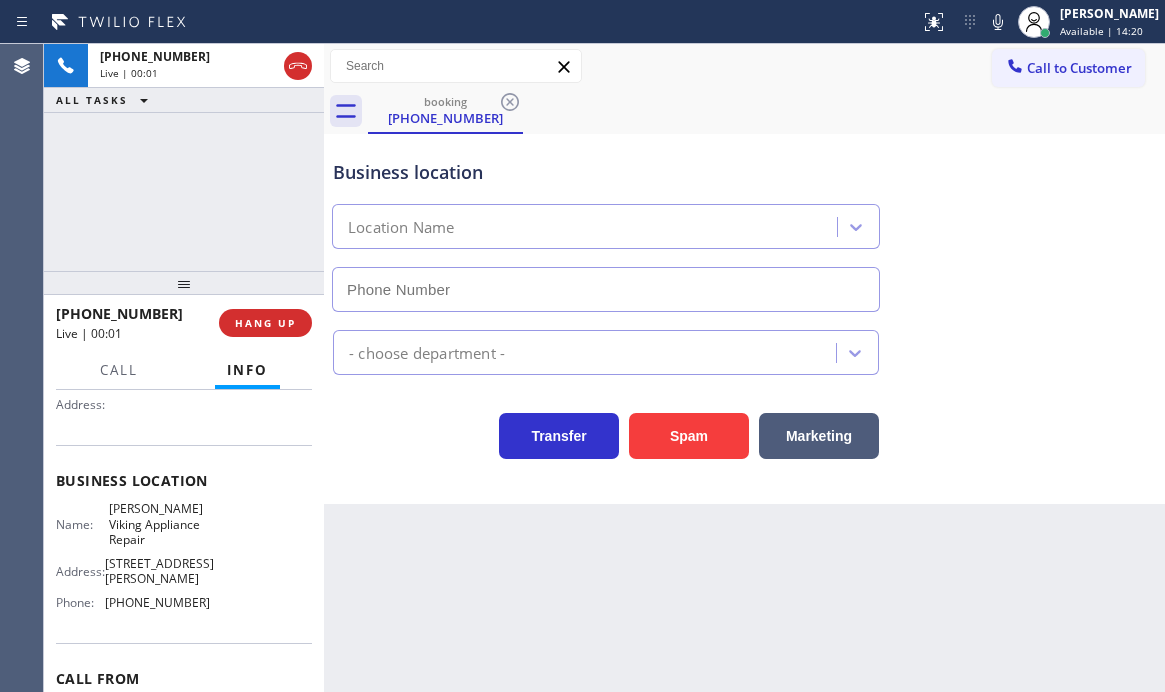 type on "[PHONE_NUMBER]" 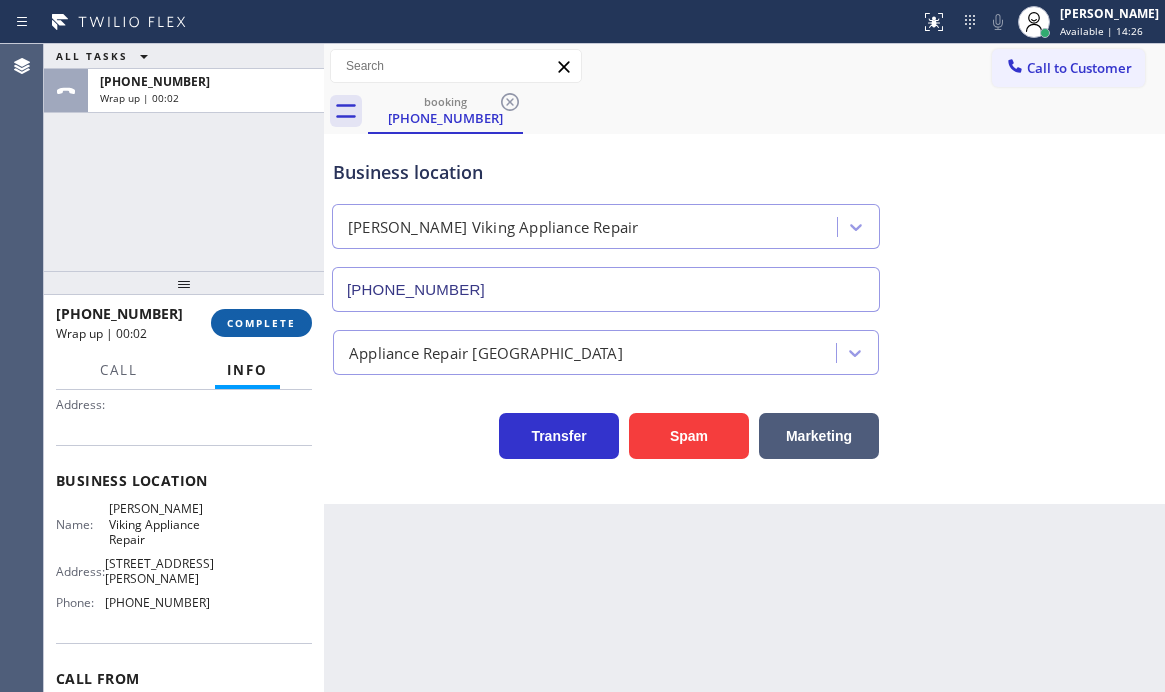 click on "COMPLETE" at bounding box center [261, 323] 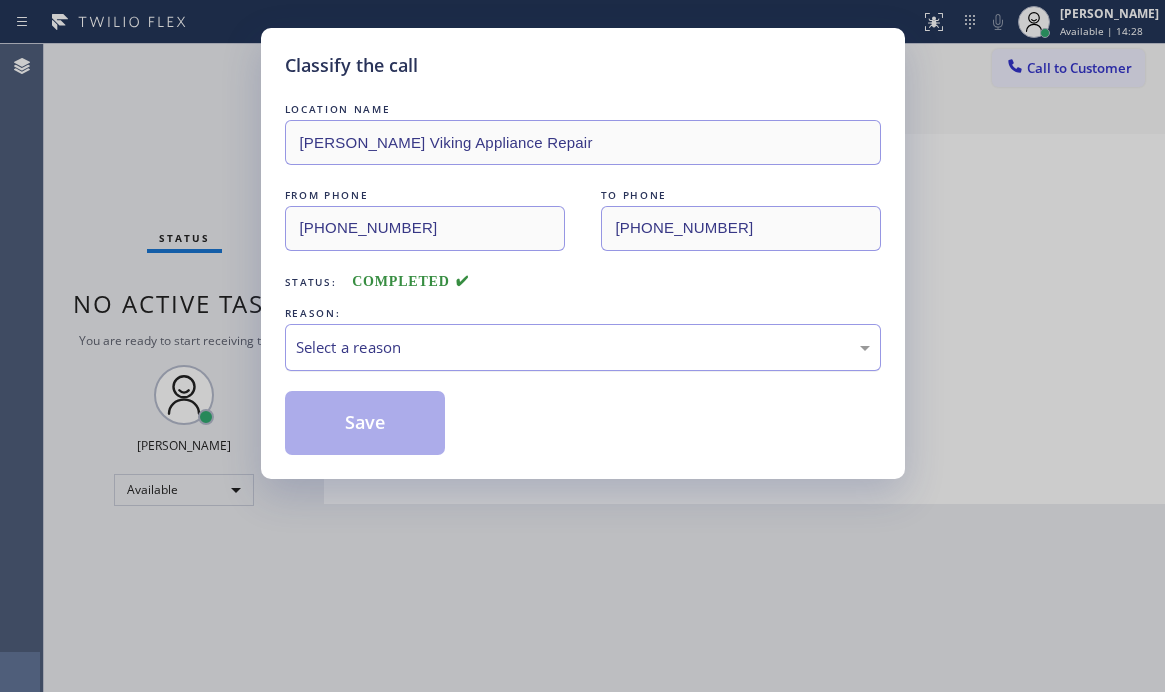 click on "Select a reason" at bounding box center [583, 347] 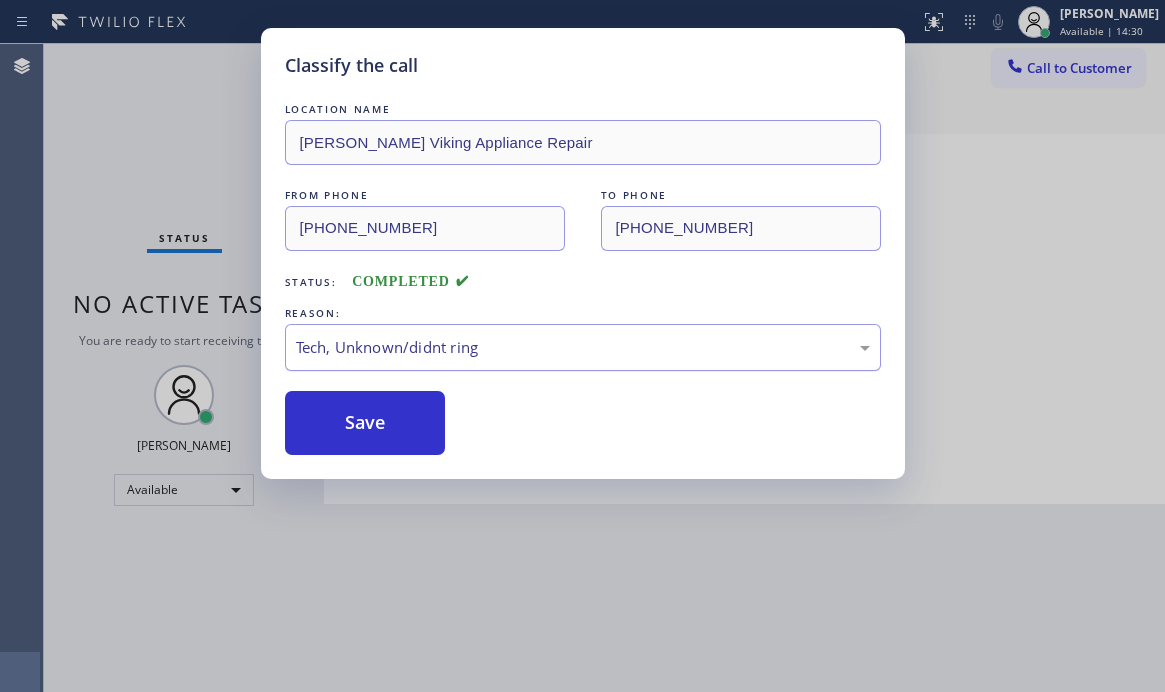 click on "Tech, Unknown/didnt ring" at bounding box center (583, 347) 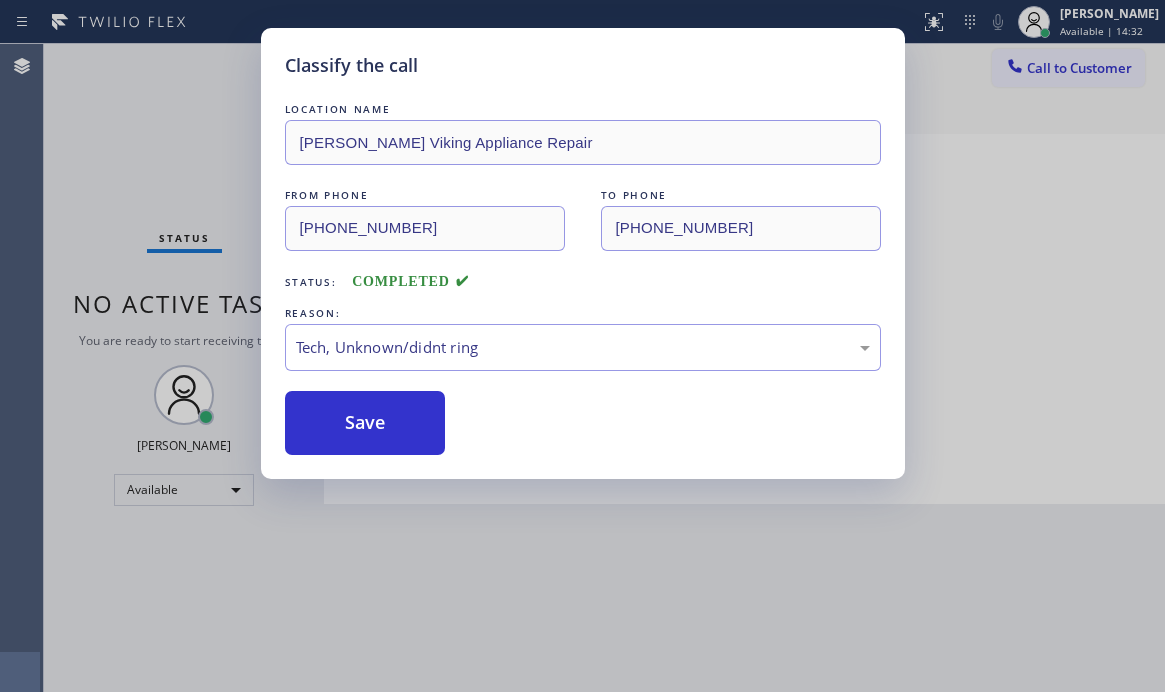 drag, startPoint x: 389, startPoint y: 488, endPoint x: 370, endPoint y: 488, distance: 19 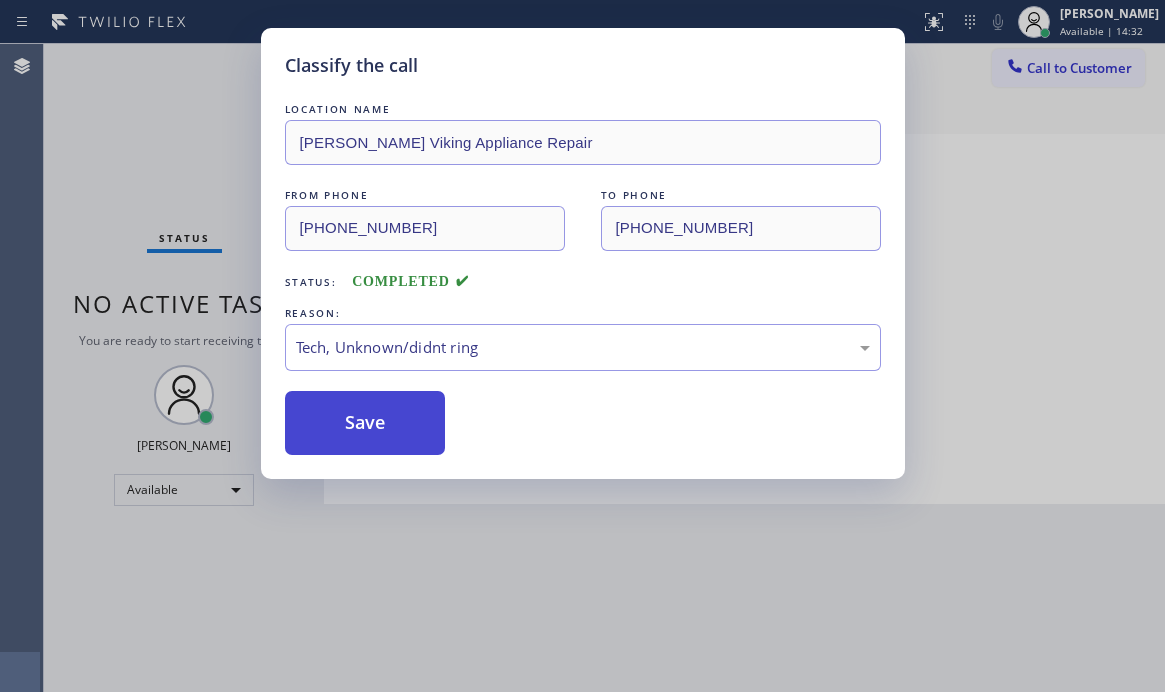 click on "Save" at bounding box center [365, 423] 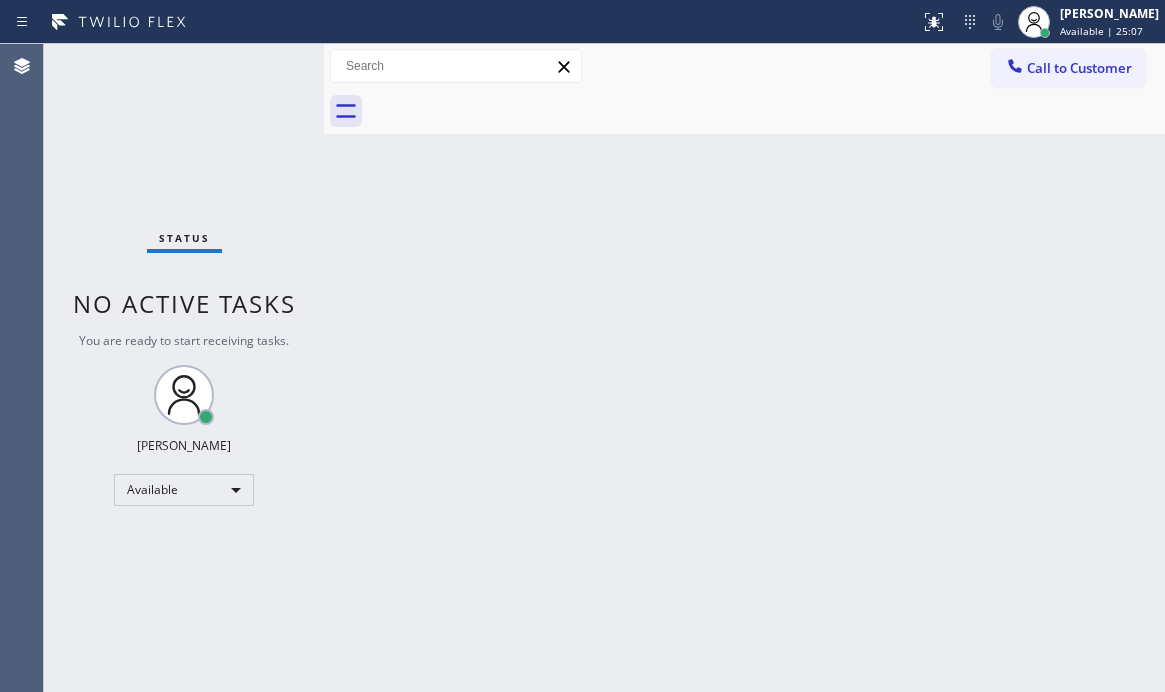 drag, startPoint x: 262, startPoint y: 62, endPoint x: 272, endPoint y: 162, distance: 100.49876 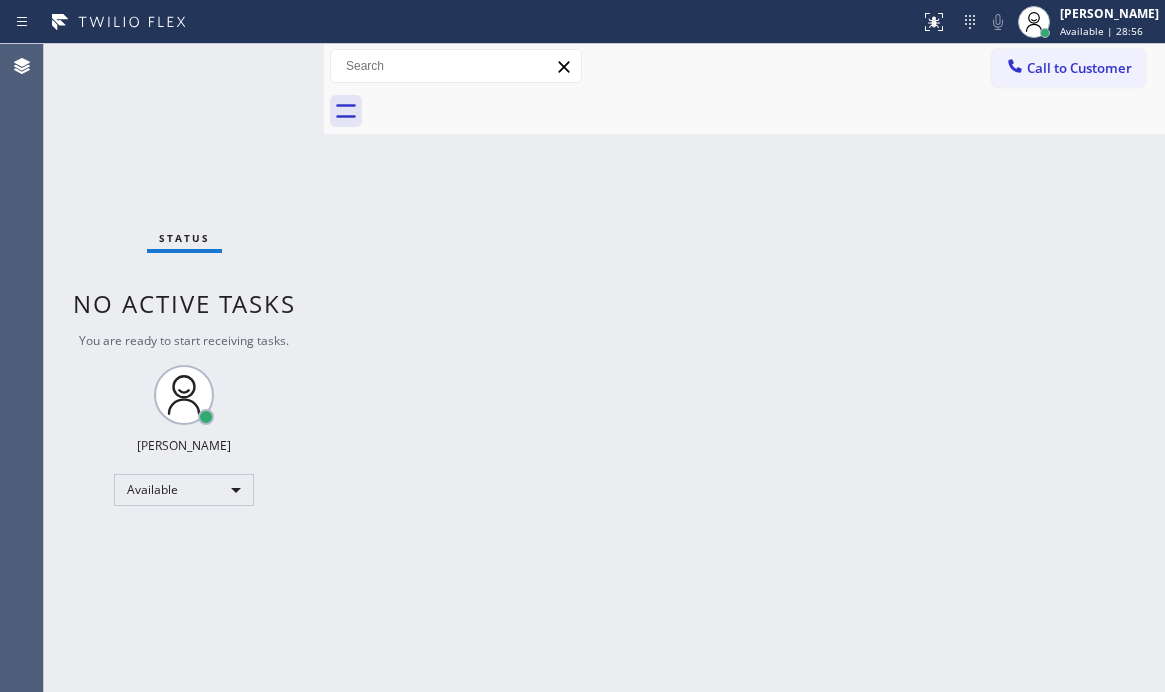 click at bounding box center (324, 368) 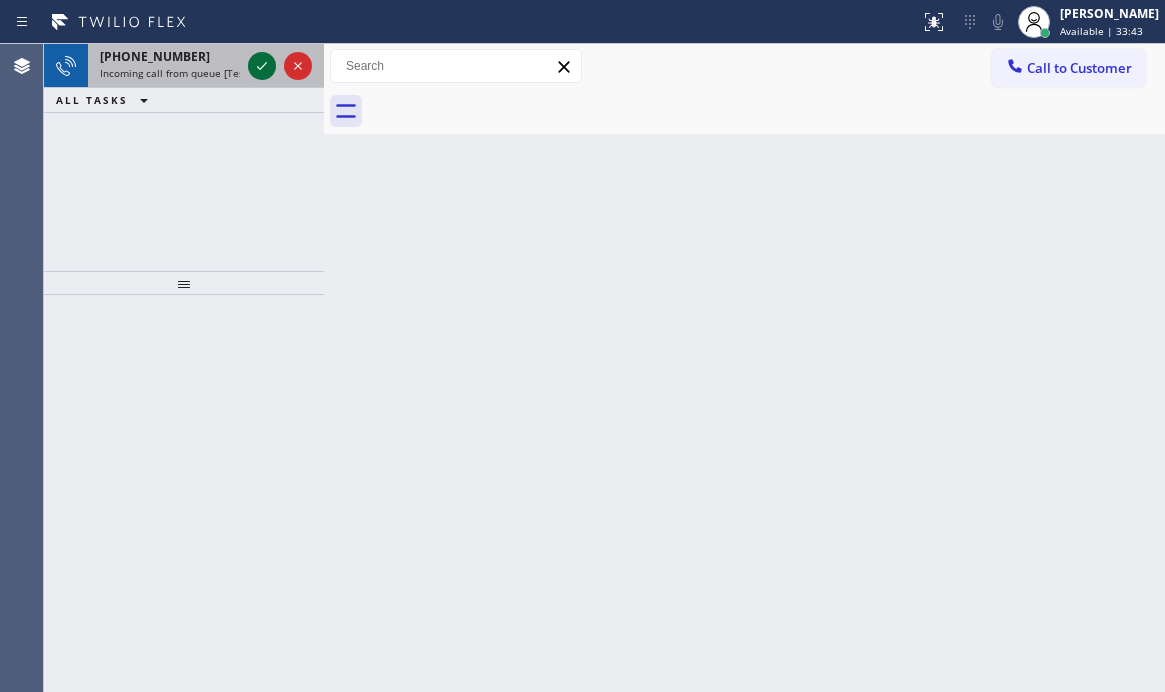 click 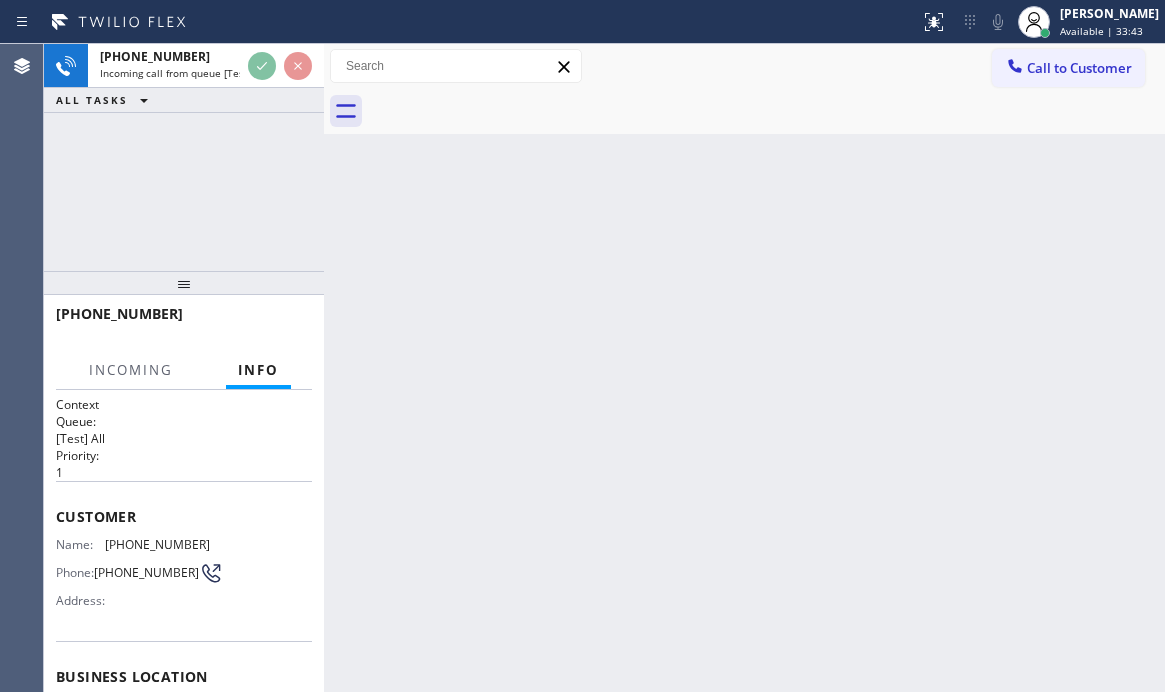 drag, startPoint x: 241, startPoint y: 278, endPoint x: 222, endPoint y: 302, distance: 30.610456 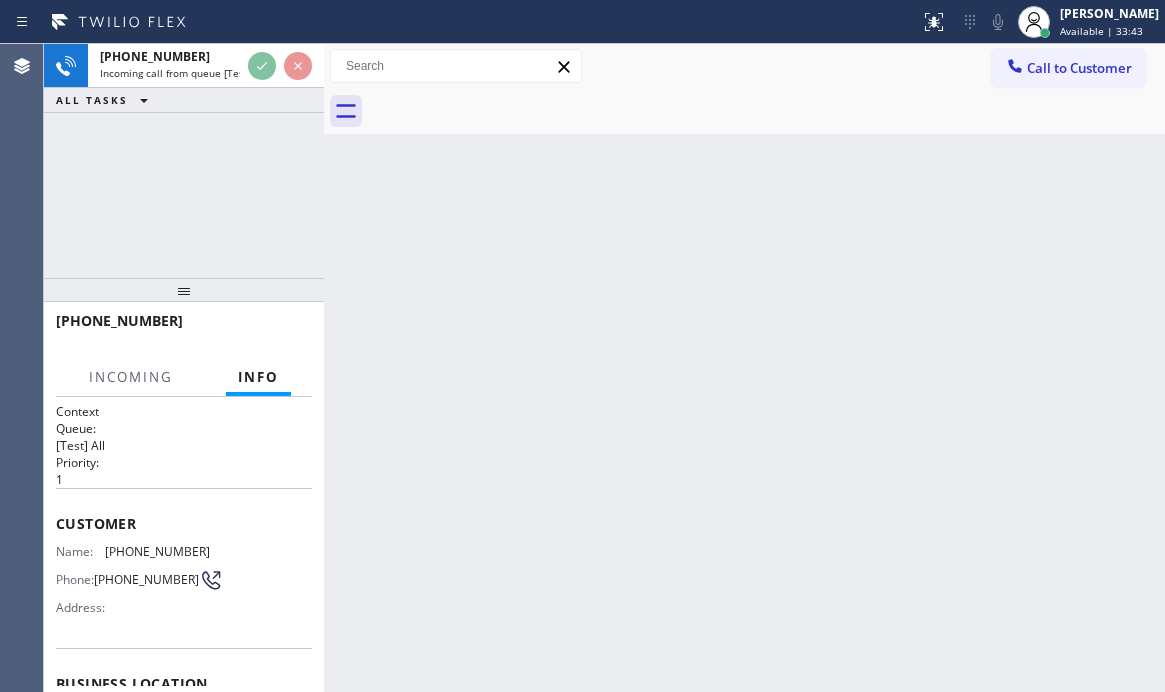 click at bounding box center (184, 290) 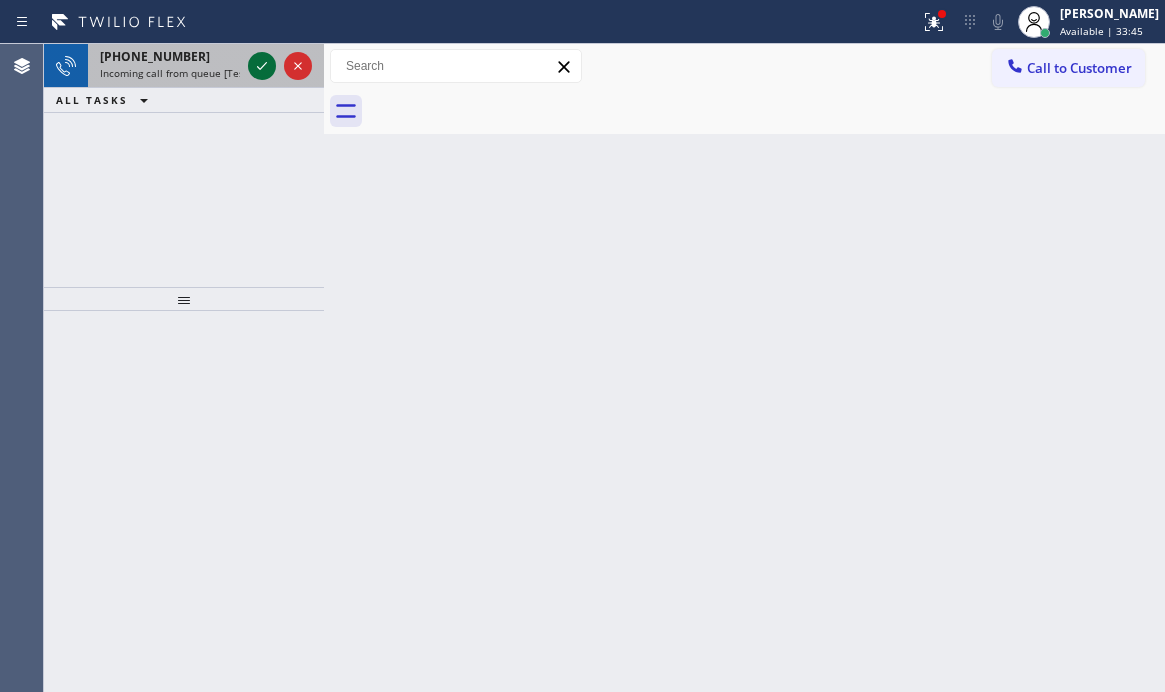 click 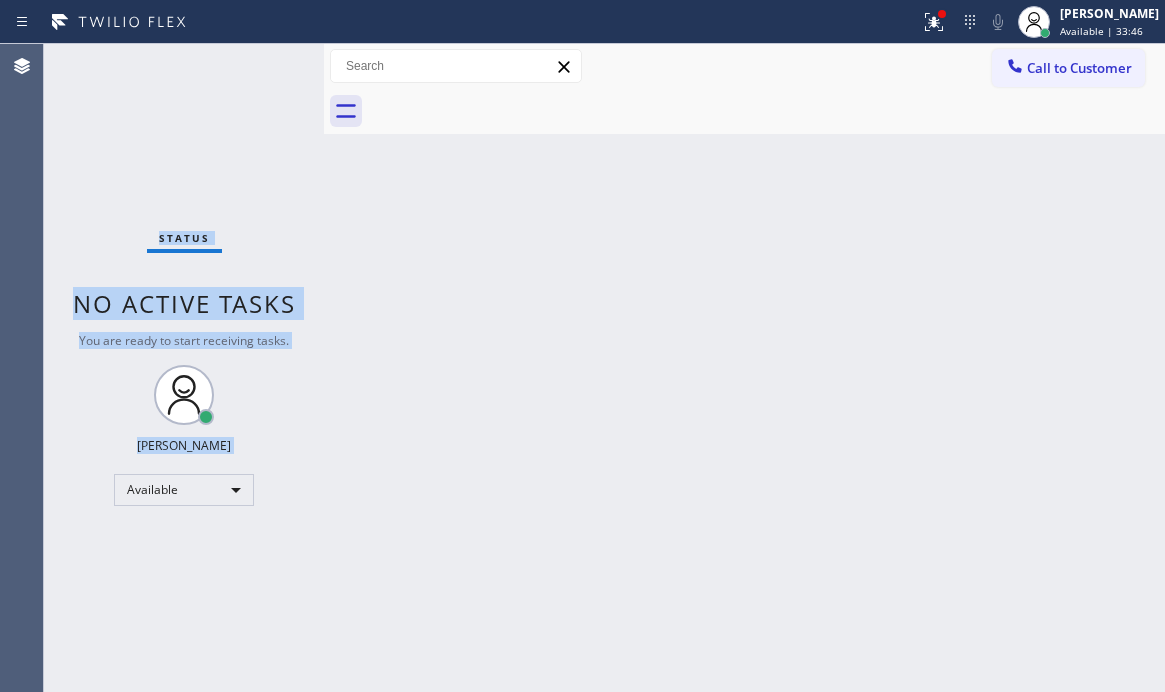 click on "Status   No active tasks     You are ready to start receiving tasks.   [PERSON_NAME] Available" at bounding box center (184, 368) 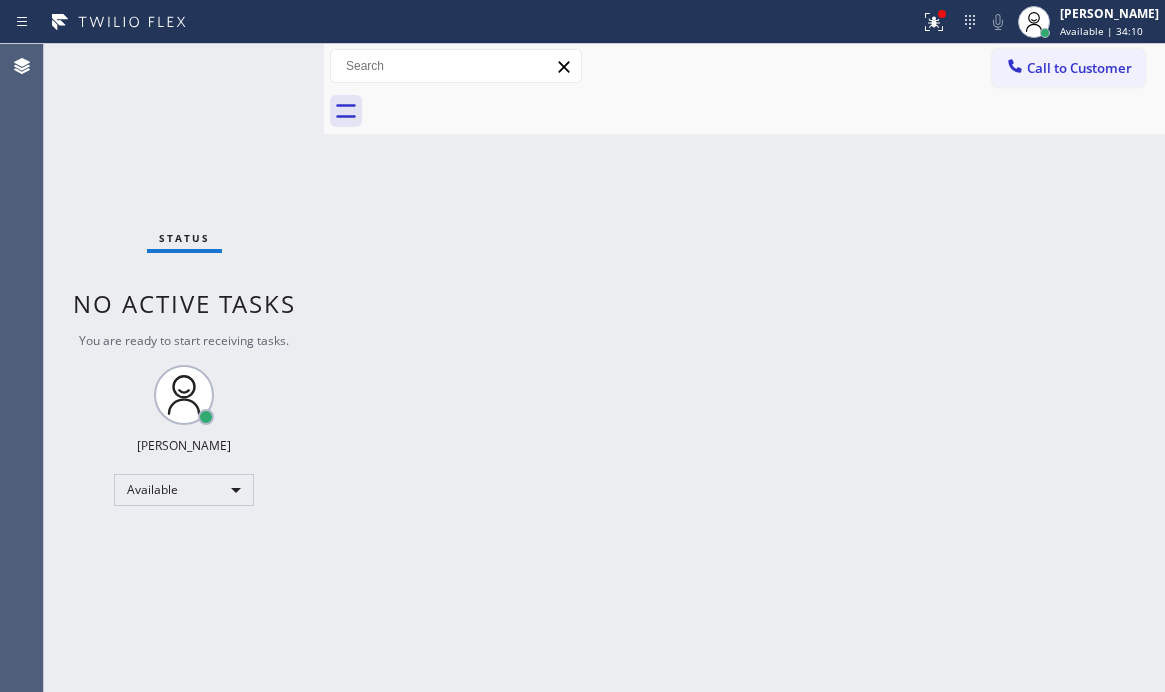 click on "Status   No active tasks     You are ready to start receiving tasks.   [PERSON_NAME] Available" at bounding box center (184, 368) 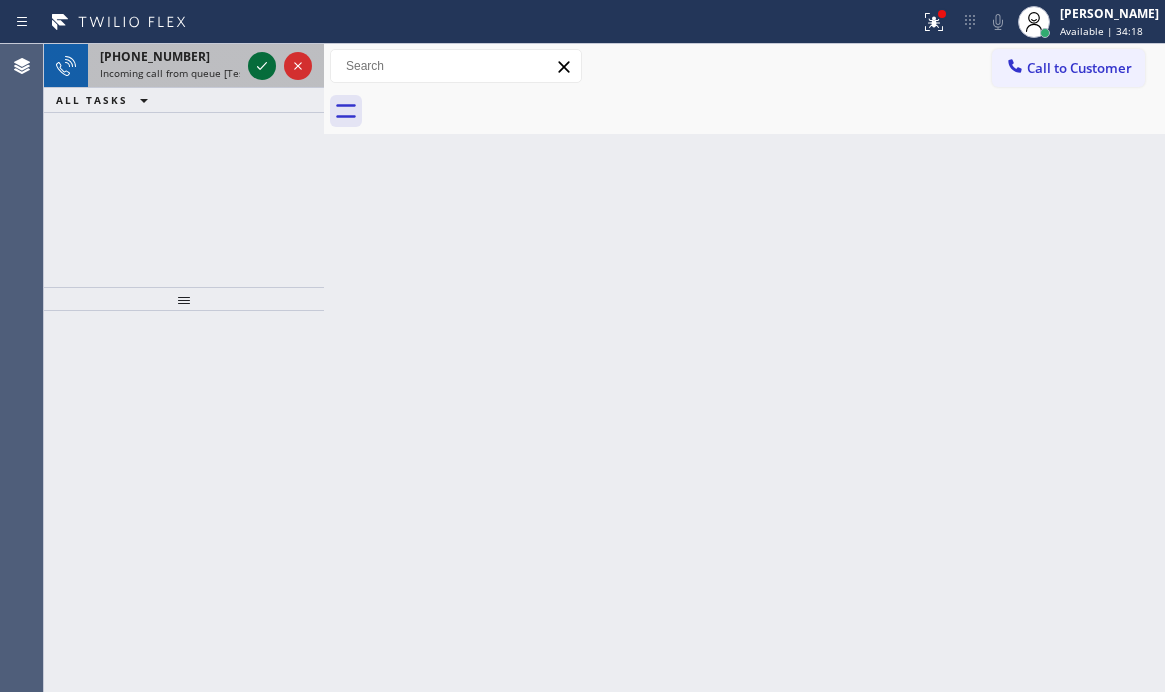 click 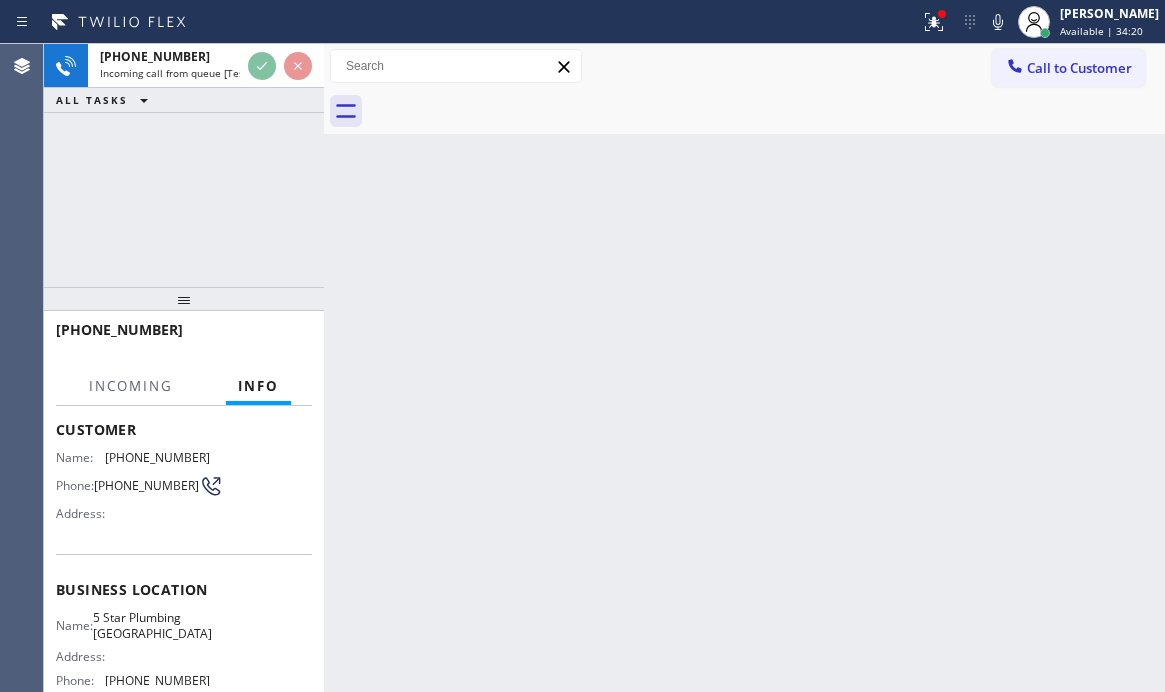 scroll, scrollTop: 200, scrollLeft: 0, axis: vertical 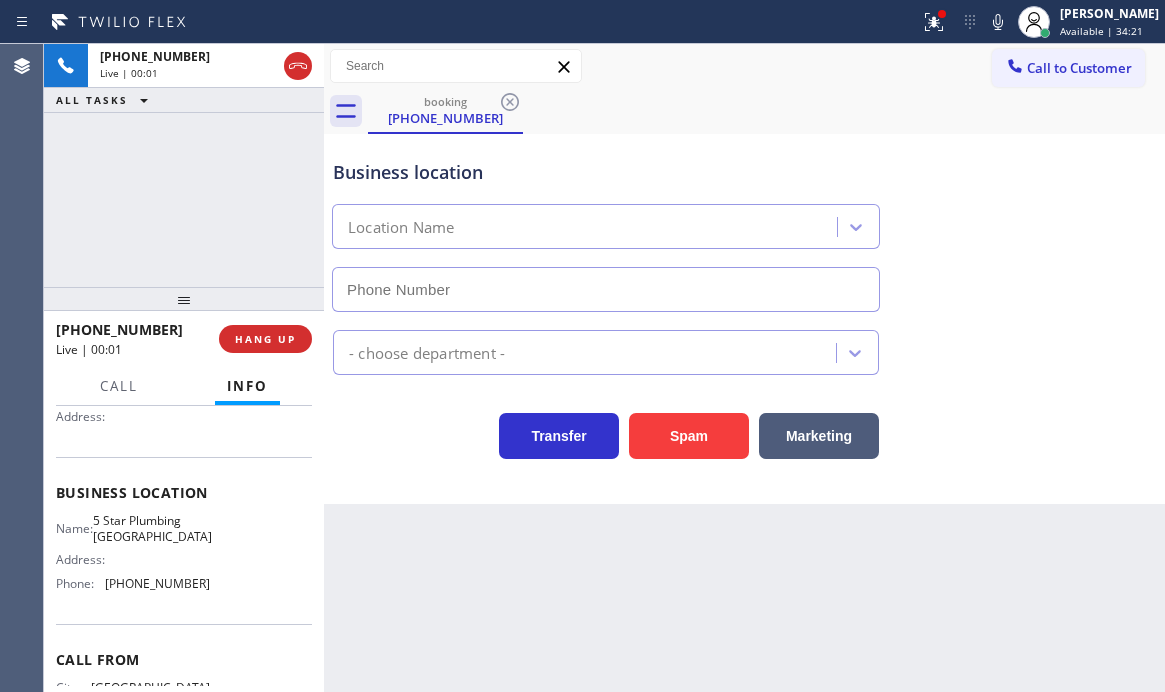 type on "[PHONE_NUMBER]" 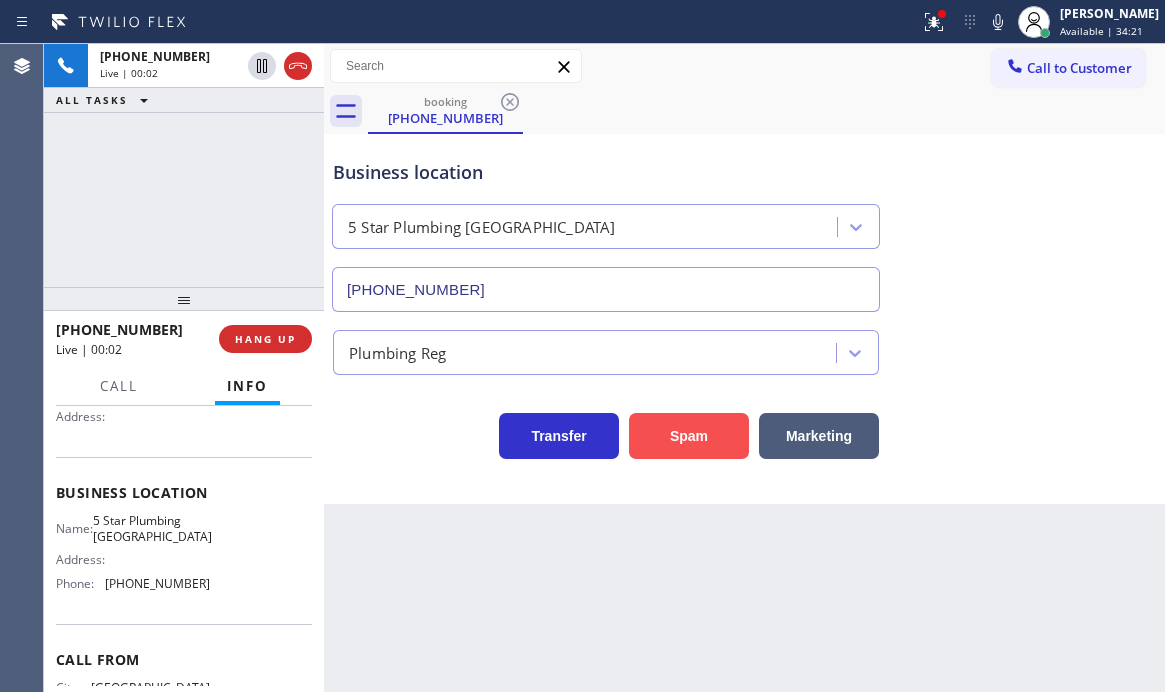 click on "Spam" at bounding box center [689, 436] 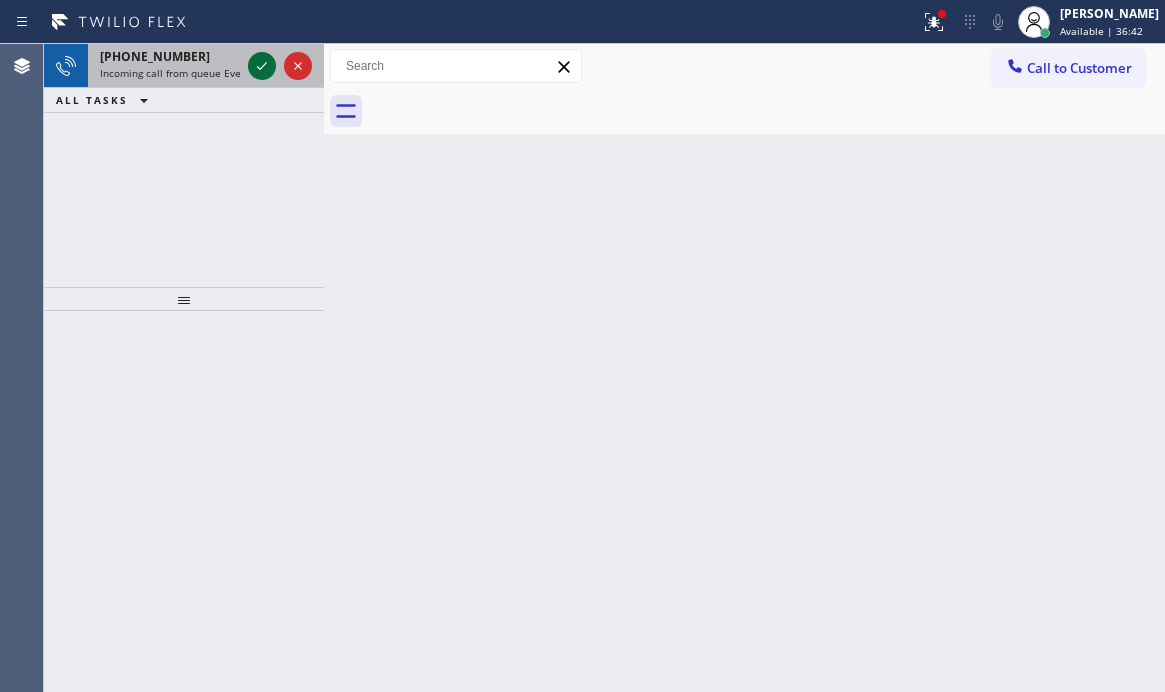 click 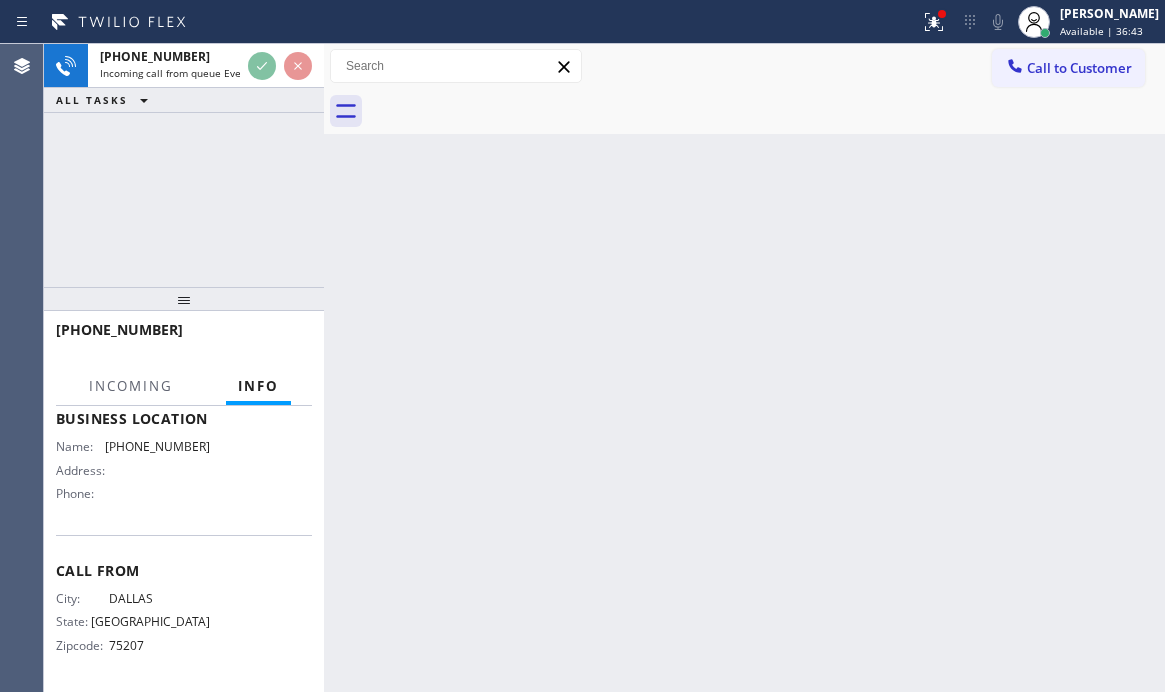 scroll, scrollTop: 300, scrollLeft: 0, axis: vertical 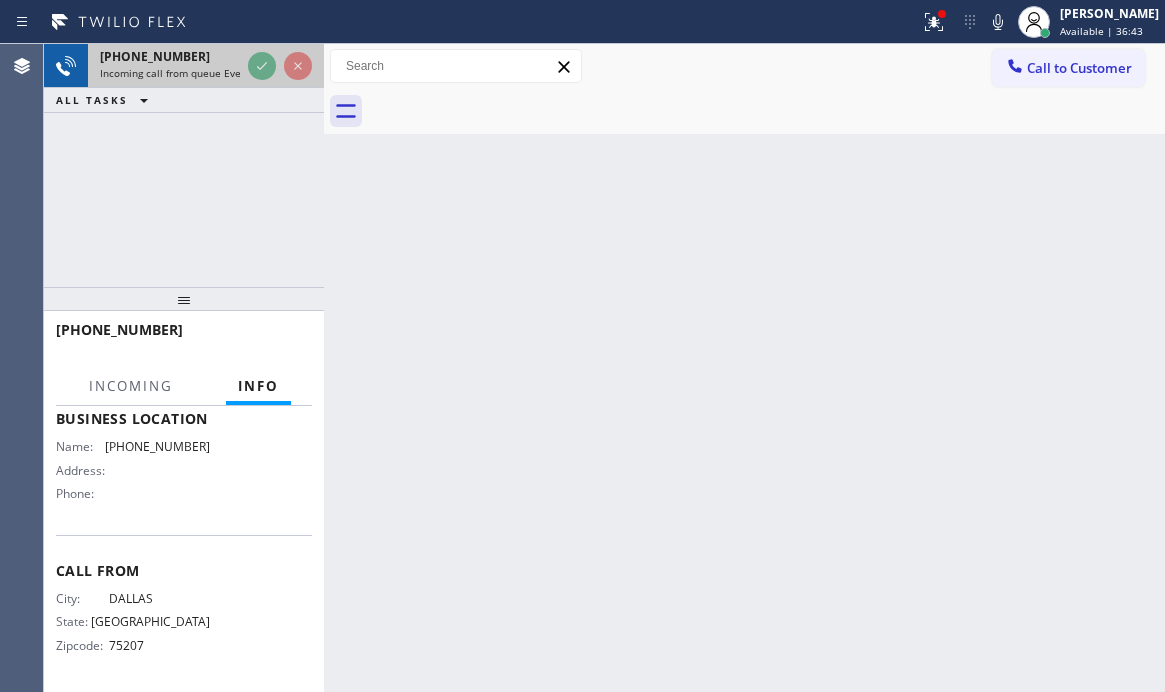 click on "[PHONE_NUMBER] Incoming call from queue Everybody" at bounding box center [166, 66] 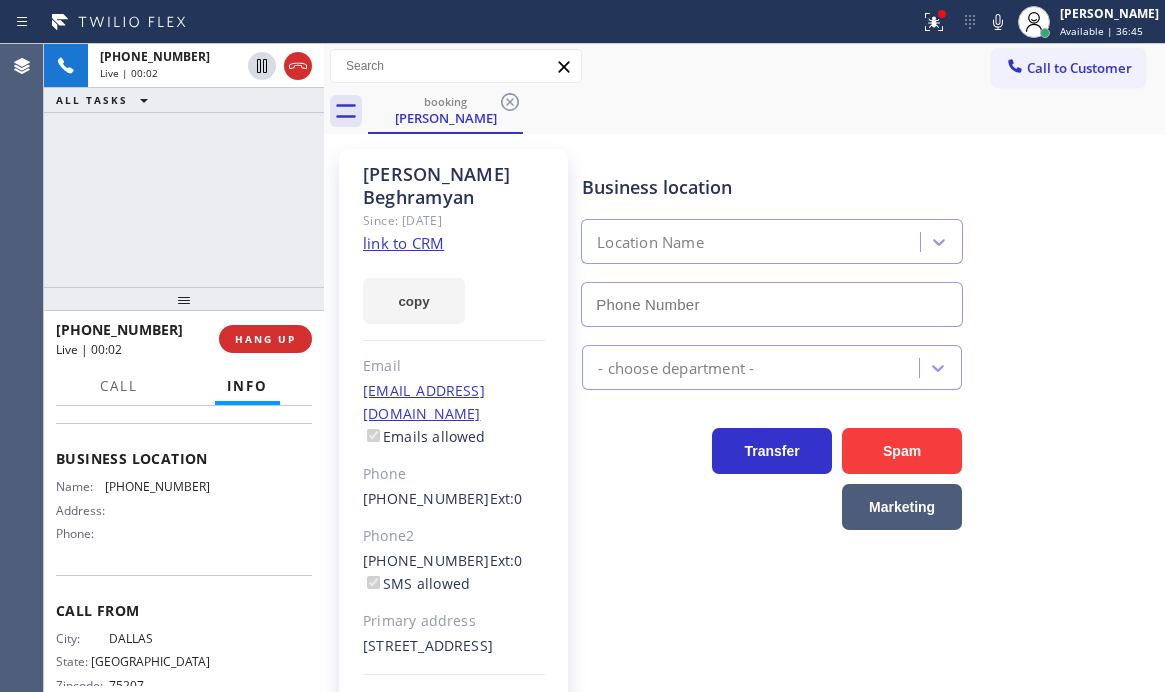 scroll, scrollTop: 200, scrollLeft: 0, axis: vertical 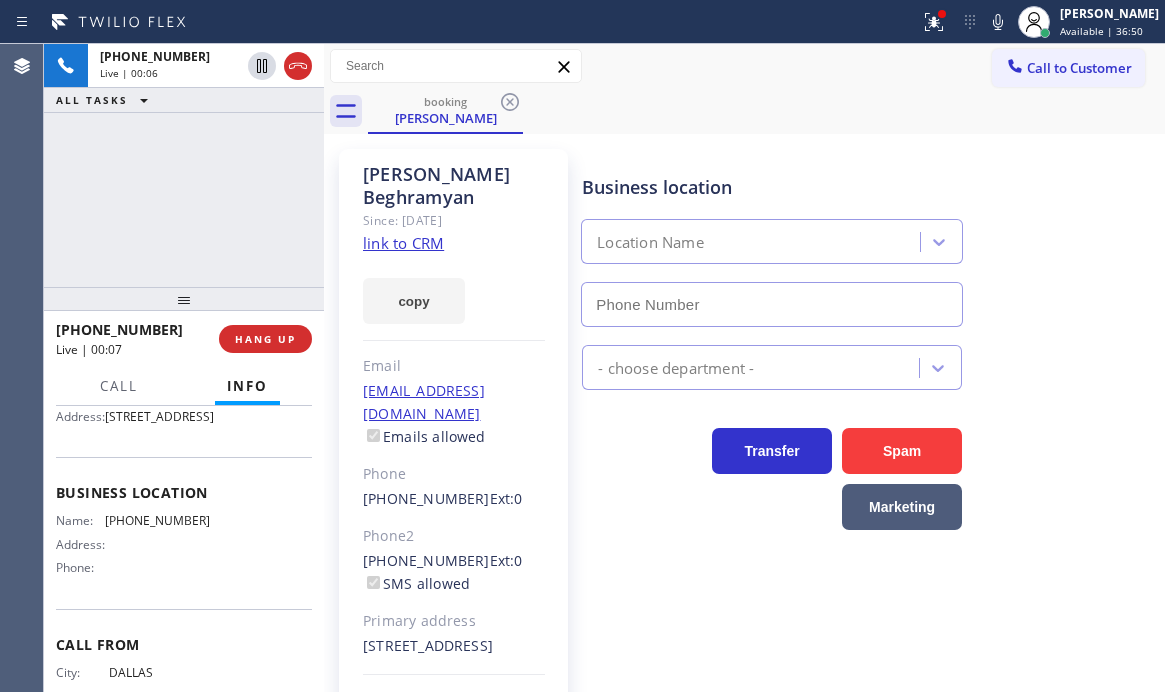 click on "link to CRM" 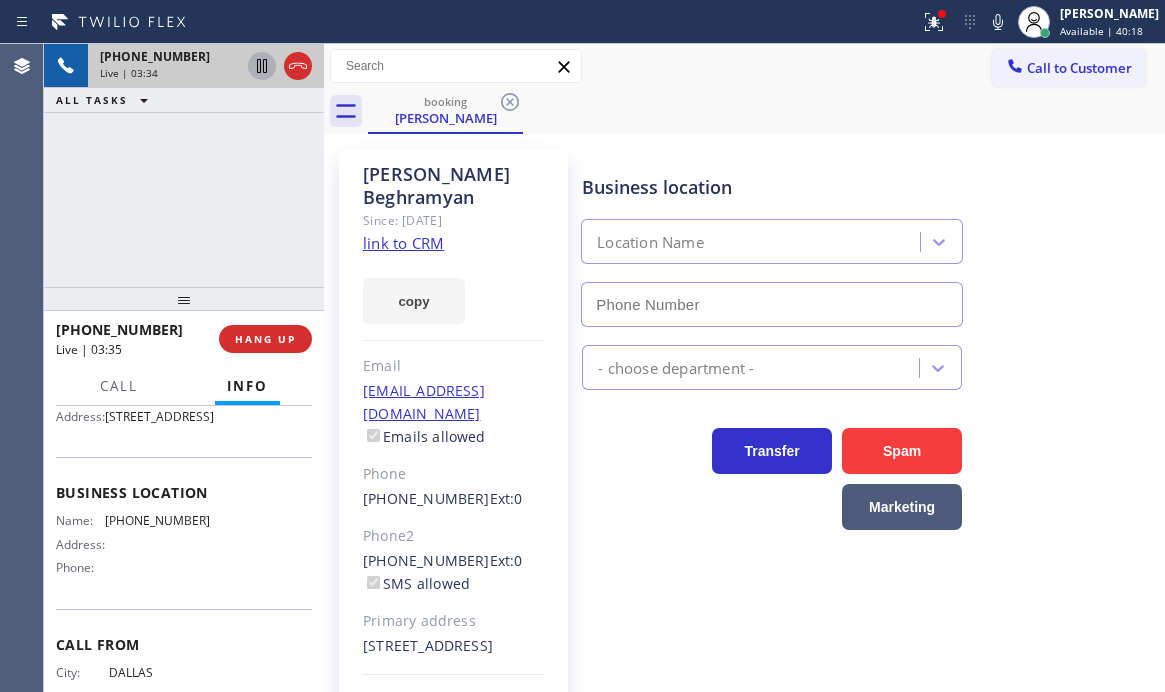 click 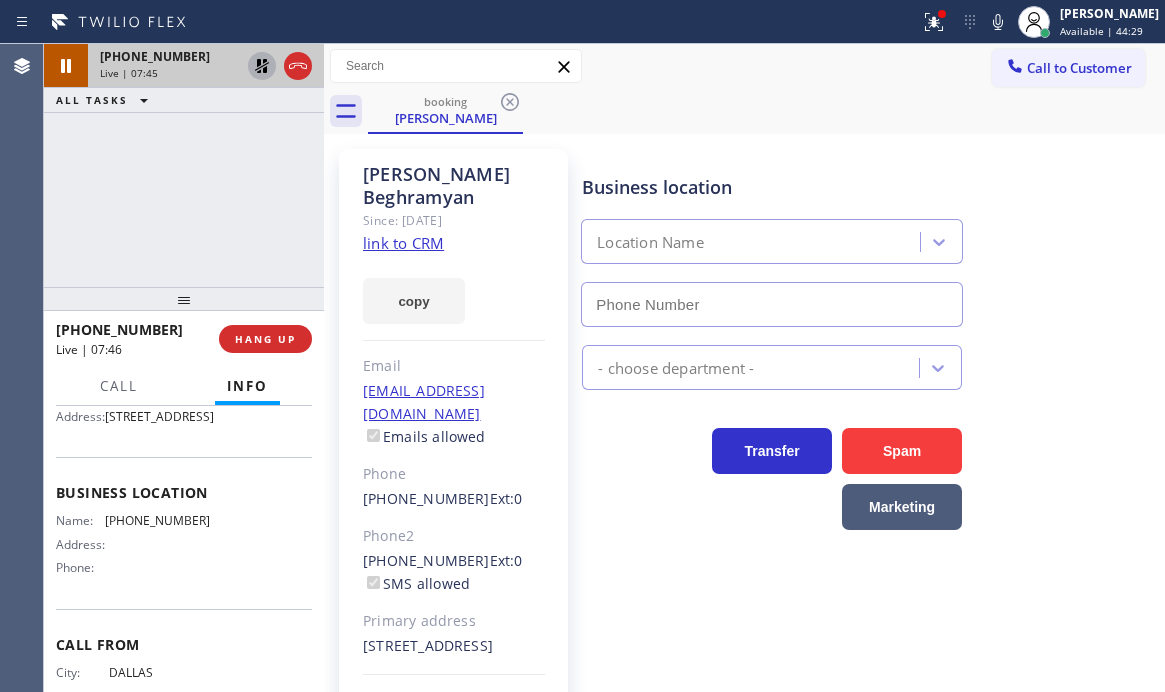 click 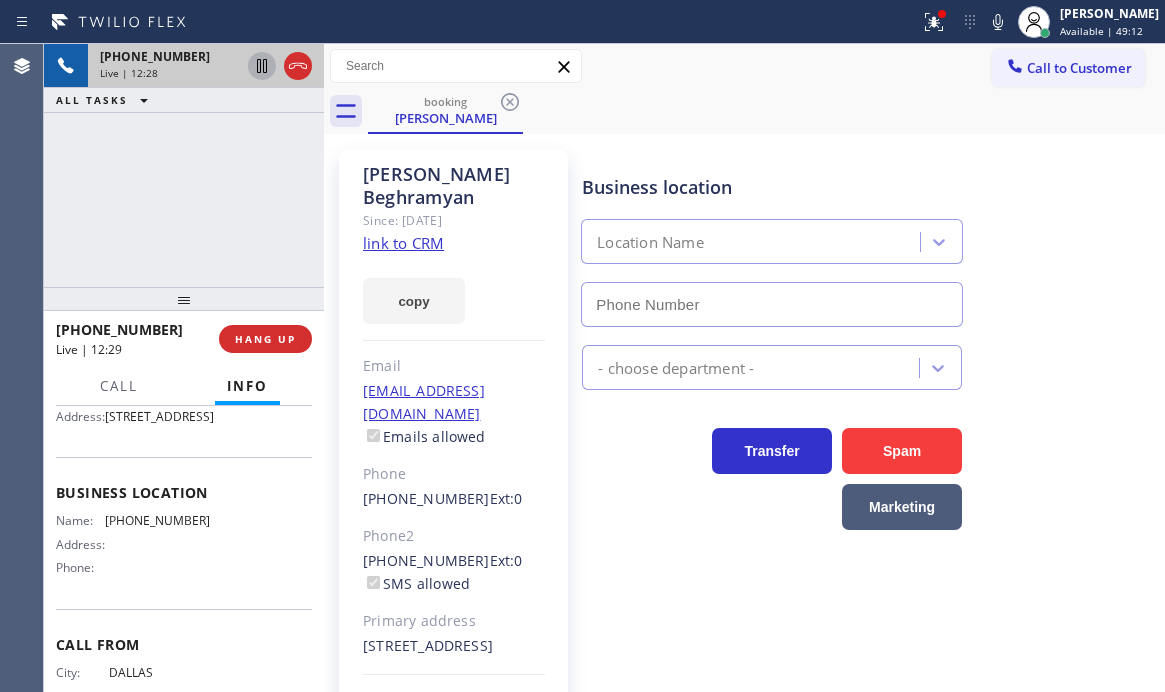 click 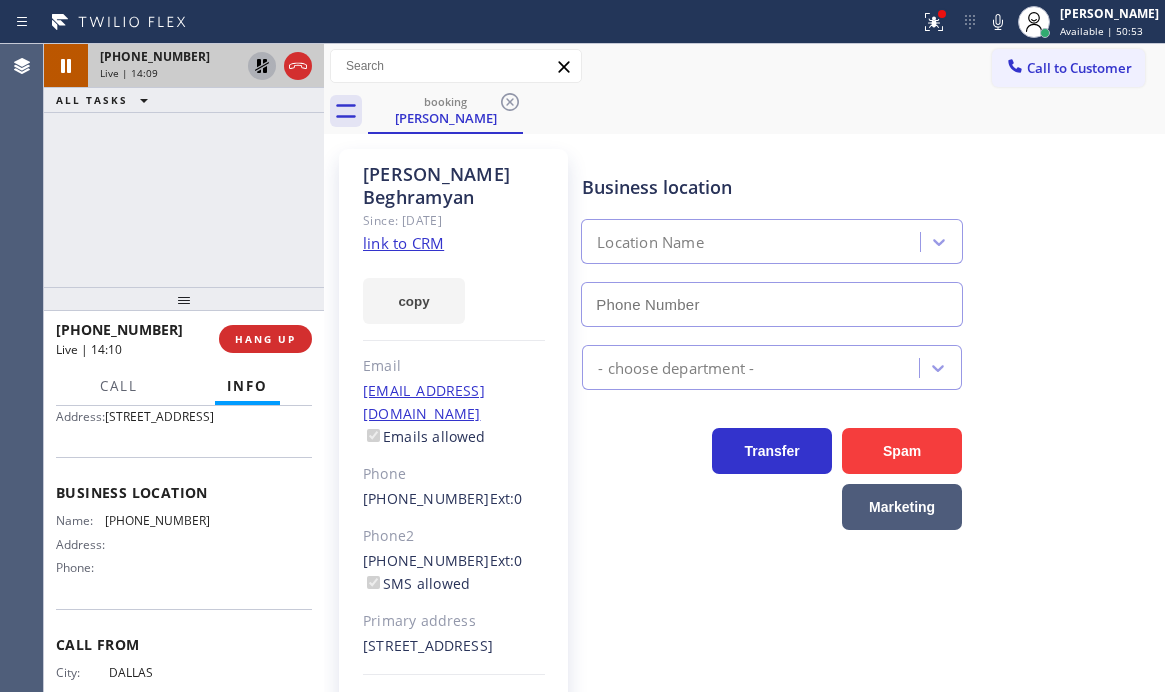 click 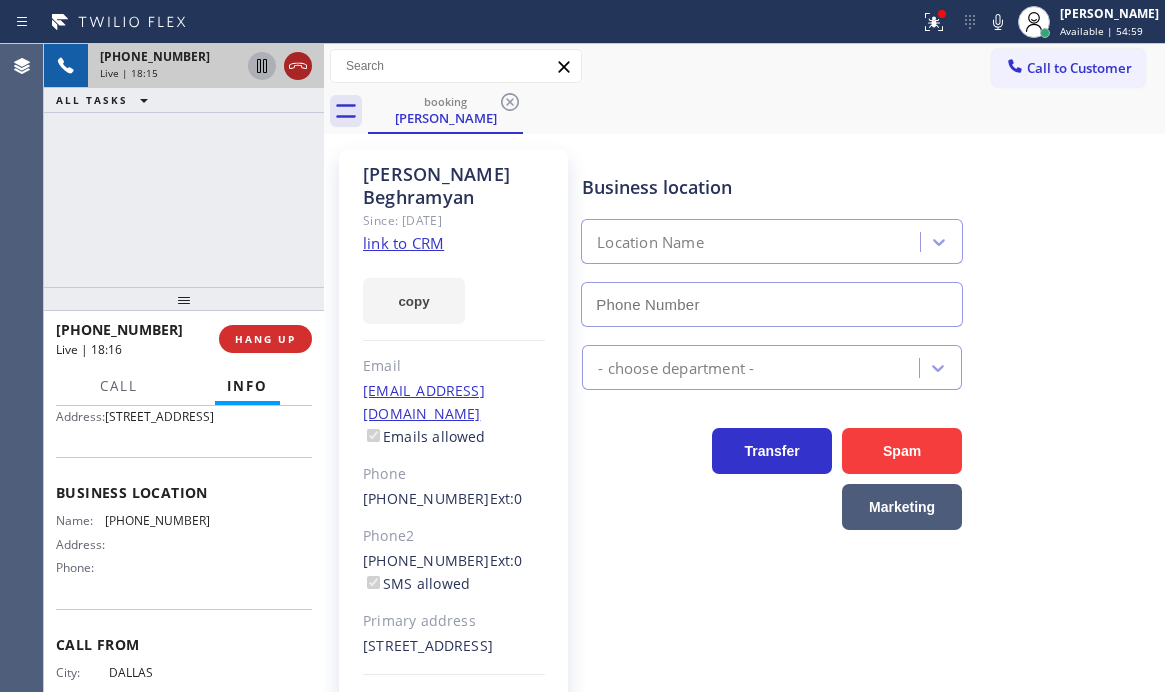 click 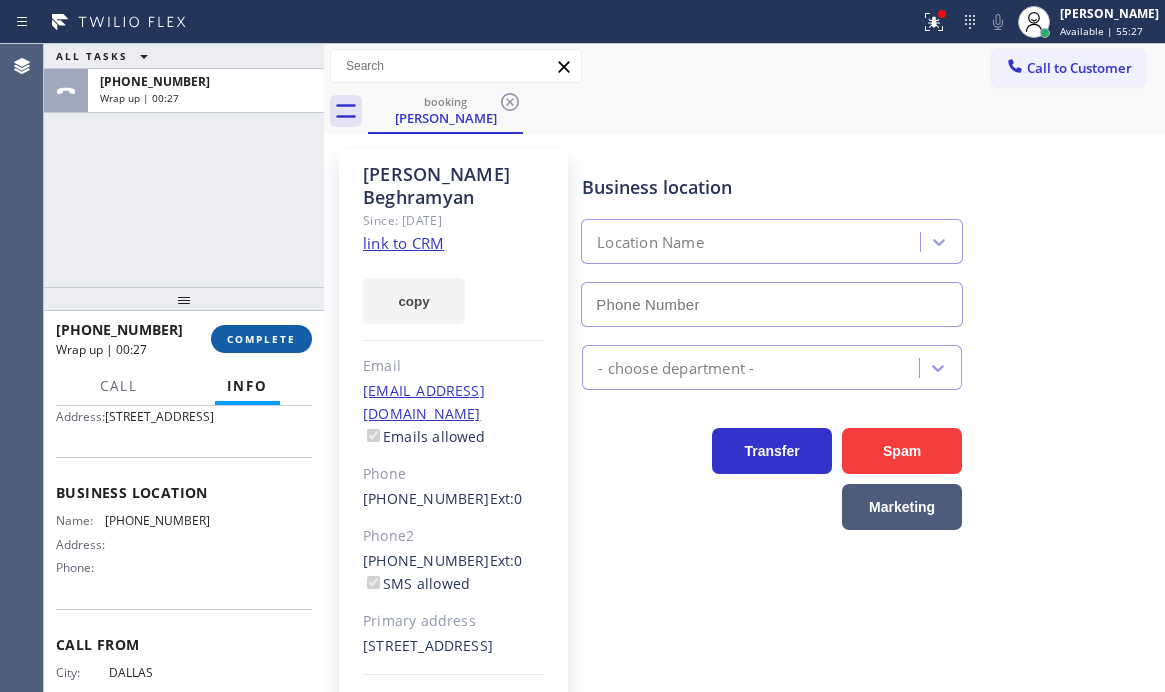 click on "COMPLETE" at bounding box center (261, 339) 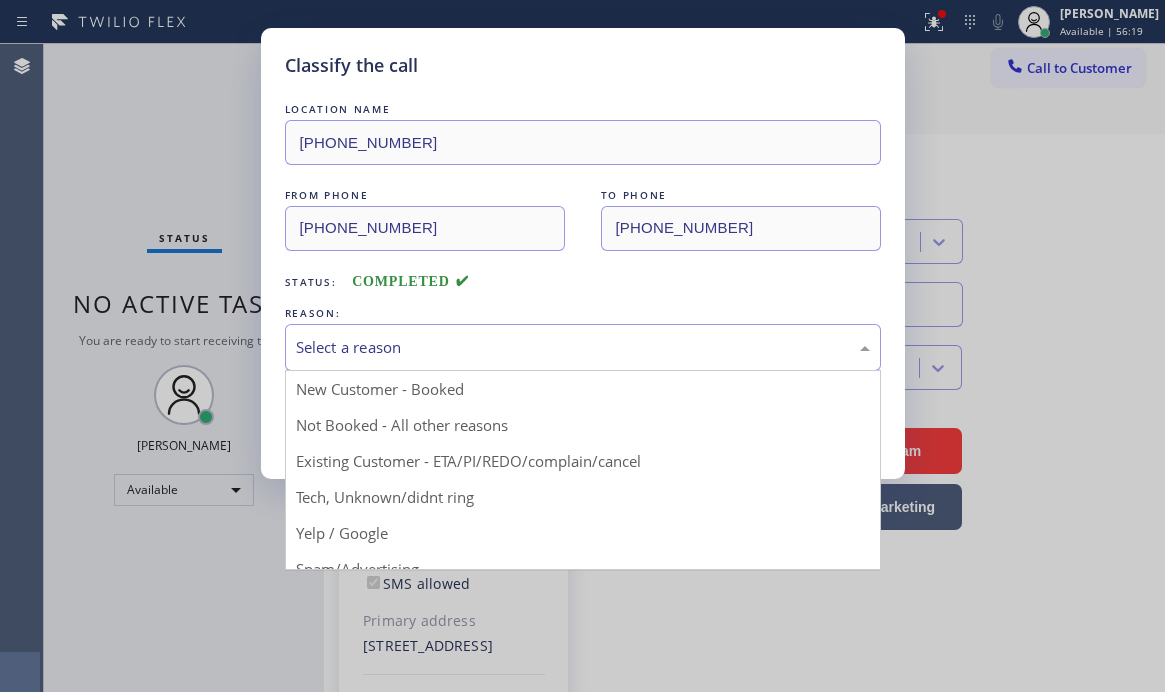 click on "Select a reason" at bounding box center (583, 347) 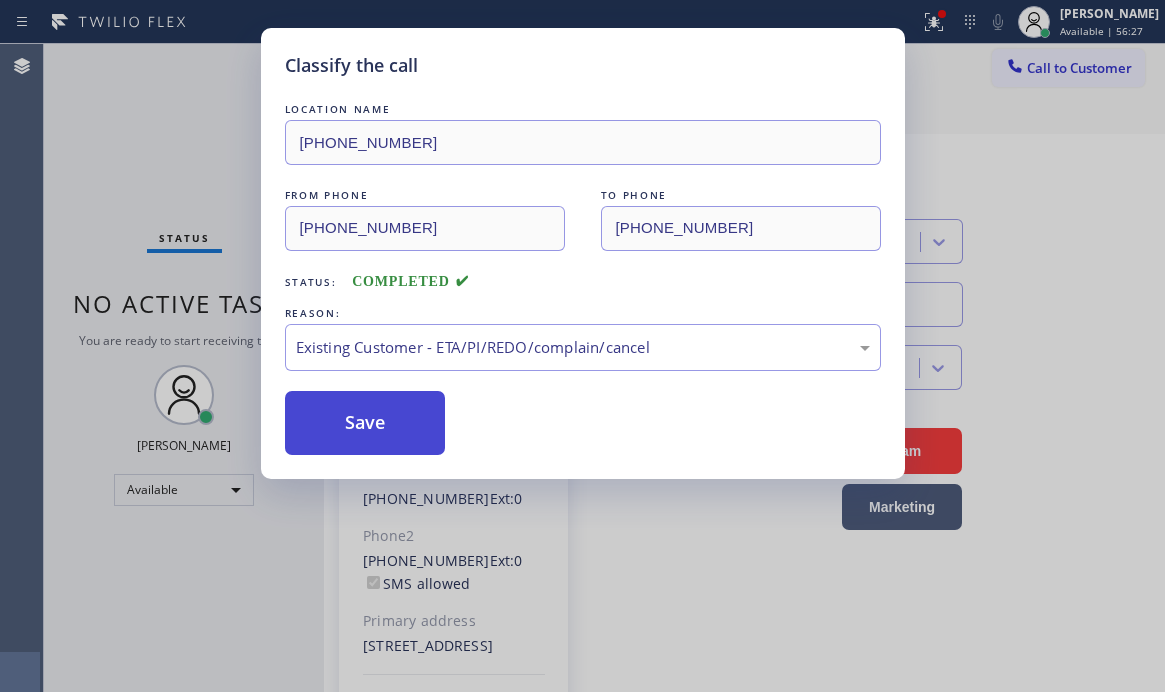 click on "Save" at bounding box center [365, 423] 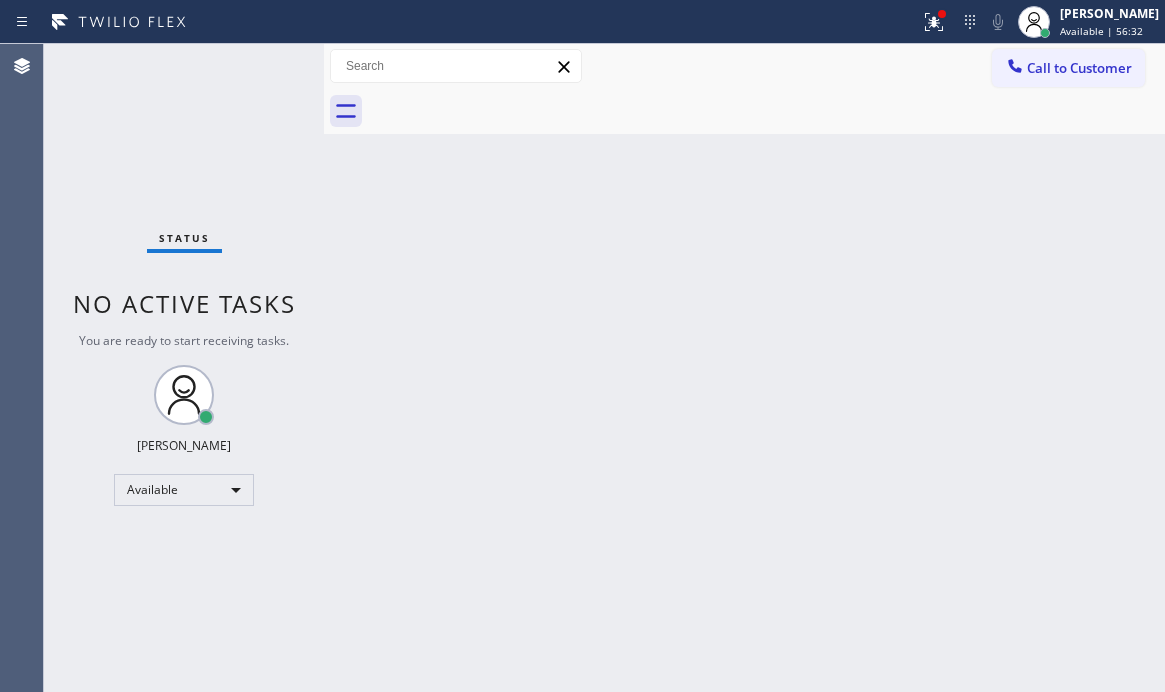 drag, startPoint x: 917, startPoint y: 22, endPoint x: 880, endPoint y: 161, distance: 143.8402 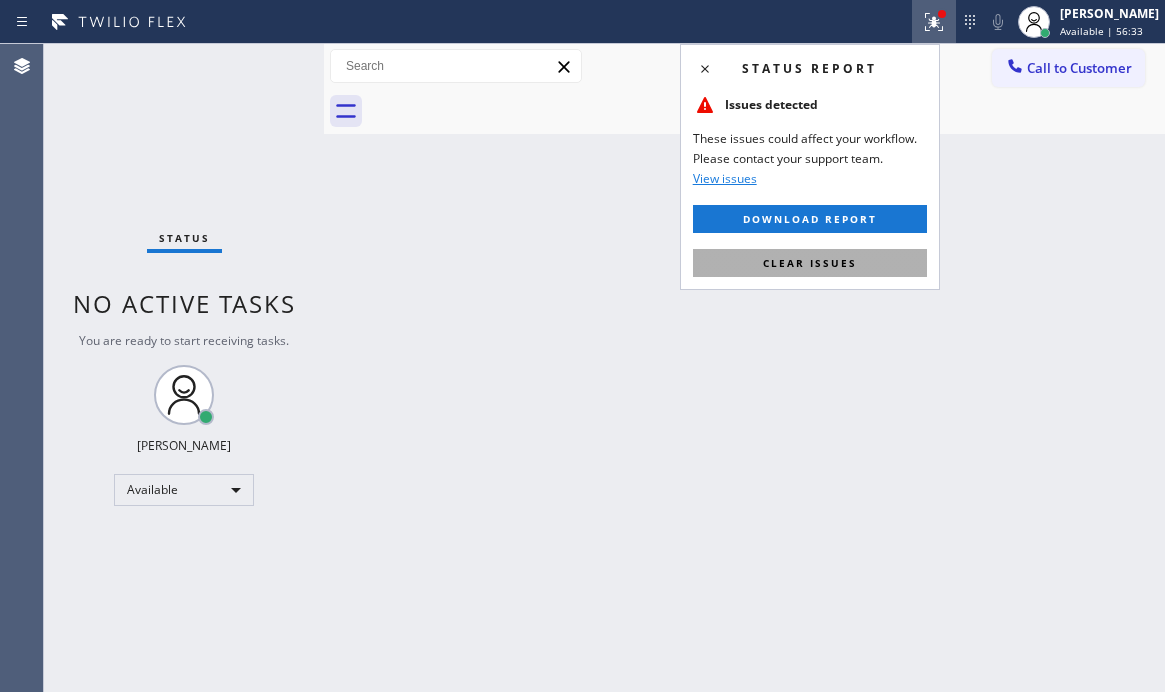 click on "Clear issues" at bounding box center [810, 263] 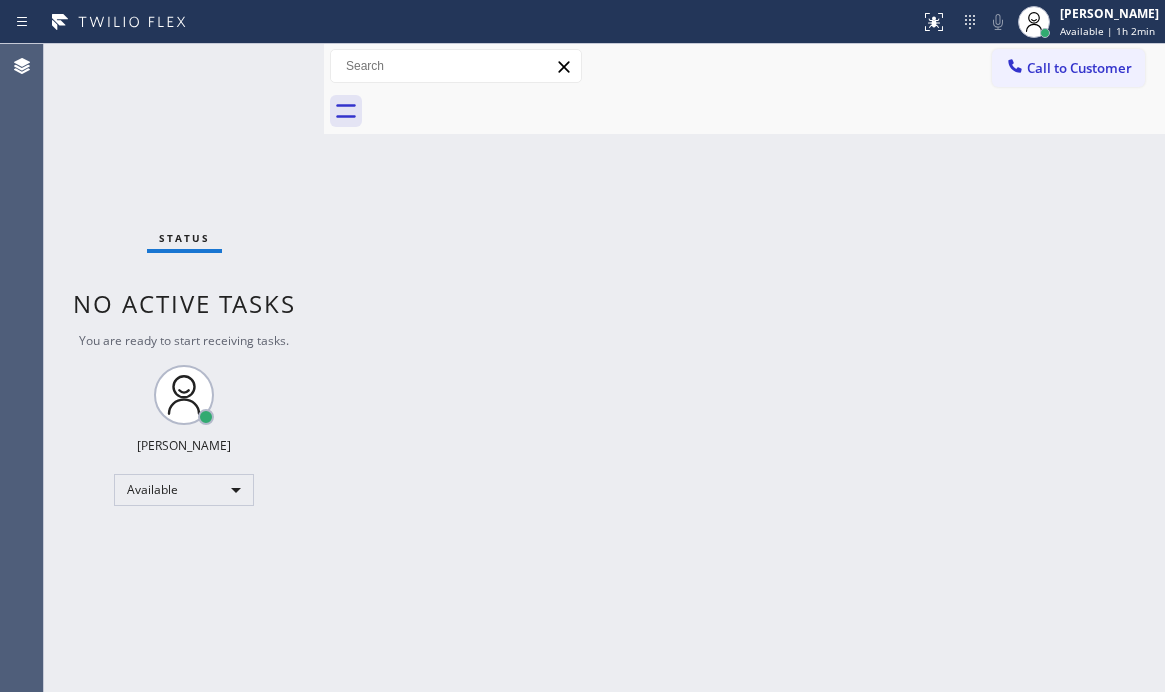 click on "Status   No active tasks     You are ready to start receiving tasks.   [PERSON_NAME] Available" at bounding box center [184, 368] 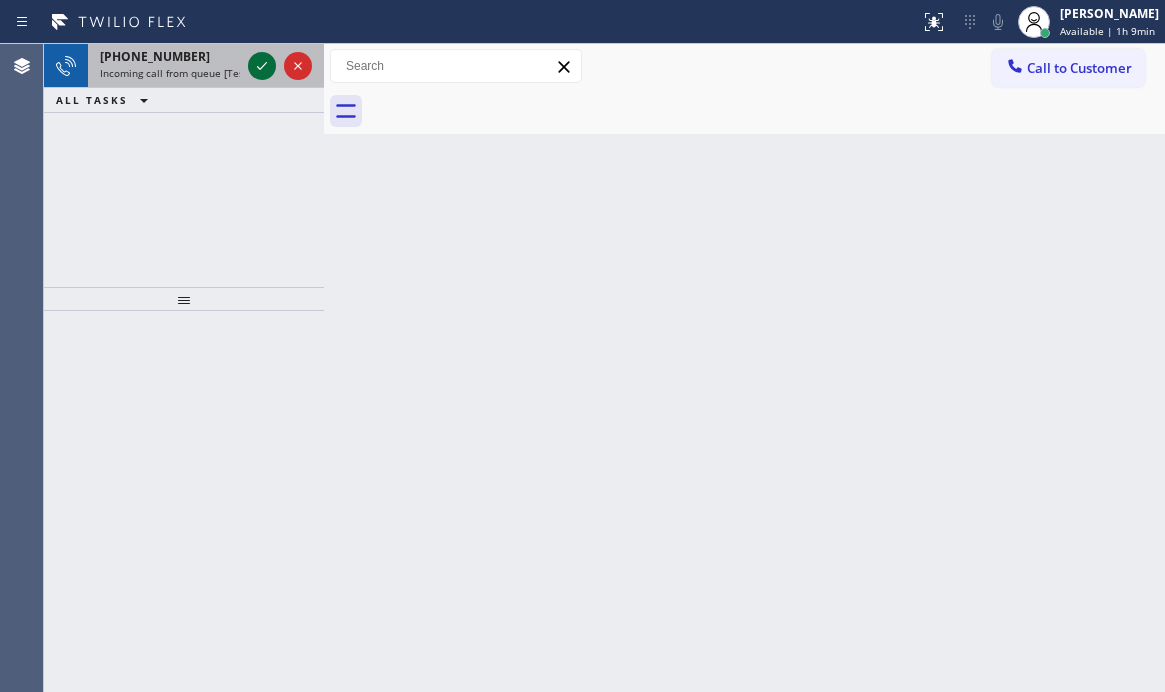click 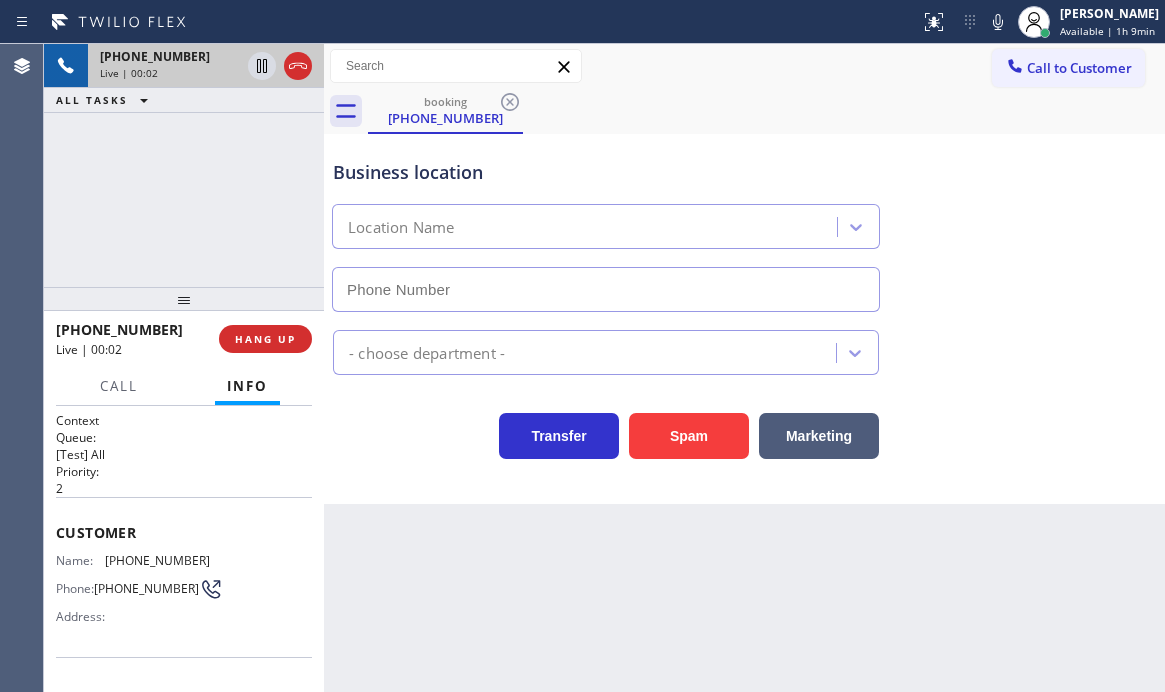 type on "[PHONE_NUMBER]" 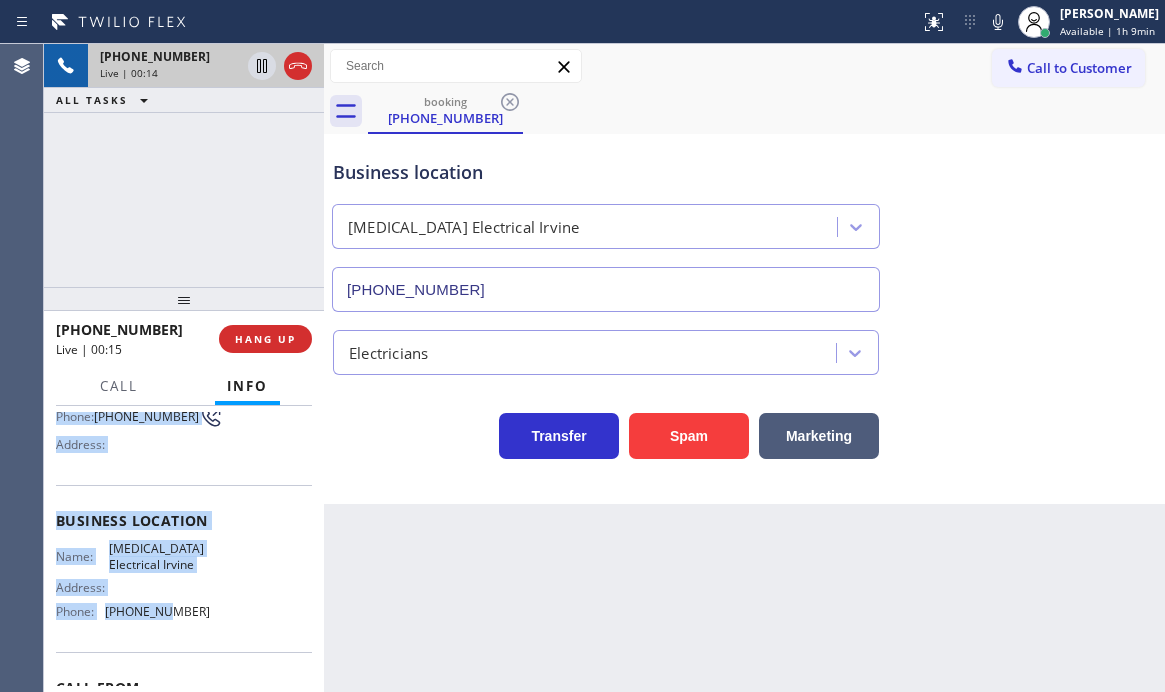 scroll, scrollTop: 200, scrollLeft: 0, axis: vertical 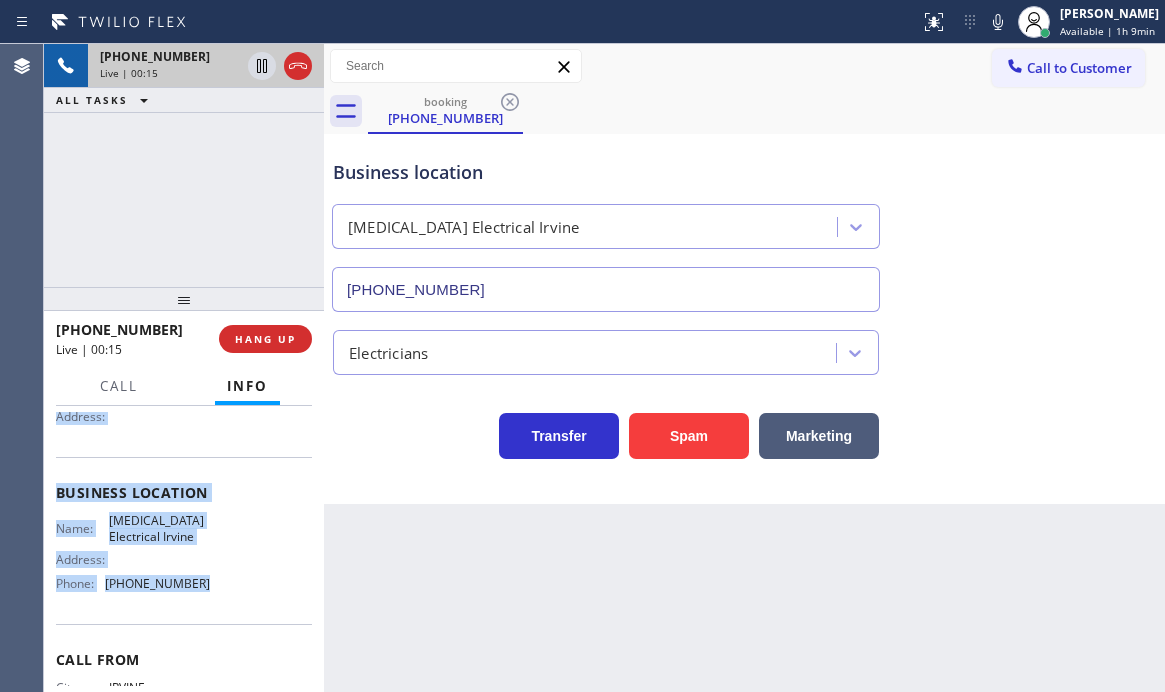 drag, startPoint x: 55, startPoint y: 531, endPoint x: 211, endPoint y: 597, distance: 169.38713 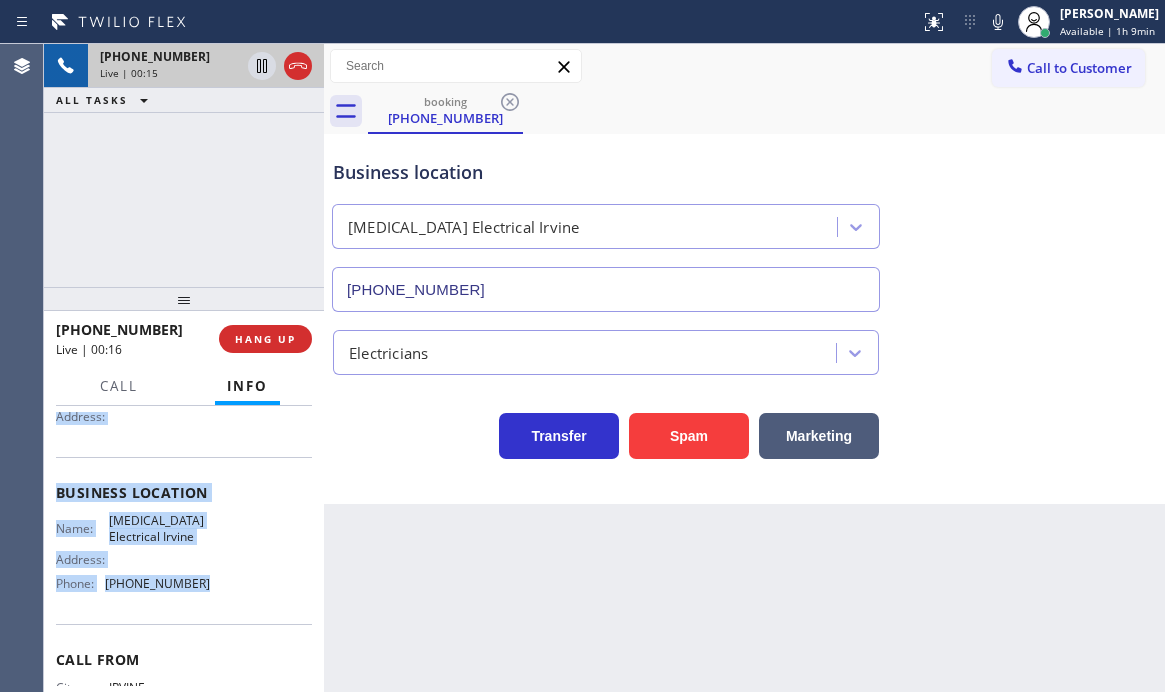 copy on "Customer Name: [PHONE_NUMBER] Phone: [PHONE_NUMBER] Address: Business location Name: [MEDICAL_DATA] Electrical Irvine Address:   Phone: [PHONE_NUMBER]" 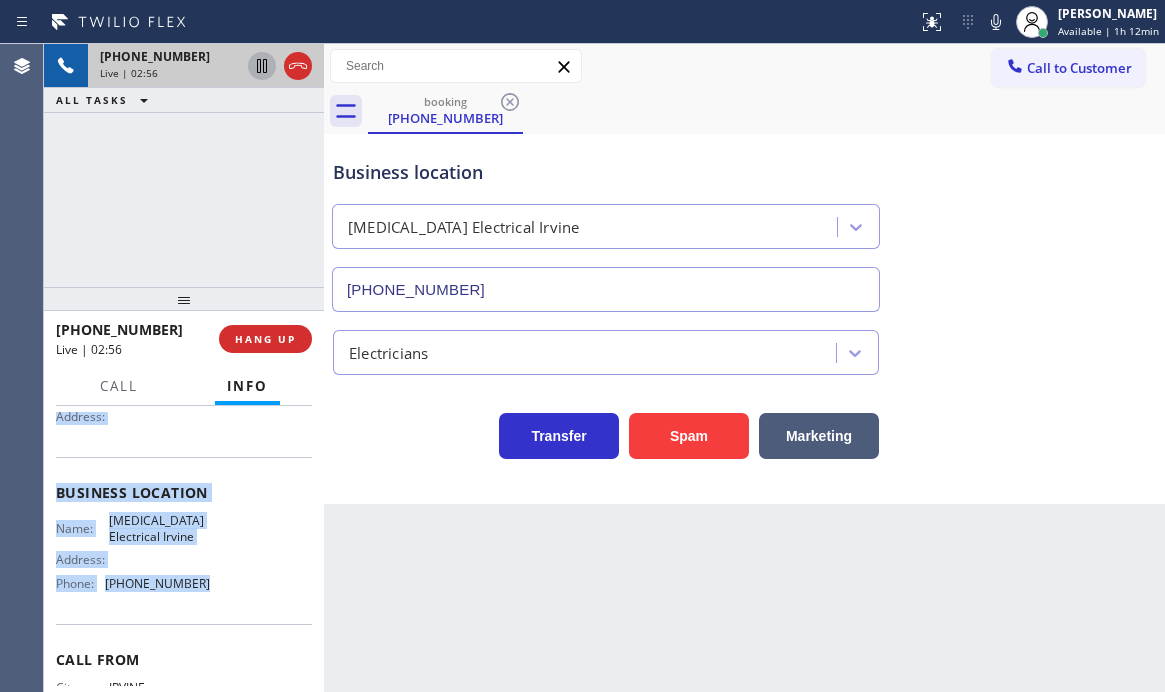 click 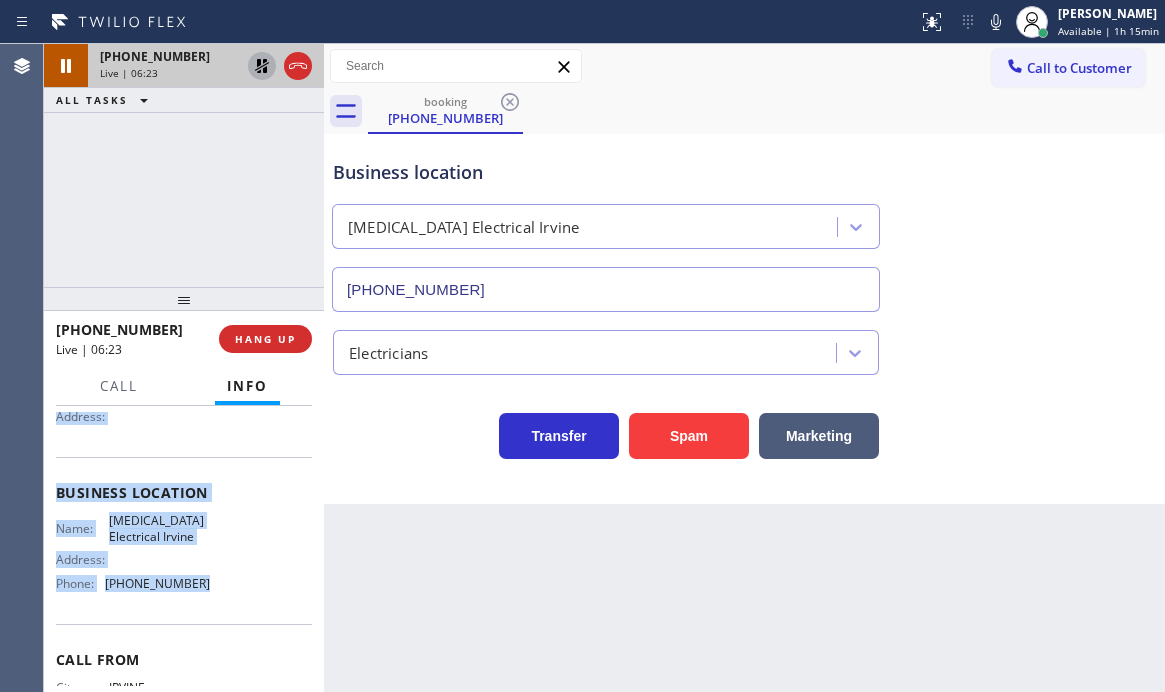 click 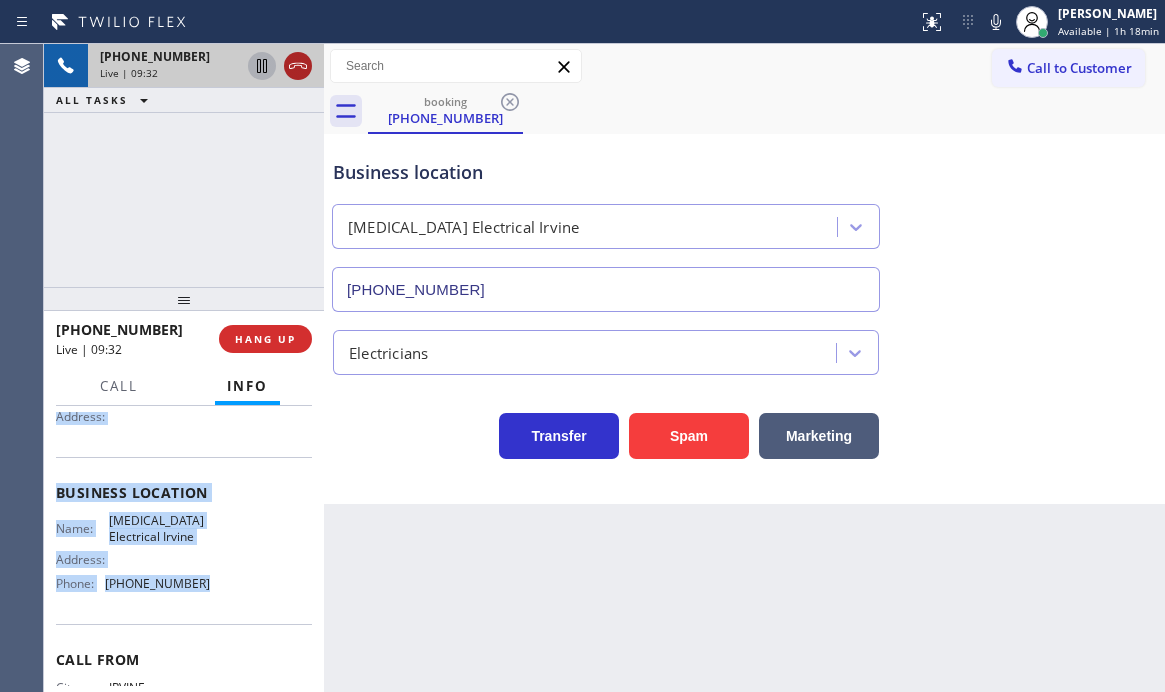 click 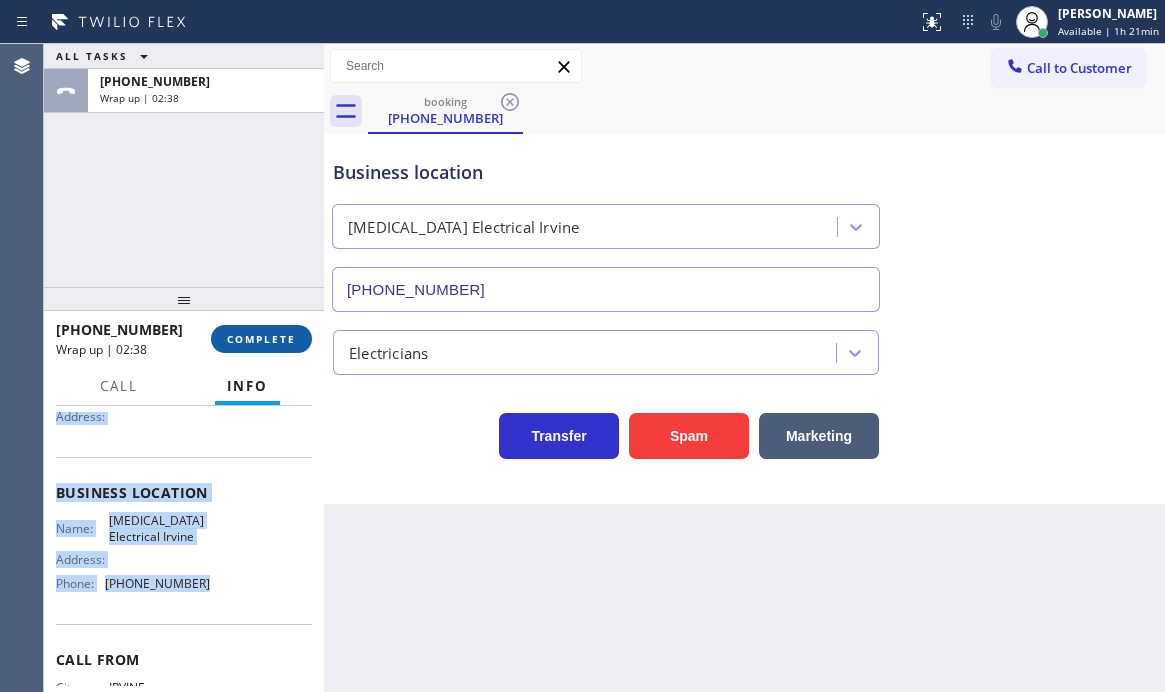 click on "COMPLETE" at bounding box center (261, 339) 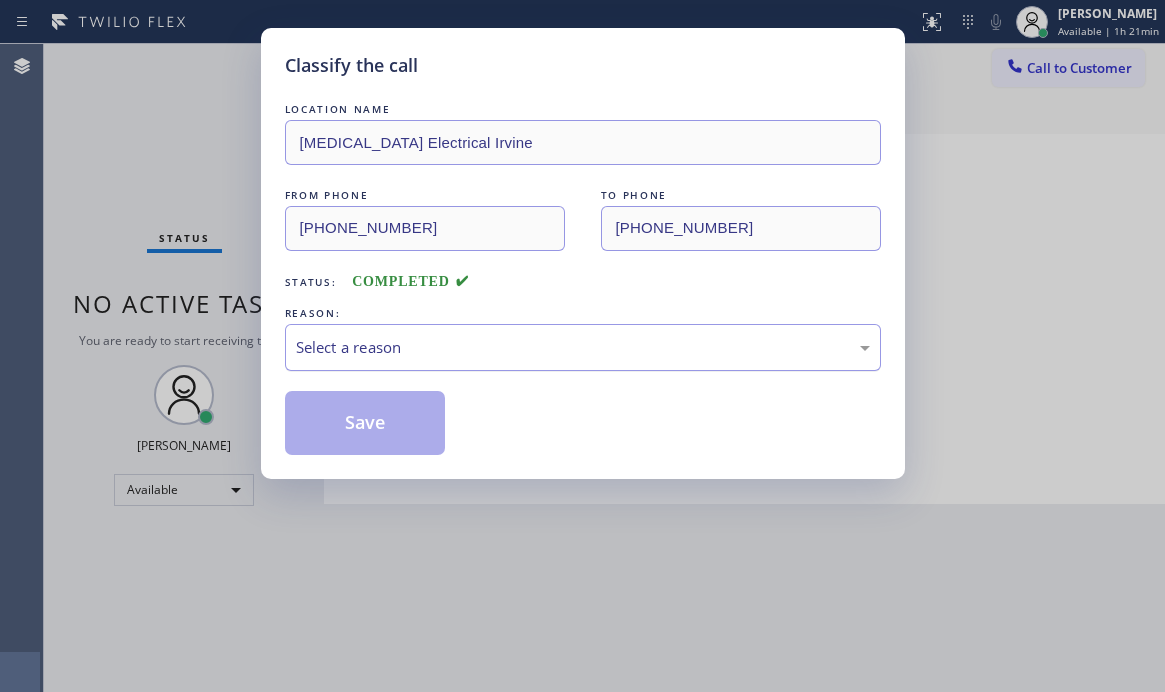 click on "Select a reason" at bounding box center [583, 347] 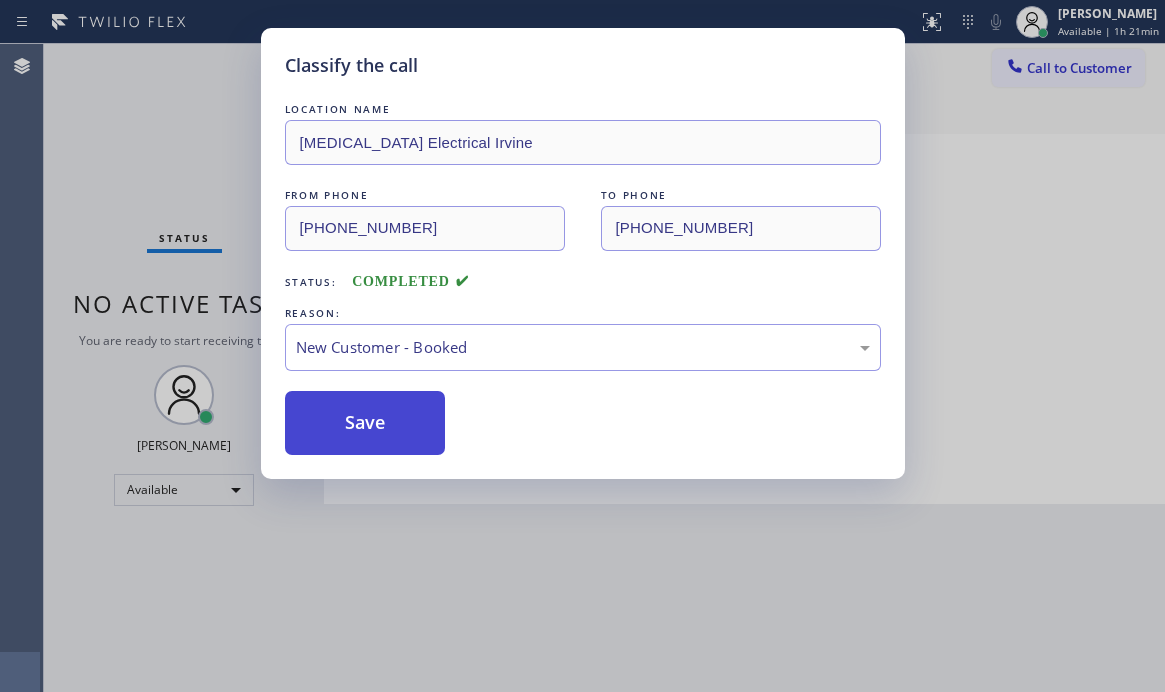 click on "Save" at bounding box center [365, 423] 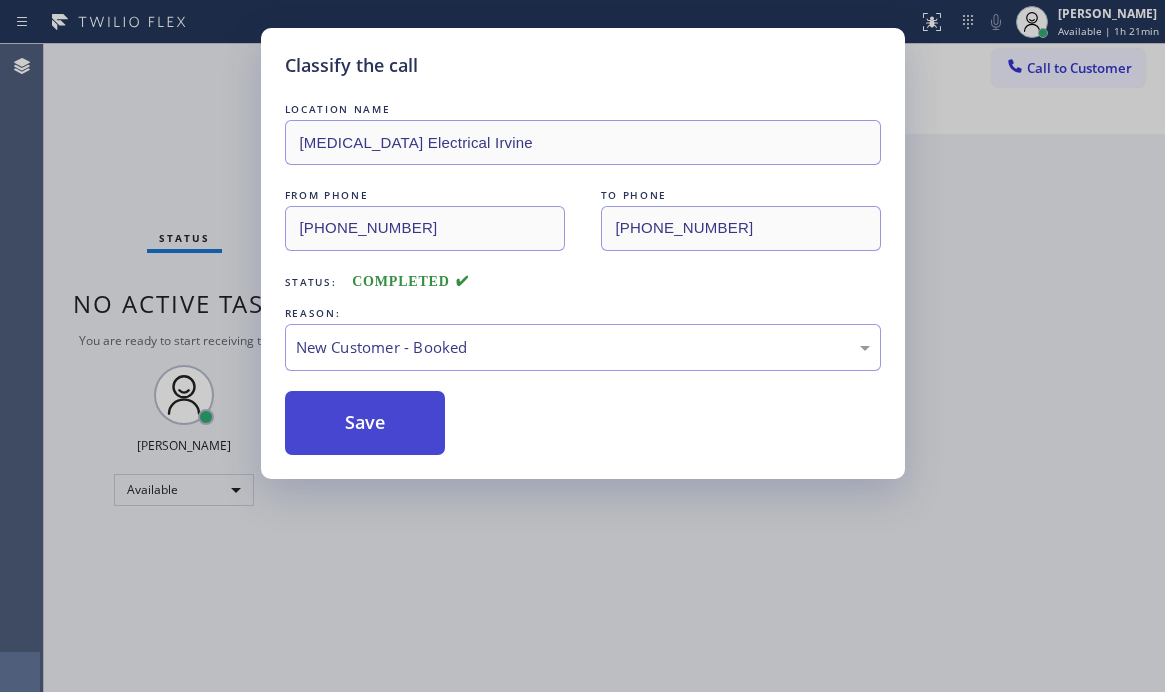 click on "Save" at bounding box center [365, 423] 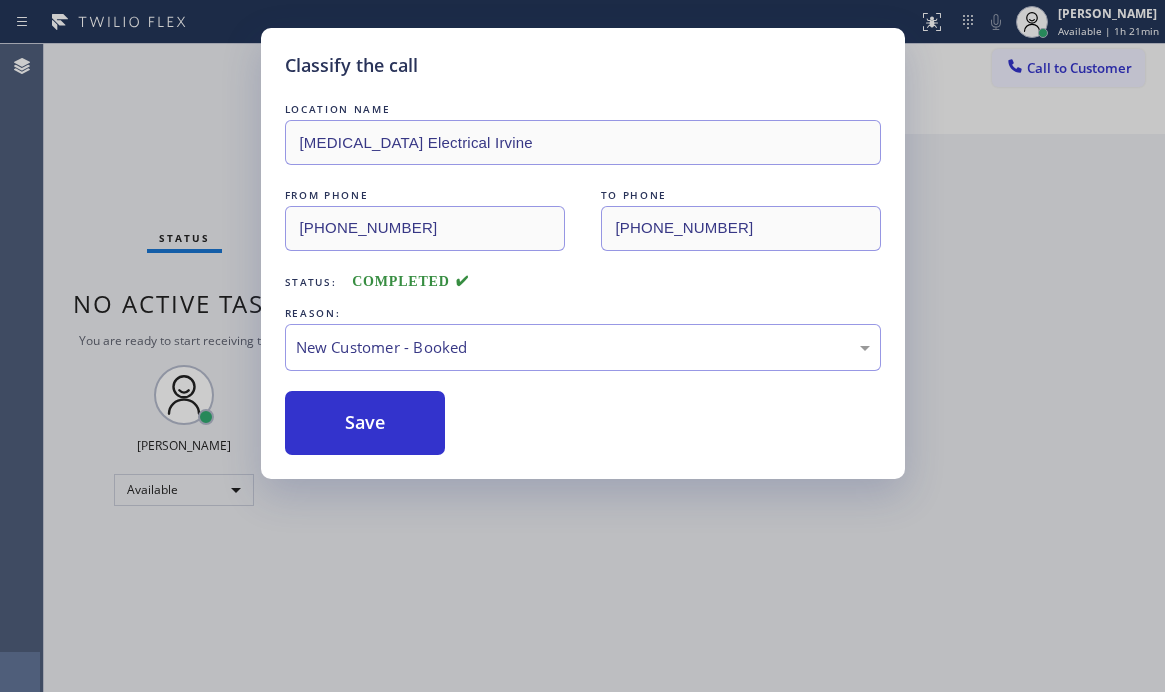 drag, startPoint x: 399, startPoint y: 403, endPoint x: 1148, endPoint y: 417, distance: 749.13086 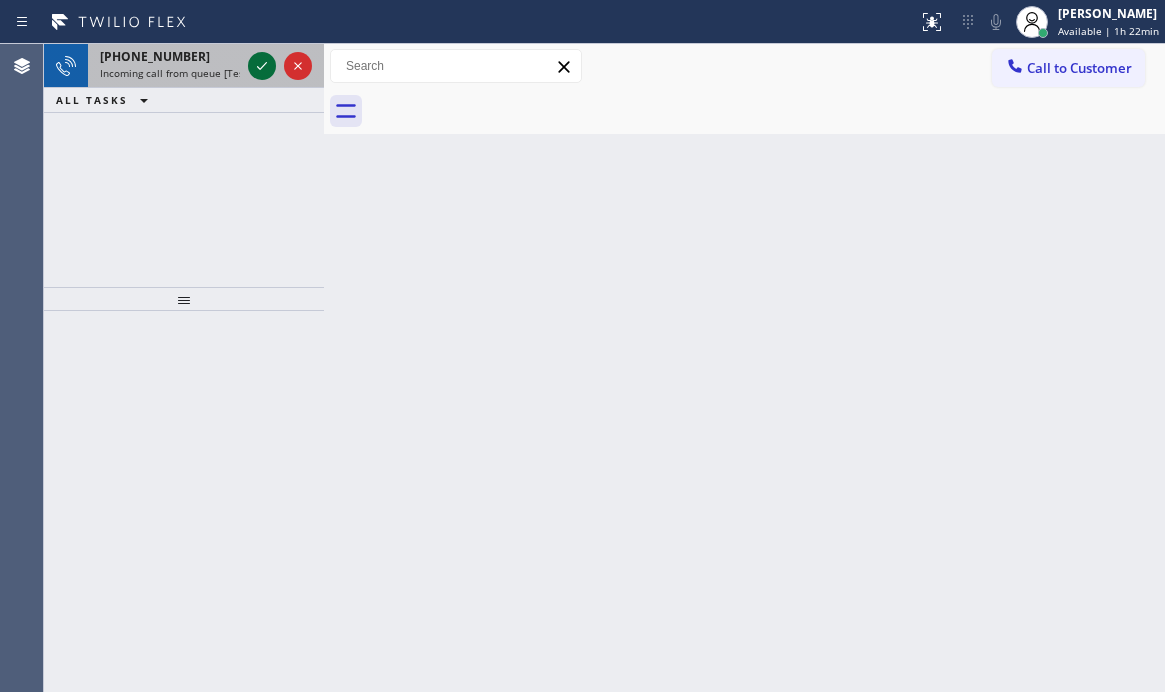 click at bounding box center (280, 66) 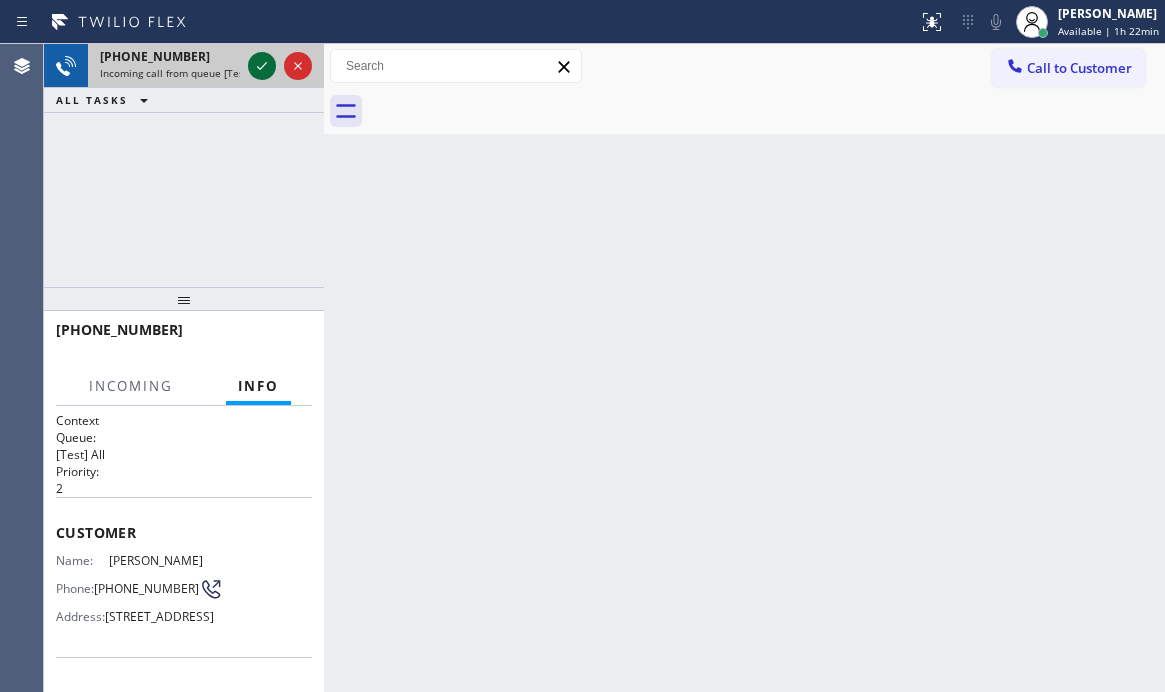 click 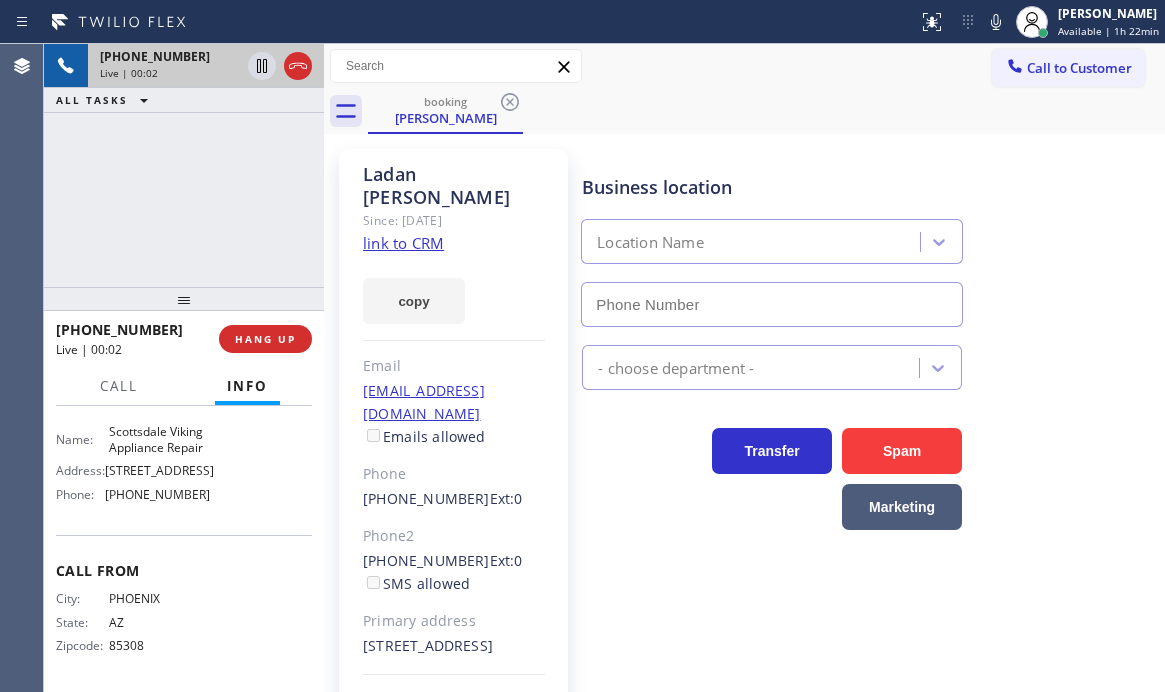 scroll, scrollTop: 243, scrollLeft: 0, axis: vertical 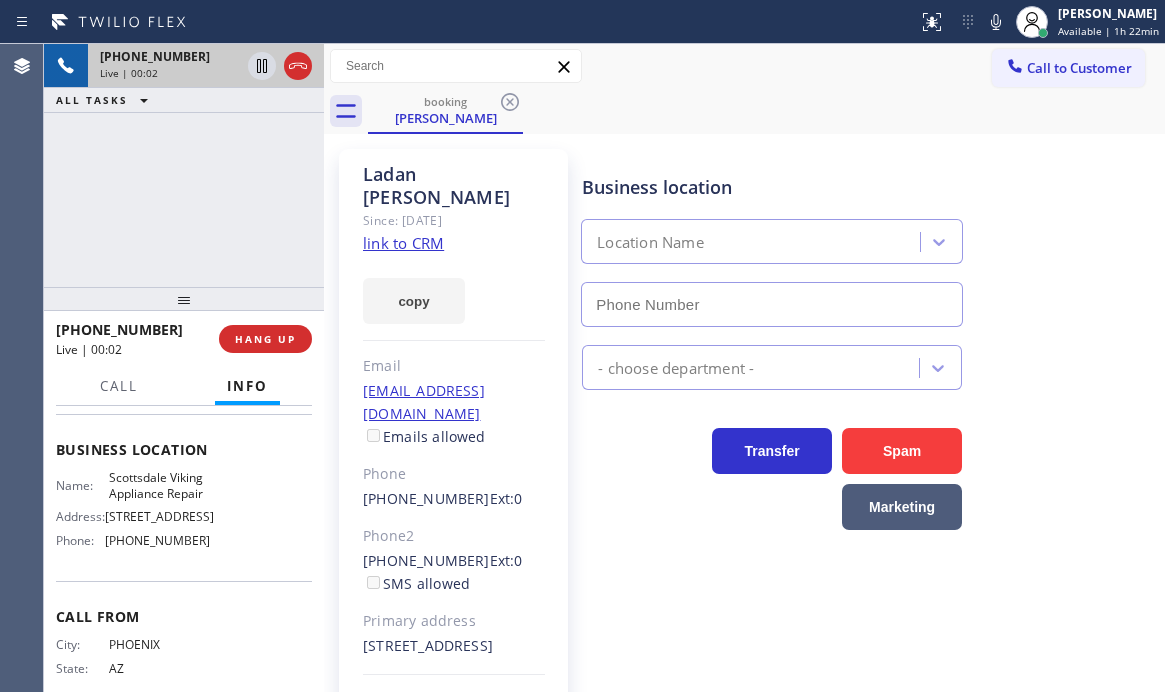 type on "[PHONE_NUMBER]" 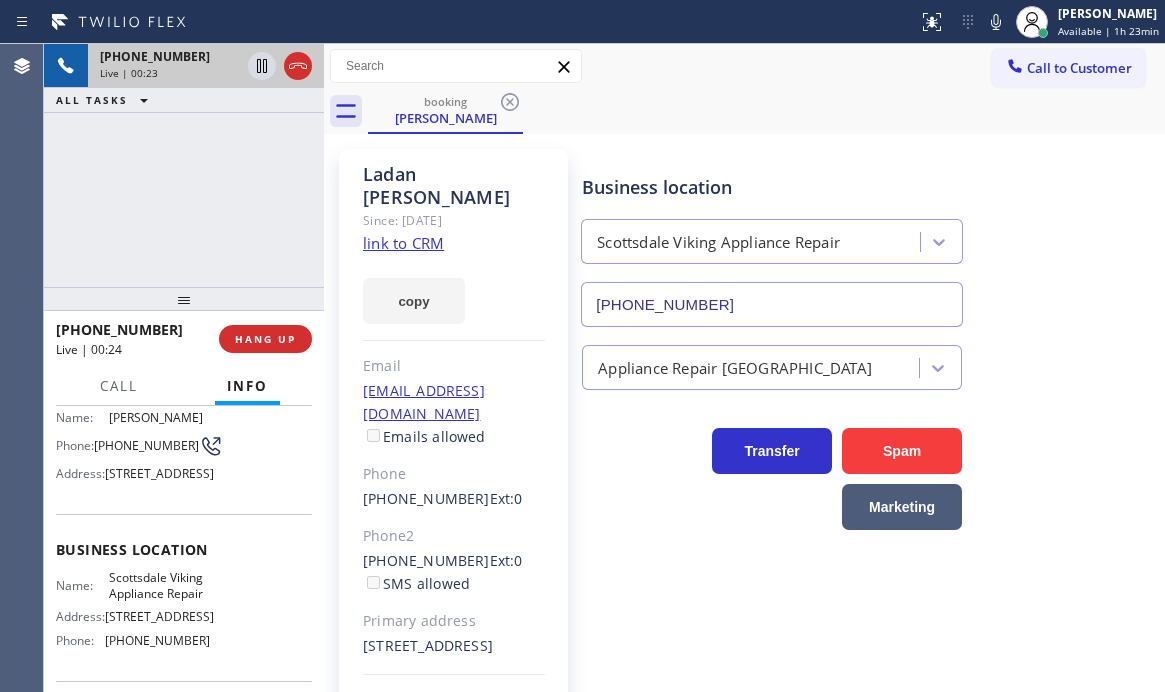 scroll, scrollTop: 43, scrollLeft: 0, axis: vertical 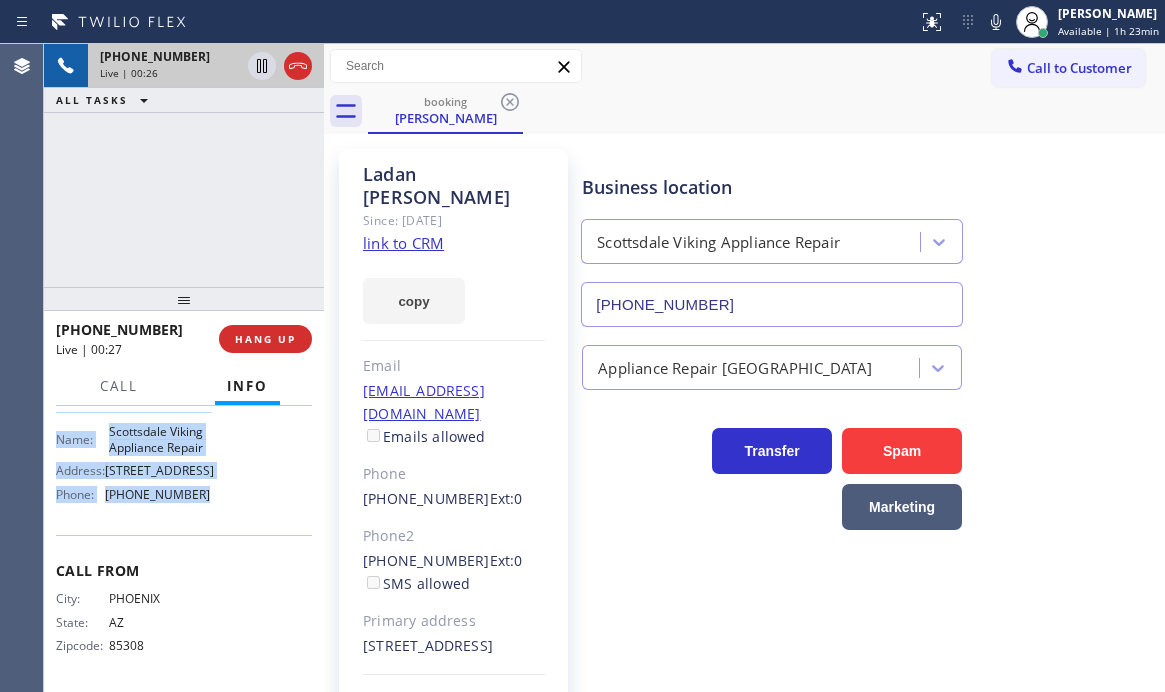 drag, startPoint x: 56, startPoint y: 487, endPoint x: 243, endPoint y: 528, distance: 191.4419 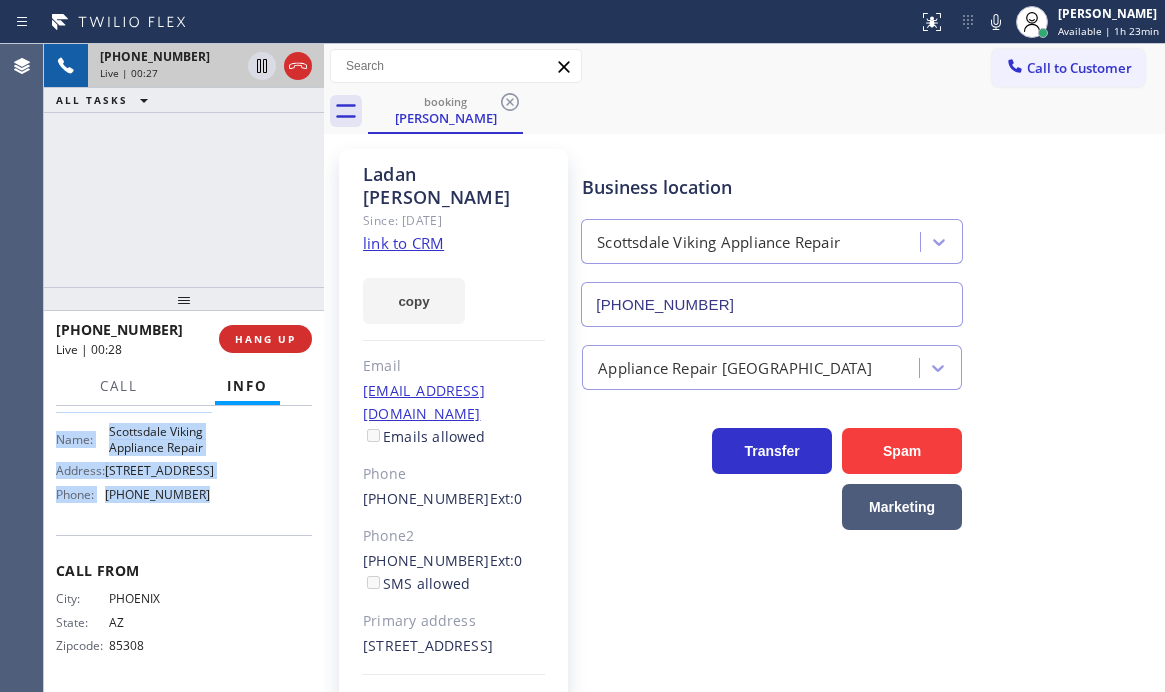 copy on "Customer Name: [PERSON_NAME] Phone: [PHONE_NUMBER] Address: [STREET_ADDRESS] Business location Name: Scottsdale Viking Appliance Repair Address: [STREET_ADDRESS]  Phone: [PHONE_NUMBER]" 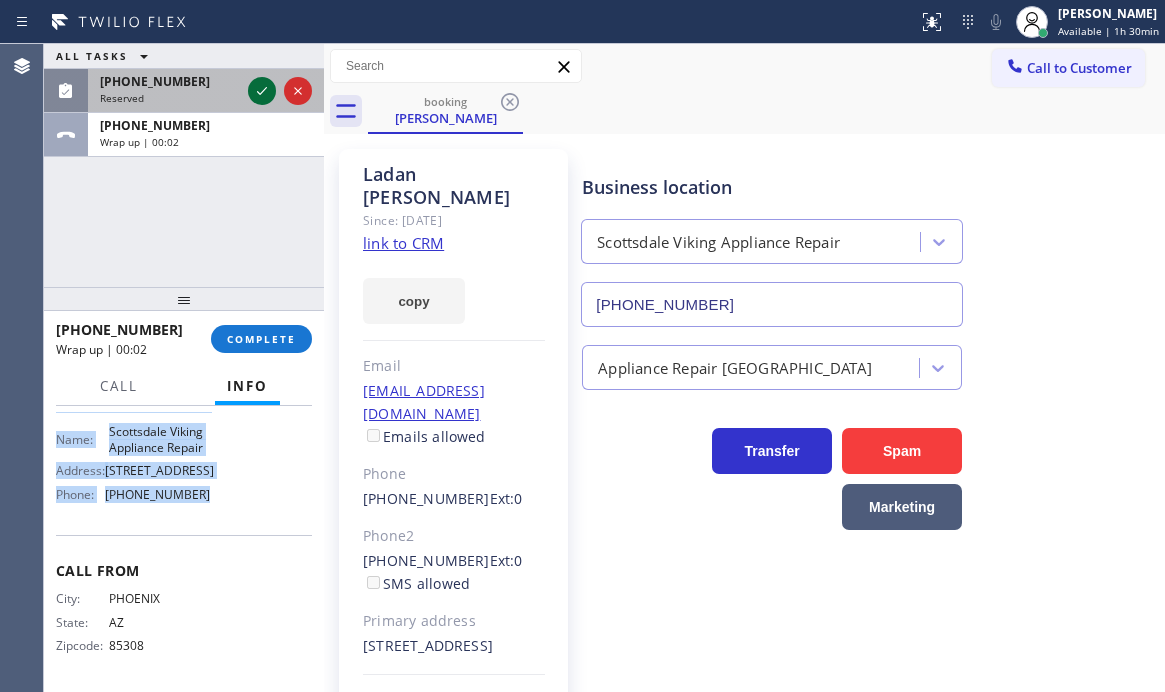click 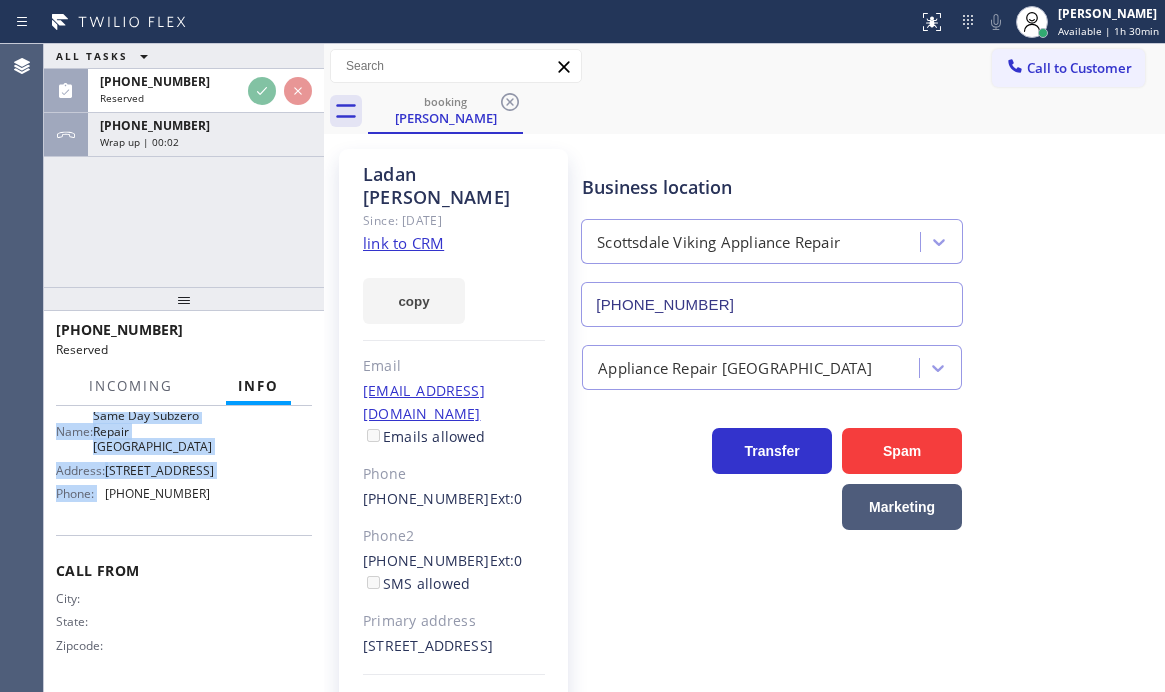 scroll, scrollTop: 384, scrollLeft: 0, axis: vertical 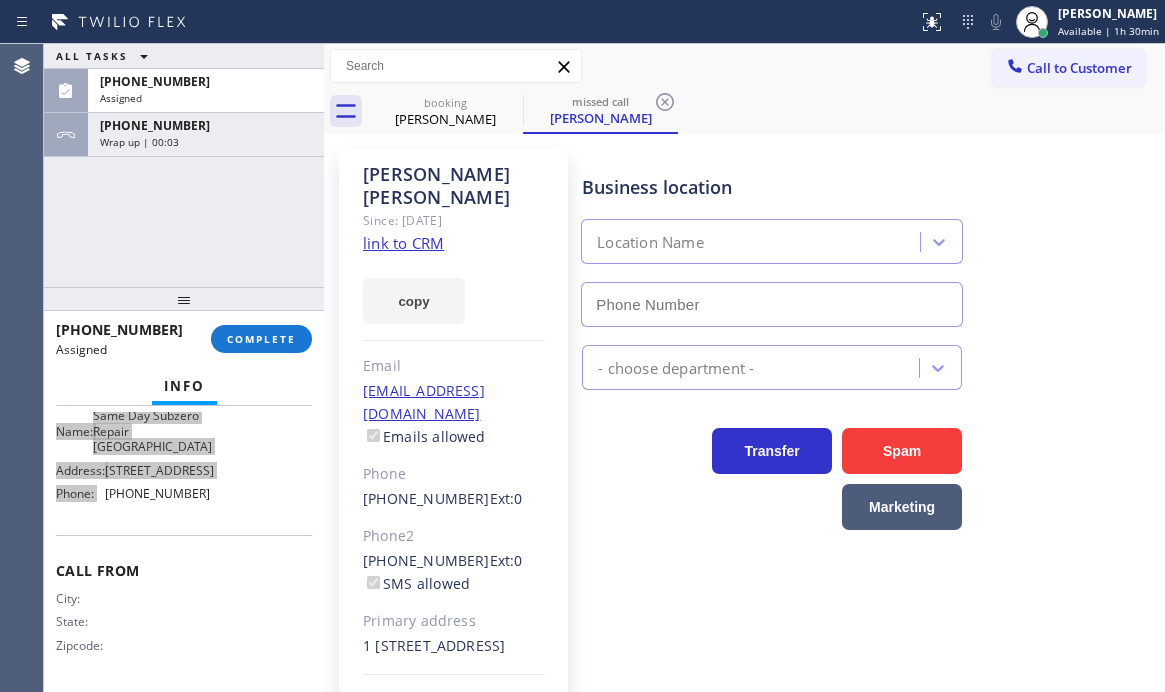 type on "[PHONE_NUMBER]" 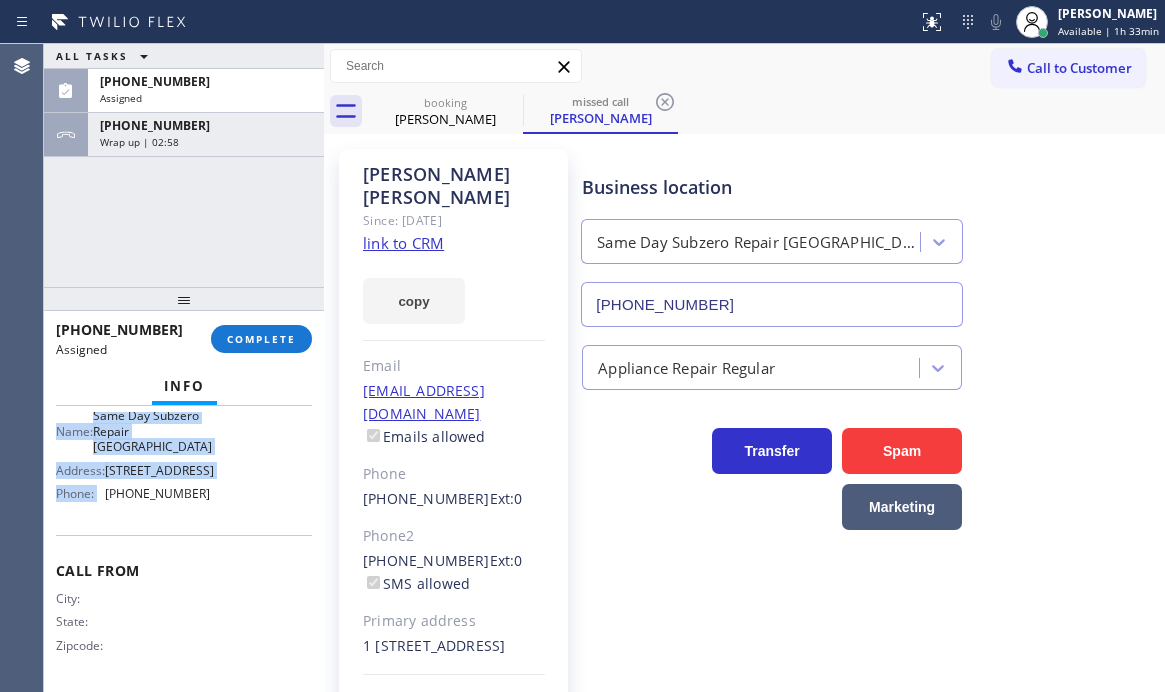 drag, startPoint x: 243, startPoint y: 141, endPoint x: 253, endPoint y: 284, distance: 143.34923 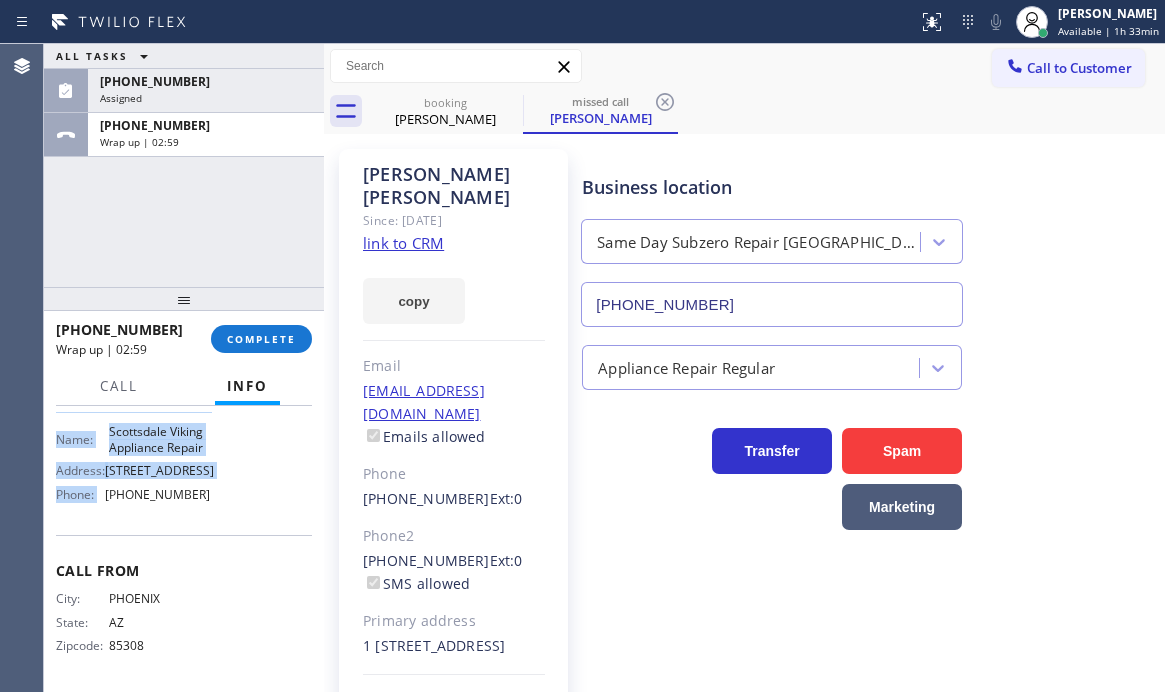 scroll, scrollTop: 343, scrollLeft: 0, axis: vertical 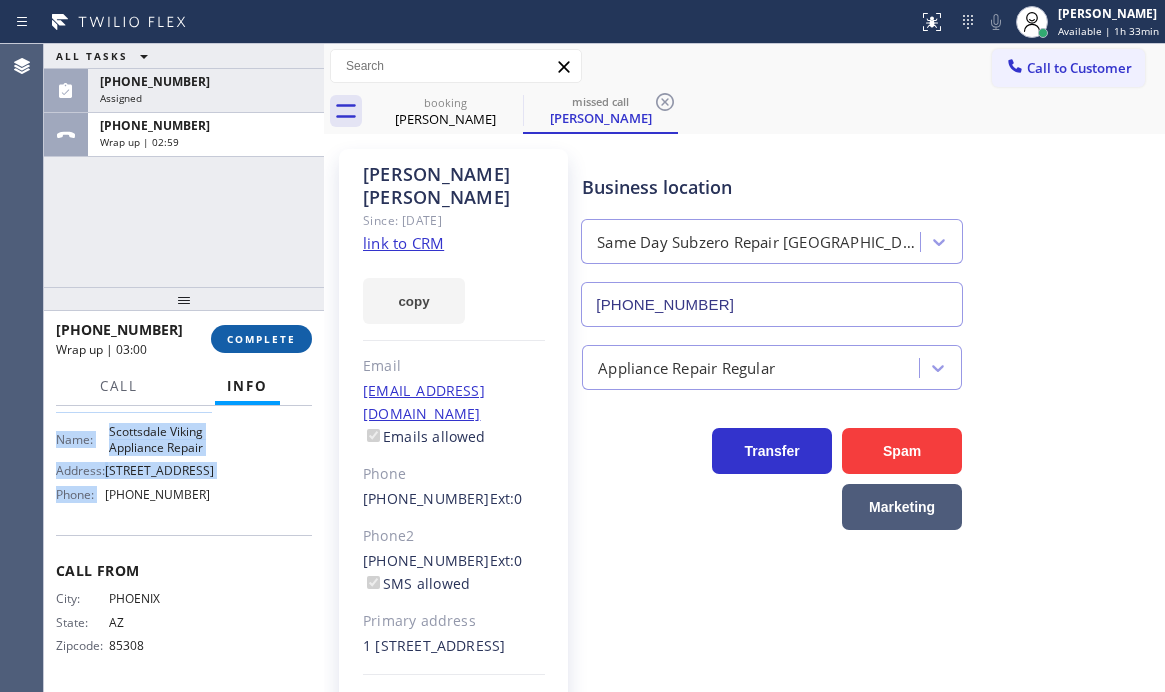 click on "COMPLETE" at bounding box center (261, 339) 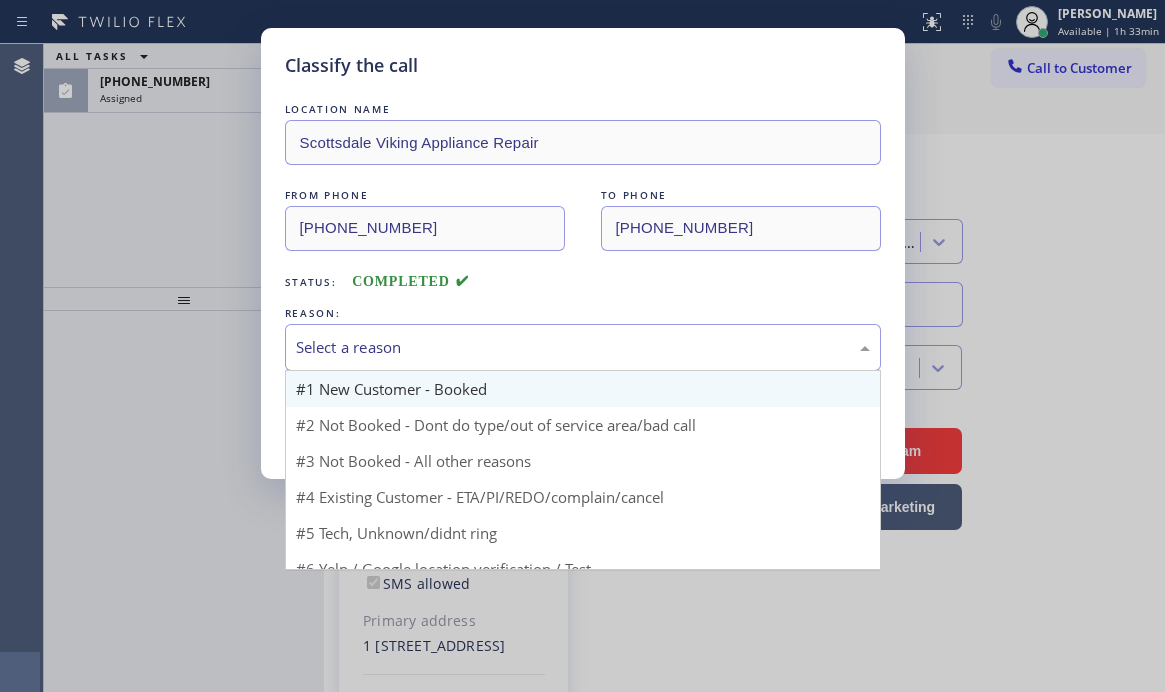 drag, startPoint x: 402, startPoint y: 352, endPoint x: 399, endPoint y: 386, distance: 34.132095 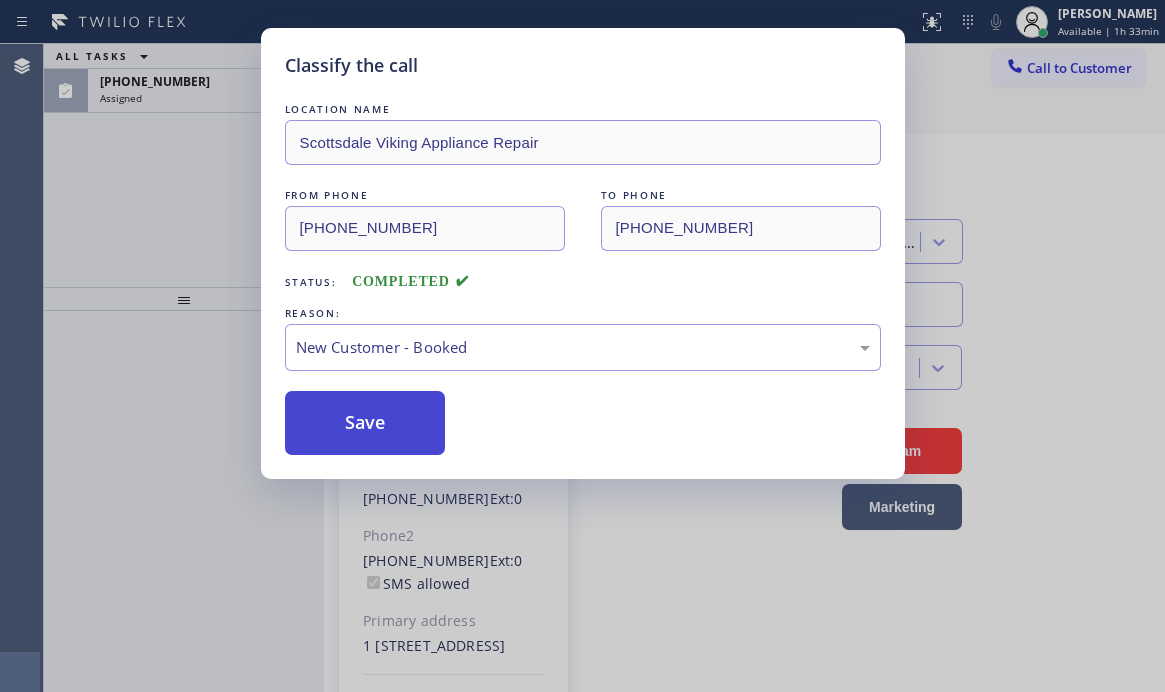 click on "Save" at bounding box center [365, 423] 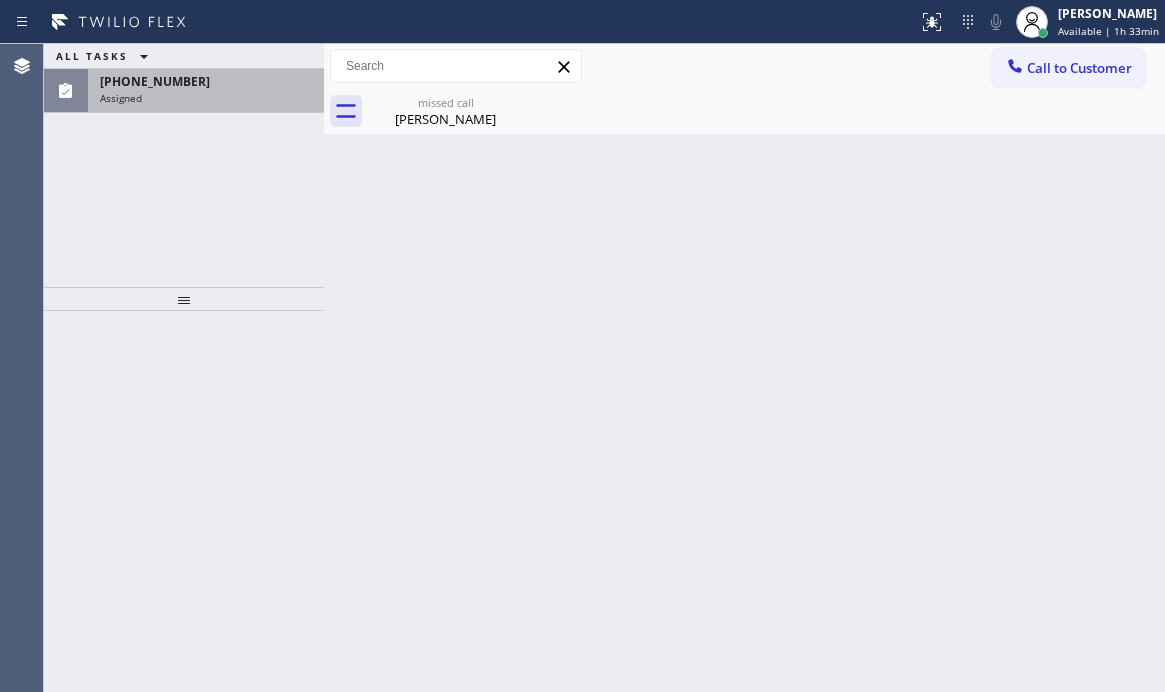 click on "Assigned" at bounding box center (206, 98) 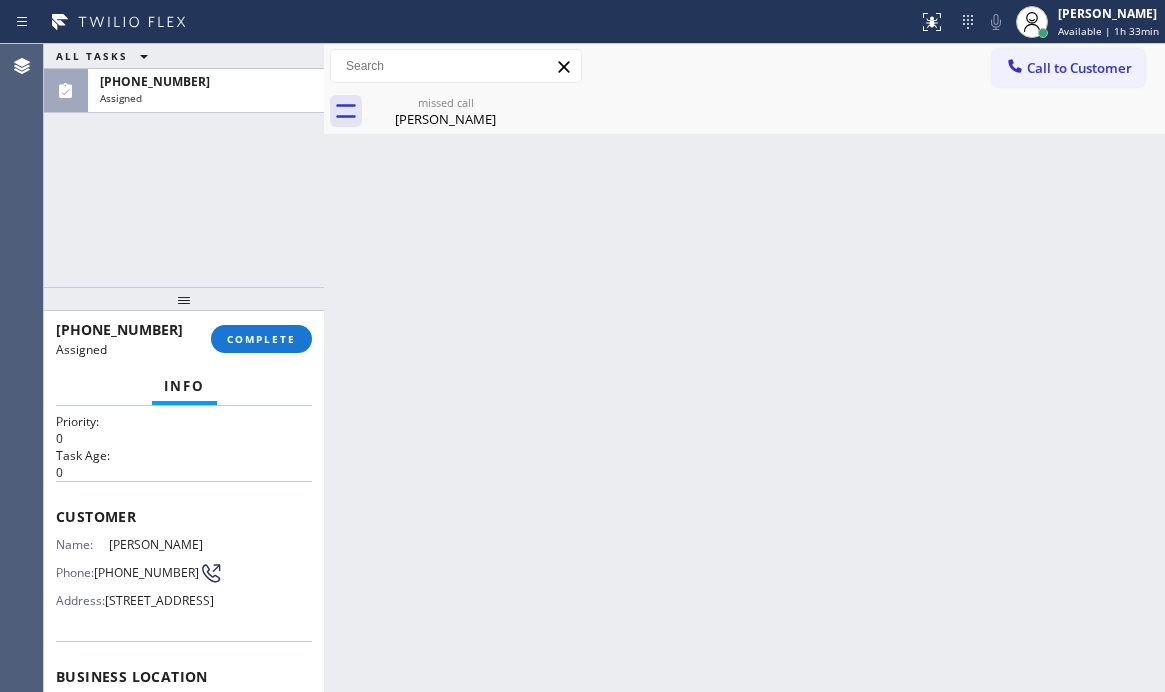 scroll, scrollTop: 100, scrollLeft: 0, axis: vertical 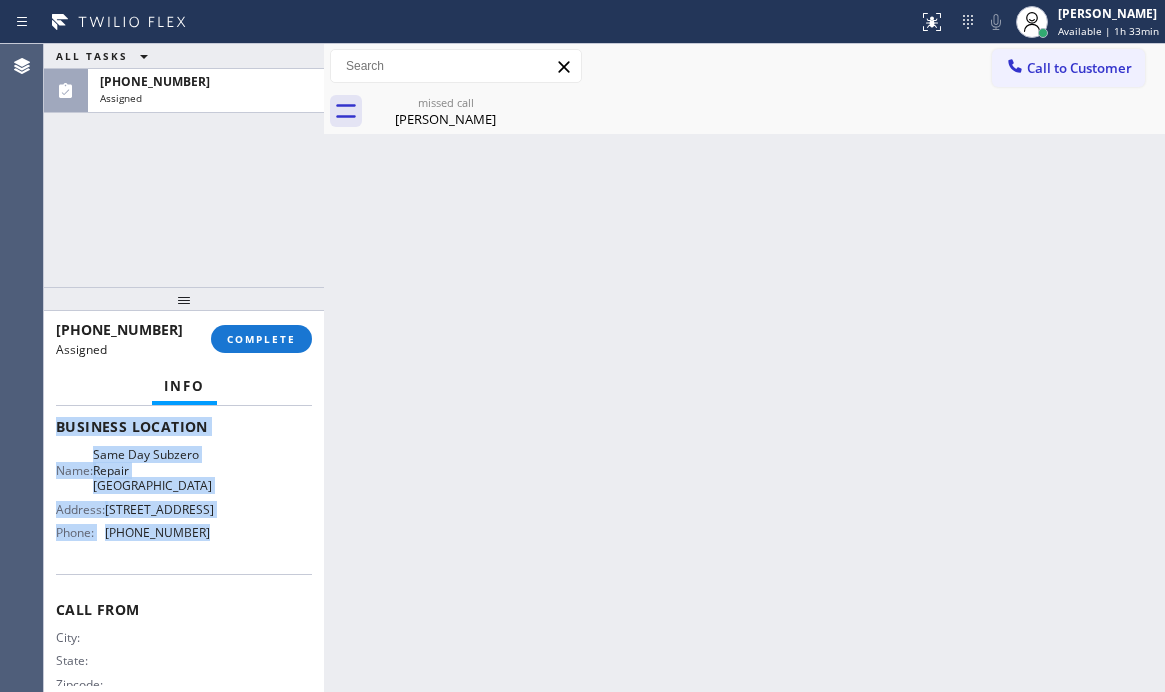 drag, startPoint x: 58, startPoint y: 466, endPoint x: 205, endPoint y: 581, distance: 186.63869 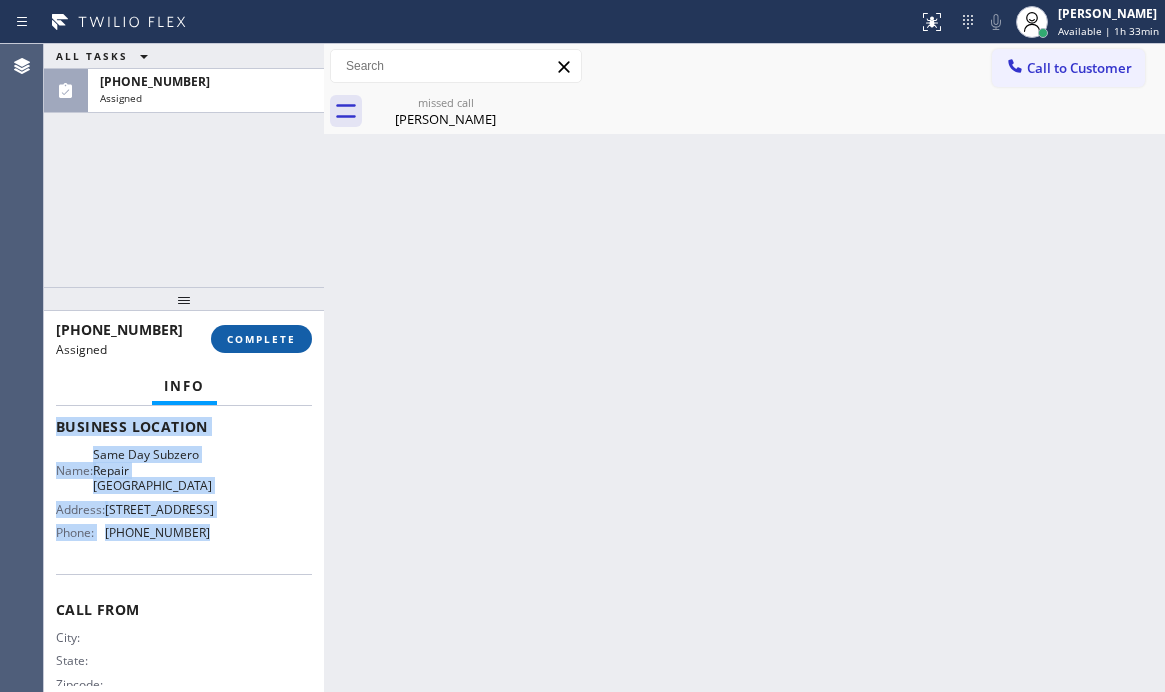 click on "COMPLETE" at bounding box center (261, 339) 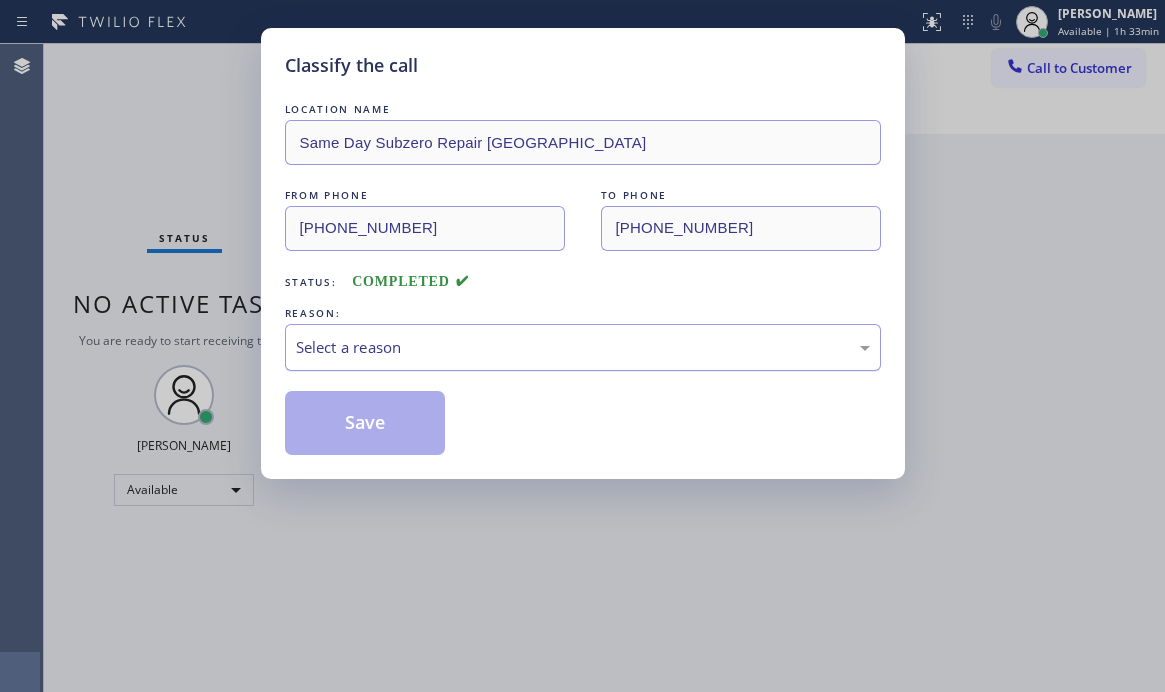 click on "Select a reason" at bounding box center (583, 347) 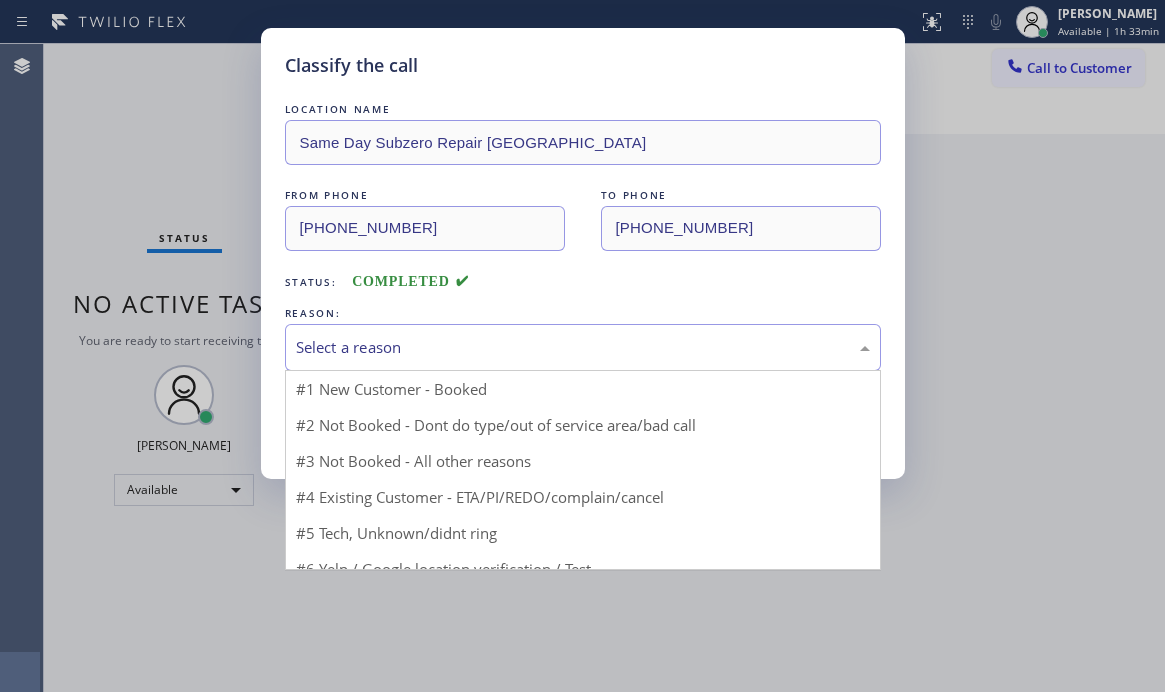 drag, startPoint x: 379, startPoint y: 426, endPoint x: 366, endPoint y: 428, distance: 13.152946 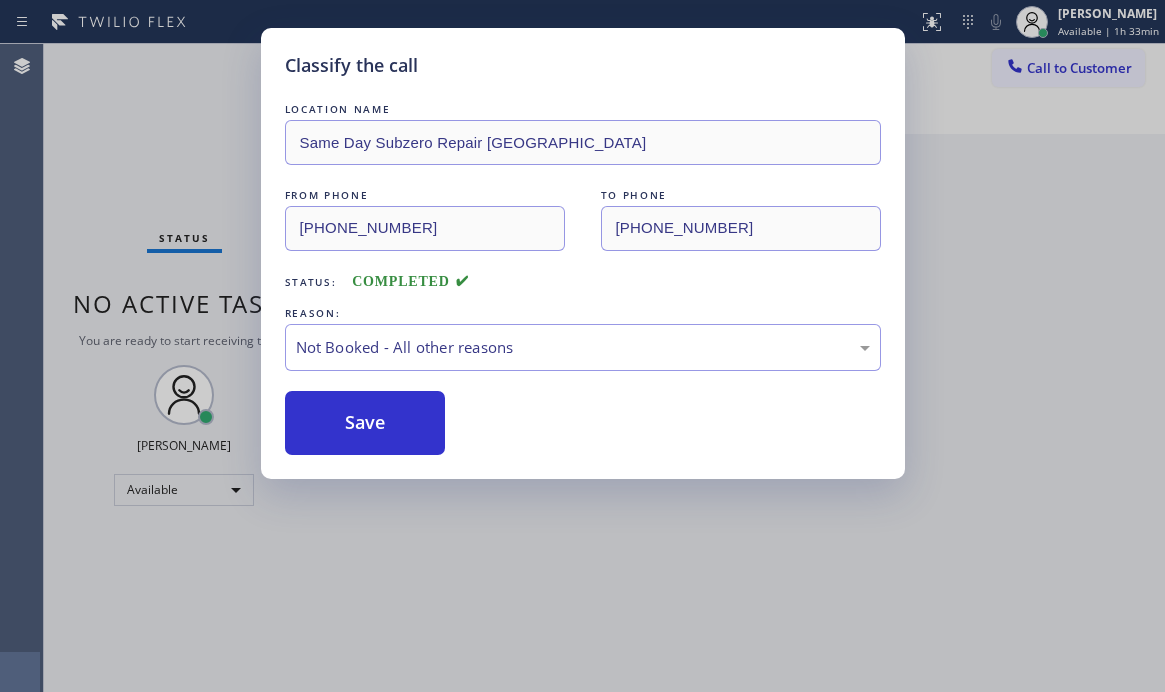 drag, startPoint x: 362, startPoint y: 428, endPoint x: 590, endPoint y: 427, distance: 228.0022 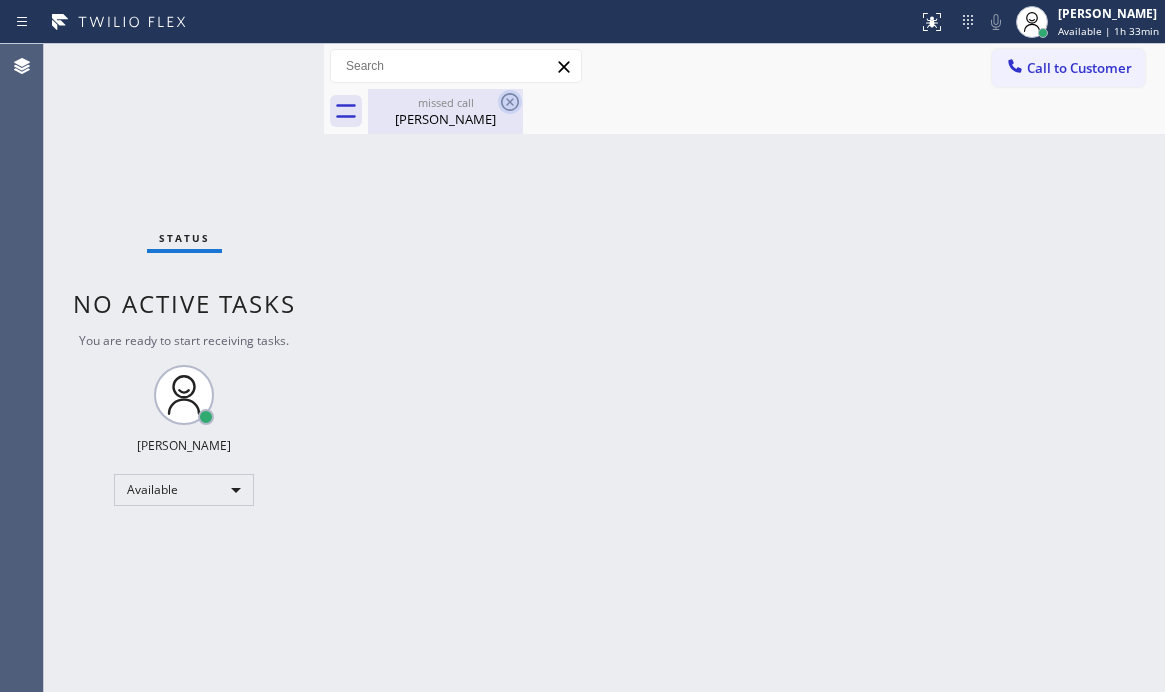click 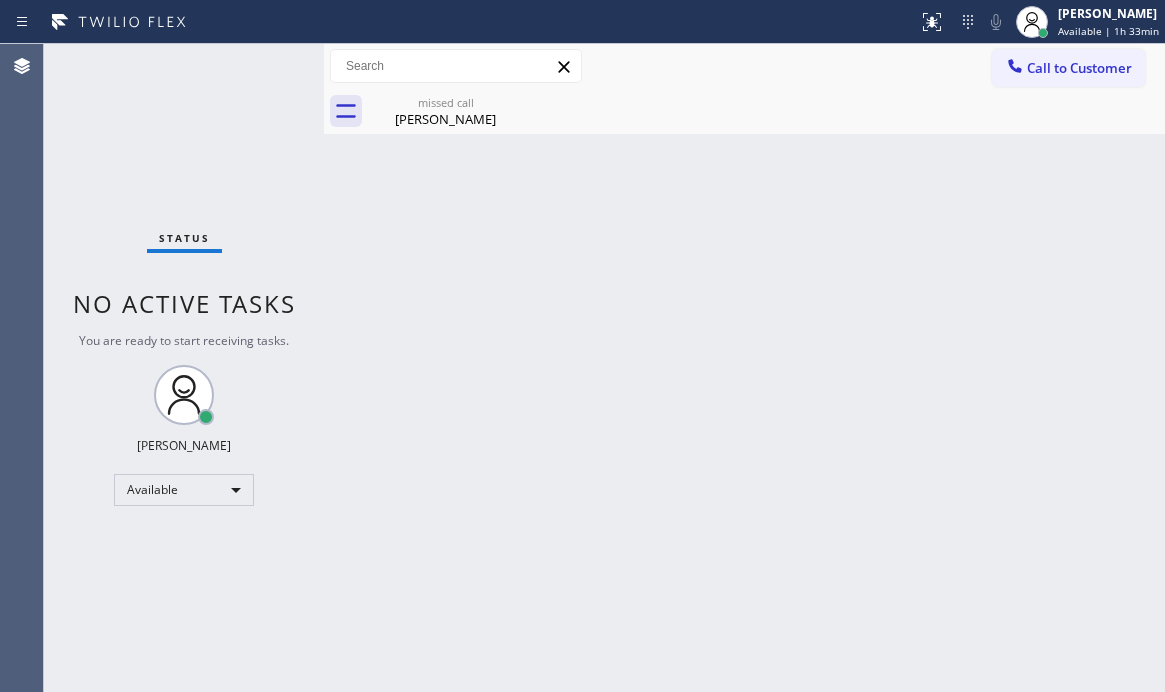 click on "Back to Dashboard Change Sender ID Customers Technicians Select a contact Outbound call Technician Search Technician Your caller id phone number Your caller id phone number Call Technician info Name   Phone none Address none Change Sender ID HVAC [PHONE_NUMBER] 5 Star Appliance [PHONE_NUMBER] Appliance Repair [PHONE_NUMBER] Plumbing [PHONE_NUMBER] Air Duct Cleaning [PHONE_NUMBER]  Electricians [PHONE_NUMBER] Cancel Change Check personal SMS Reset Change missed call [PERSON_NAME] Call to Customer Outbound call Location Search location Your caller id phone number [PHONE_NUMBER] Customer number Call Outbound call Technician Search Technician Your caller id phone number Your caller id phone number Call missed call [PERSON_NAME]" at bounding box center [744, 368] 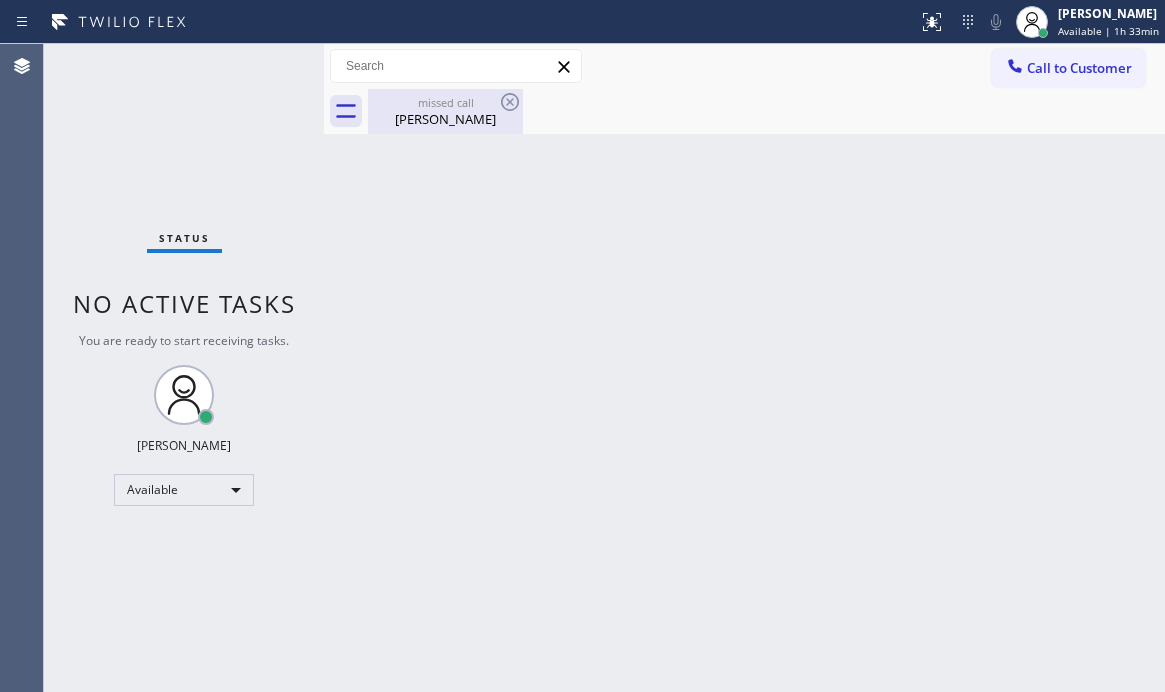click on "missed call" at bounding box center [445, 102] 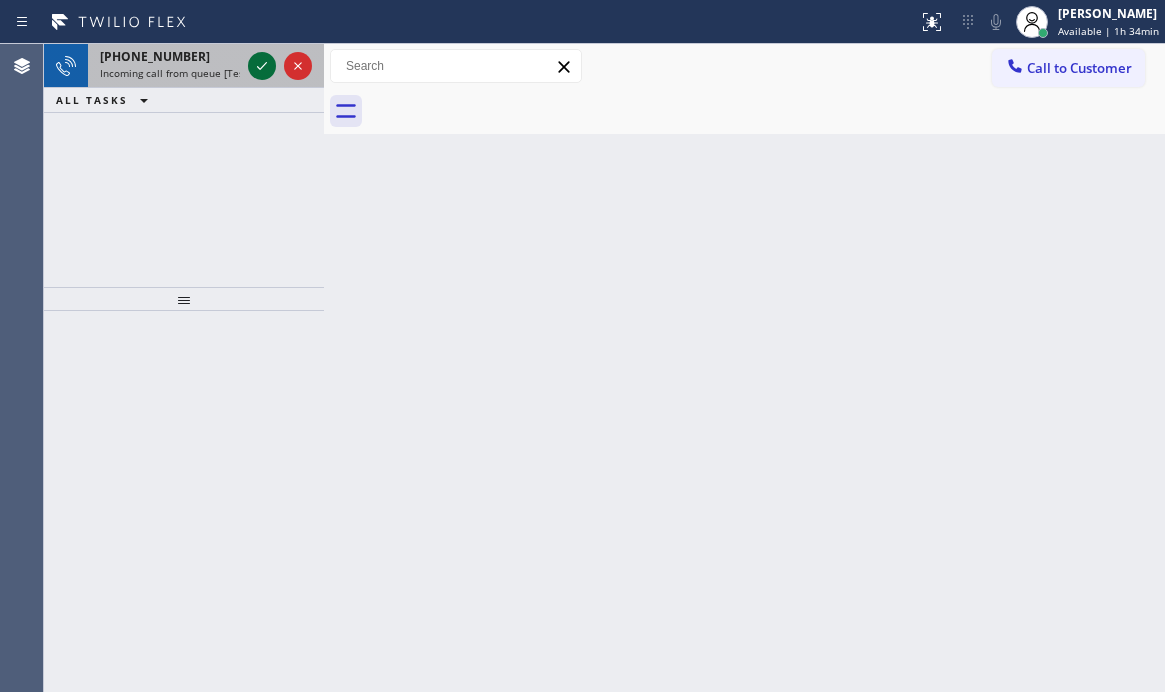 click 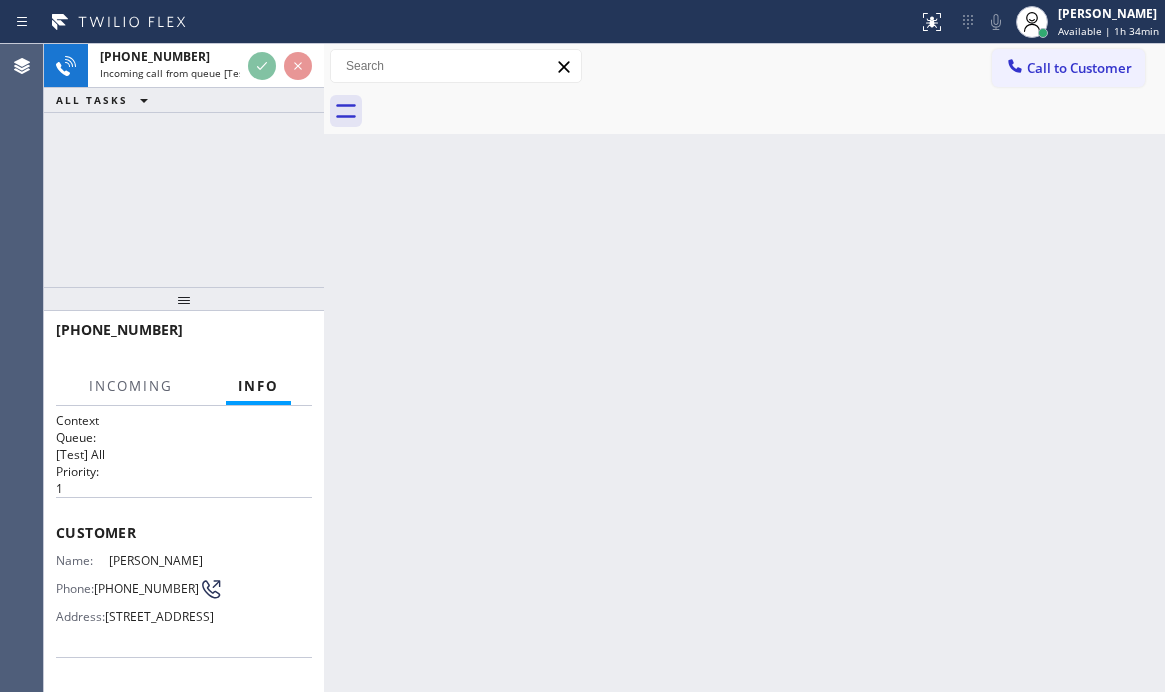 scroll, scrollTop: 200, scrollLeft: 0, axis: vertical 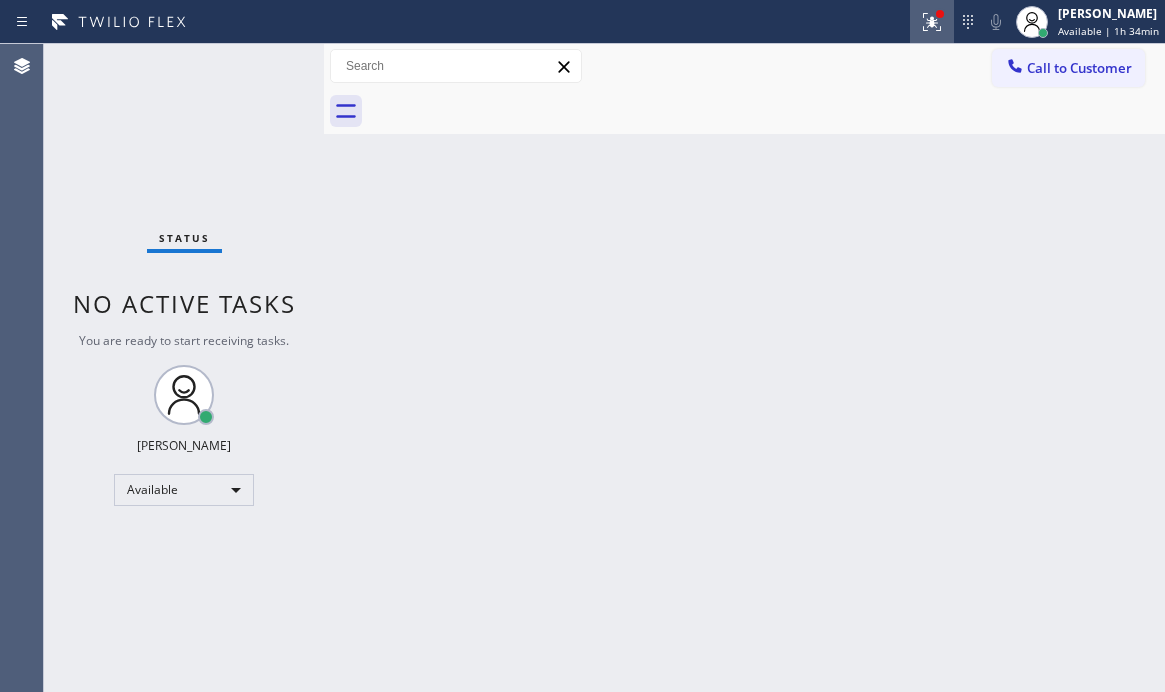 click 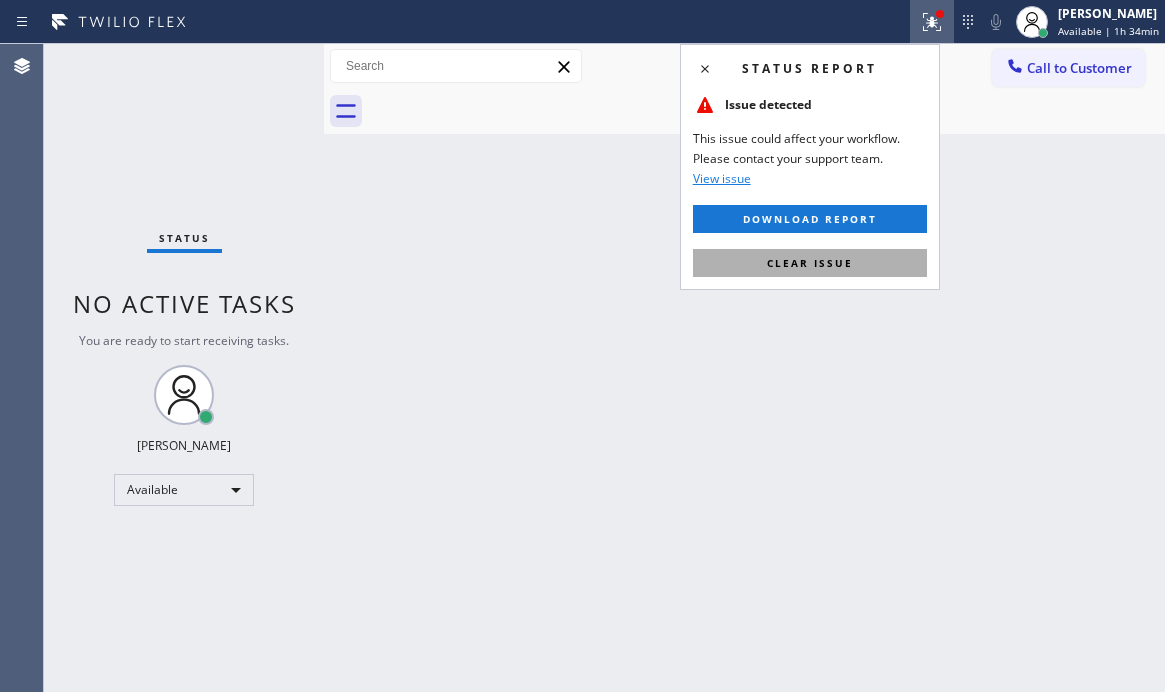 click on "Clear issue" at bounding box center (810, 263) 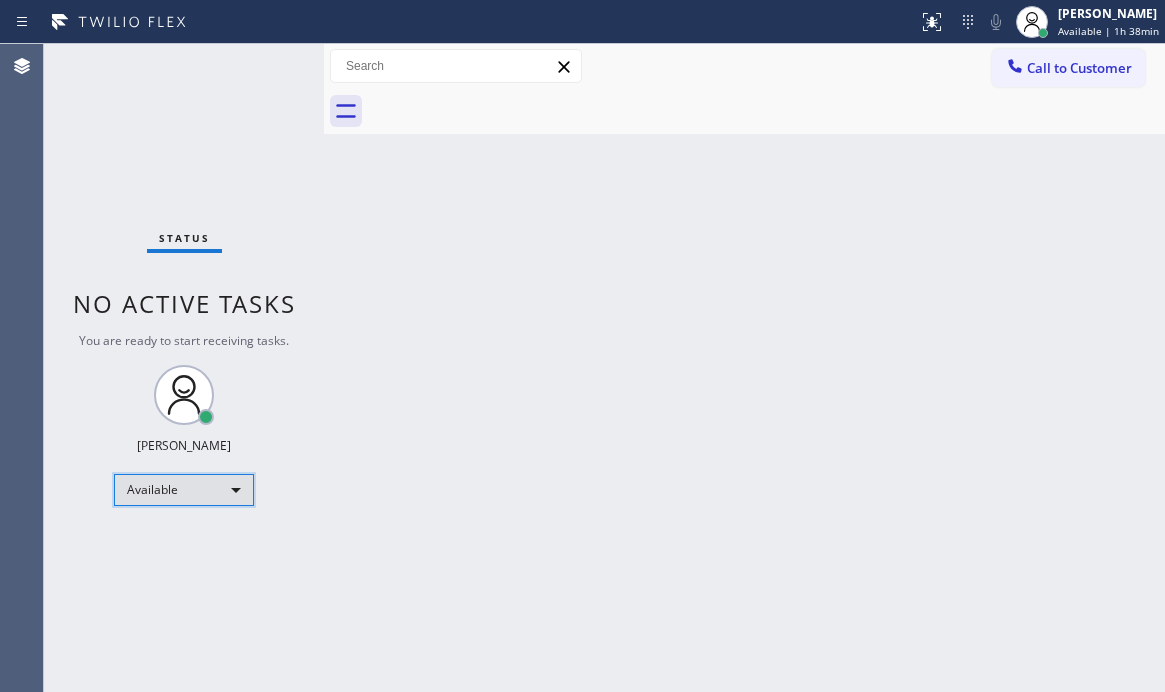 click on "Available" at bounding box center [184, 490] 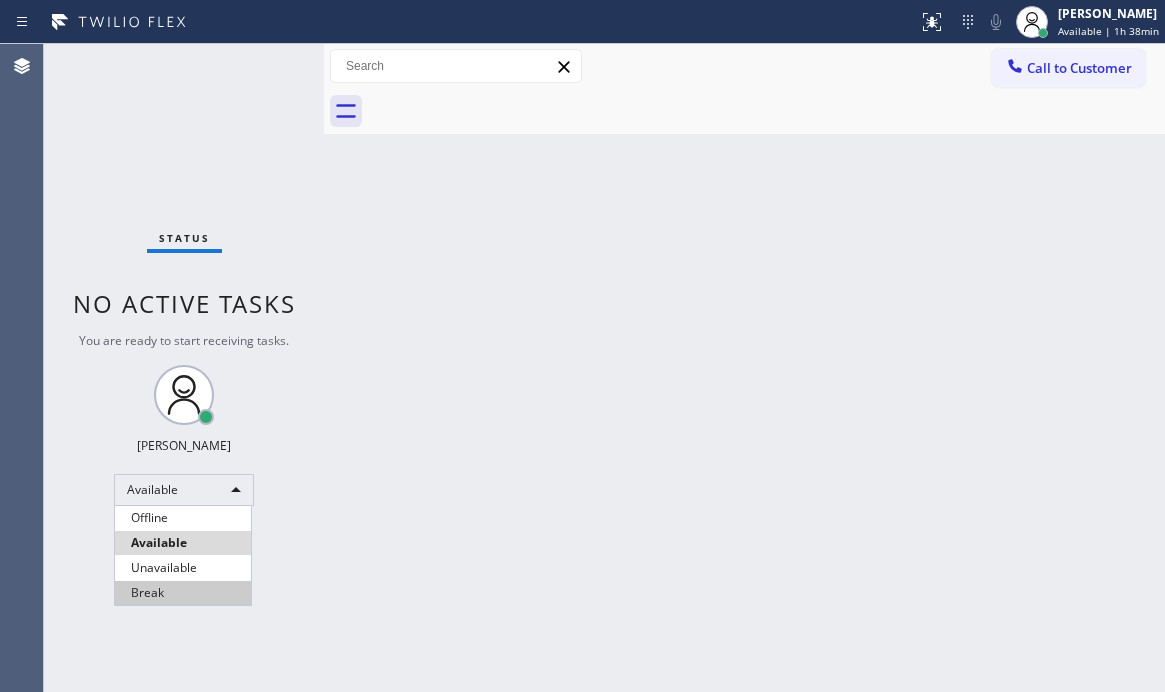 click on "Break" at bounding box center (183, 593) 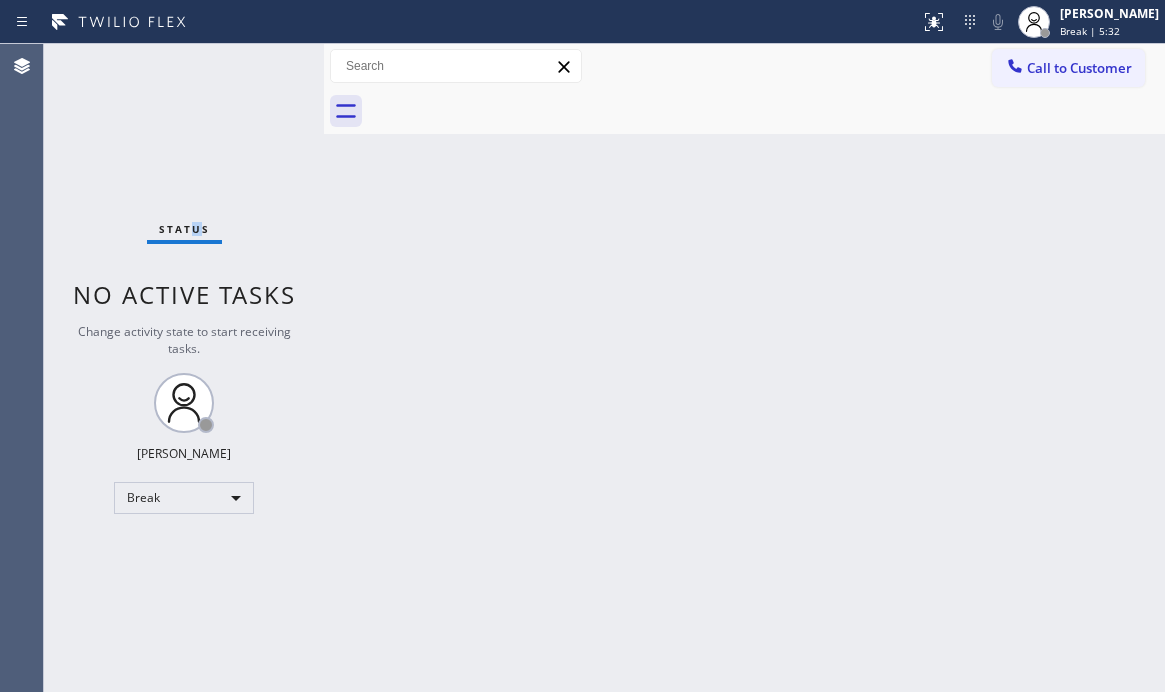 click on "Status   No active tasks     Change activity state to start receiving tasks.   [PERSON_NAME] Break" at bounding box center (184, 368) 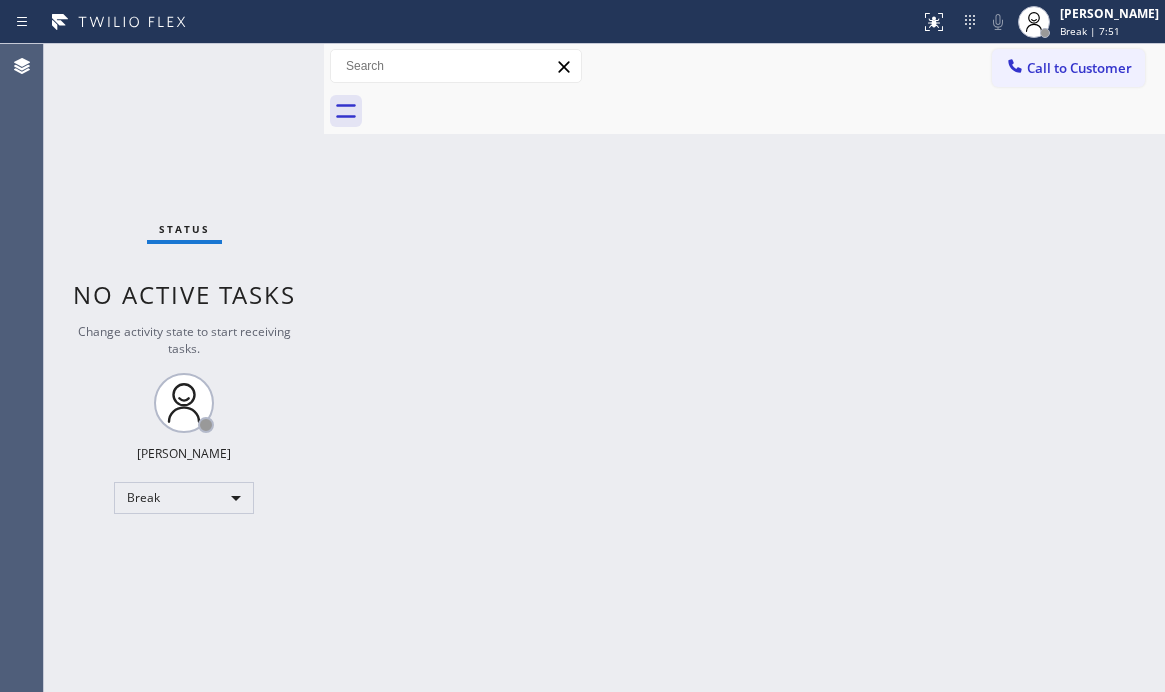click on "Back to Dashboard Change Sender ID Customers Technicians Select a contact Outbound call Technician Search Technician Your caller id phone number Your caller id phone number Call Technician info Name   Phone none Address none Change Sender ID HVAC [PHONE_NUMBER] 5 Star Appliance [PHONE_NUMBER] Appliance Repair [PHONE_NUMBER] Plumbing [PHONE_NUMBER] Air Duct Cleaning [PHONE_NUMBER]  Electricians [PHONE_NUMBER] Cancel Change Check personal SMS Reset Change No tabs Call to Customer Outbound call Location Search location Your caller id phone number [PHONE_NUMBER] Customer number Call Outbound call Technician Search Technician Your caller id phone number Your caller id phone number Call" at bounding box center (744, 368) 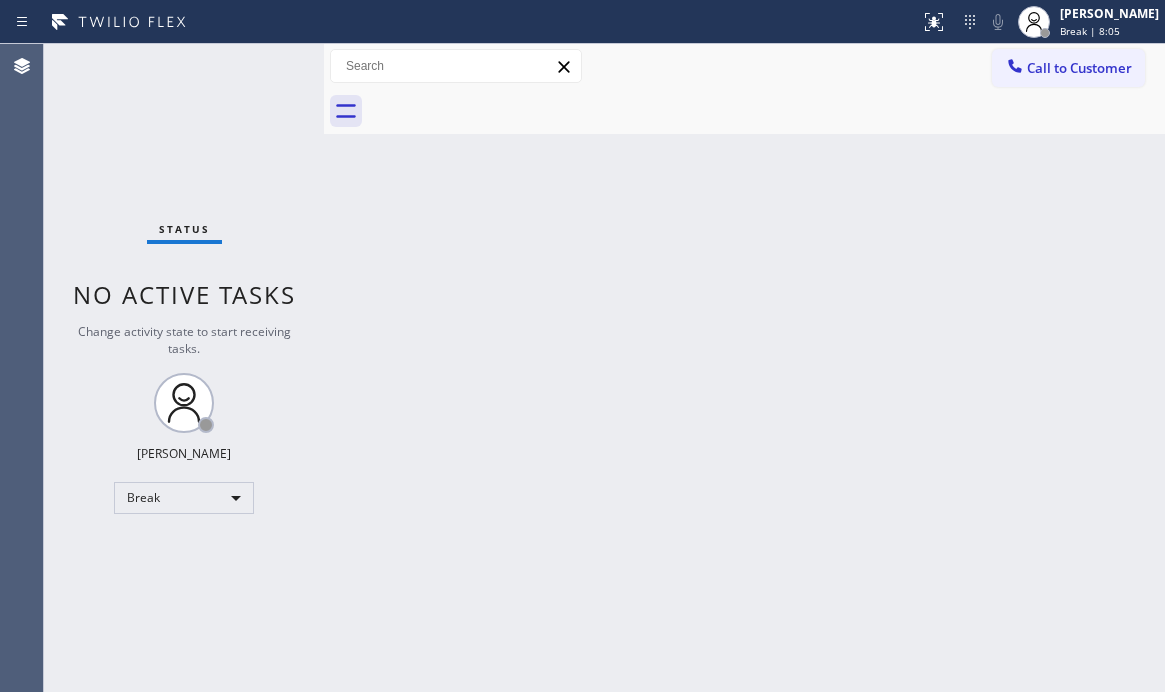 click on "Back to Dashboard Change Sender ID Customers Technicians Select a contact Outbound call Technician Search Technician Your caller id phone number Your caller id phone number Call Technician info Name   Phone none Address none Change Sender ID HVAC [PHONE_NUMBER] 5 Star Appliance [PHONE_NUMBER] Appliance Repair [PHONE_NUMBER] Plumbing [PHONE_NUMBER] Air Duct Cleaning [PHONE_NUMBER]  Electricians [PHONE_NUMBER] Cancel Change Check personal SMS Reset Change No tabs Call to Customer Outbound call Location Search location Your caller id phone number [PHONE_NUMBER] Customer number Call Outbound call Technician Search Technician Your caller id phone number Your caller id phone number Call" at bounding box center (744, 368) 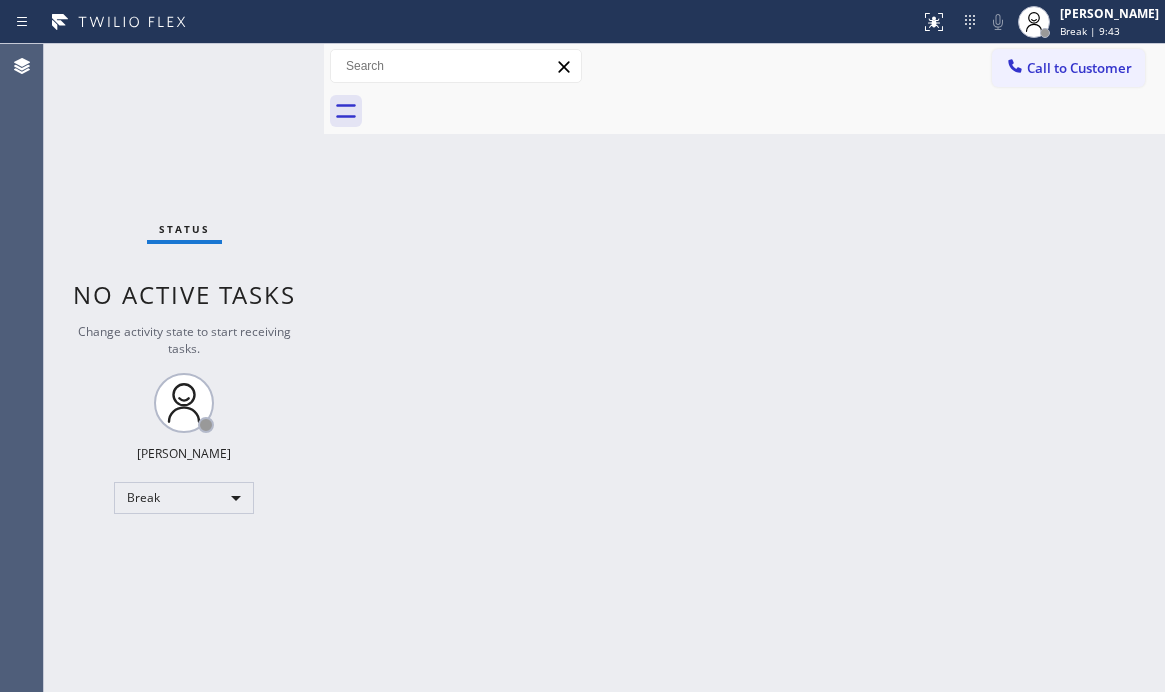 click on "Back to Dashboard Change Sender ID Customers Technicians Select a contact Outbound call Technician Search Technician Your caller id phone number Your caller id phone number Call Technician info Name   Phone none Address none Change Sender ID HVAC [PHONE_NUMBER] 5 Star Appliance [PHONE_NUMBER] Appliance Repair [PHONE_NUMBER] Plumbing [PHONE_NUMBER] Air Duct Cleaning [PHONE_NUMBER]  Electricians [PHONE_NUMBER] Cancel Change Check personal SMS Reset Change No tabs Call to Customer Outbound call Location Search location Your caller id phone number [PHONE_NUMBER] Customer number Call Outbound call Technician Search Technician Your caller id phone number Your caller id phone number Call" at bounding box center (744, 368) 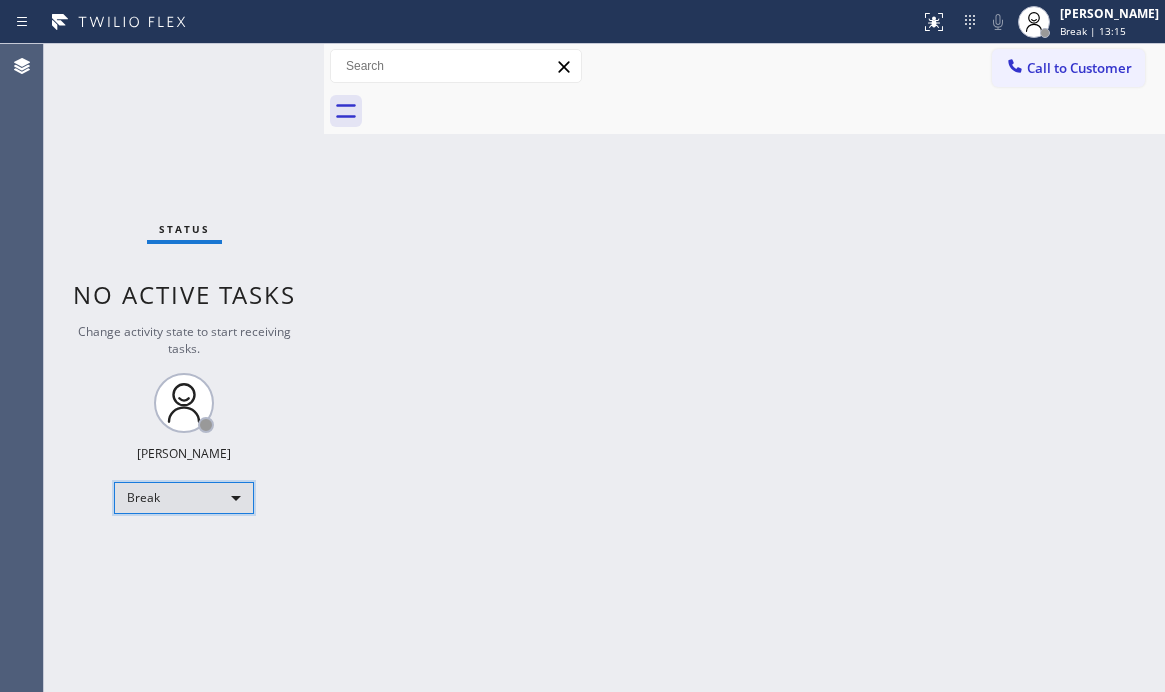 click on "Break" at bounding box center (184, 498) 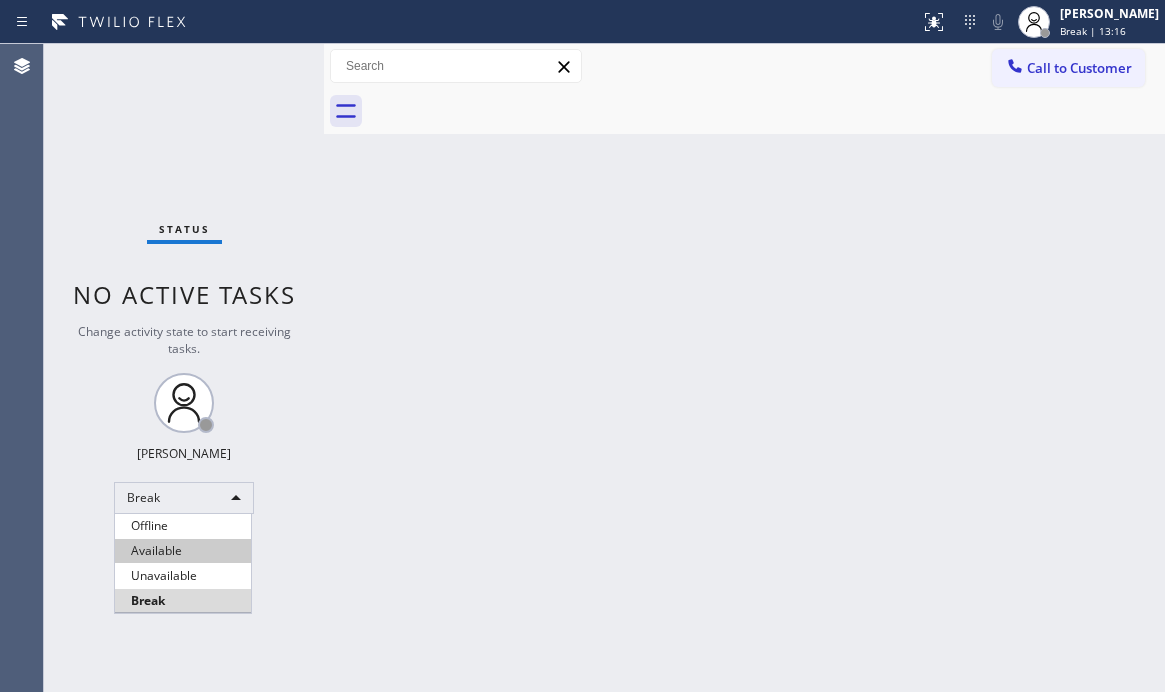 click on "Available" at bounding box center (183, 551) 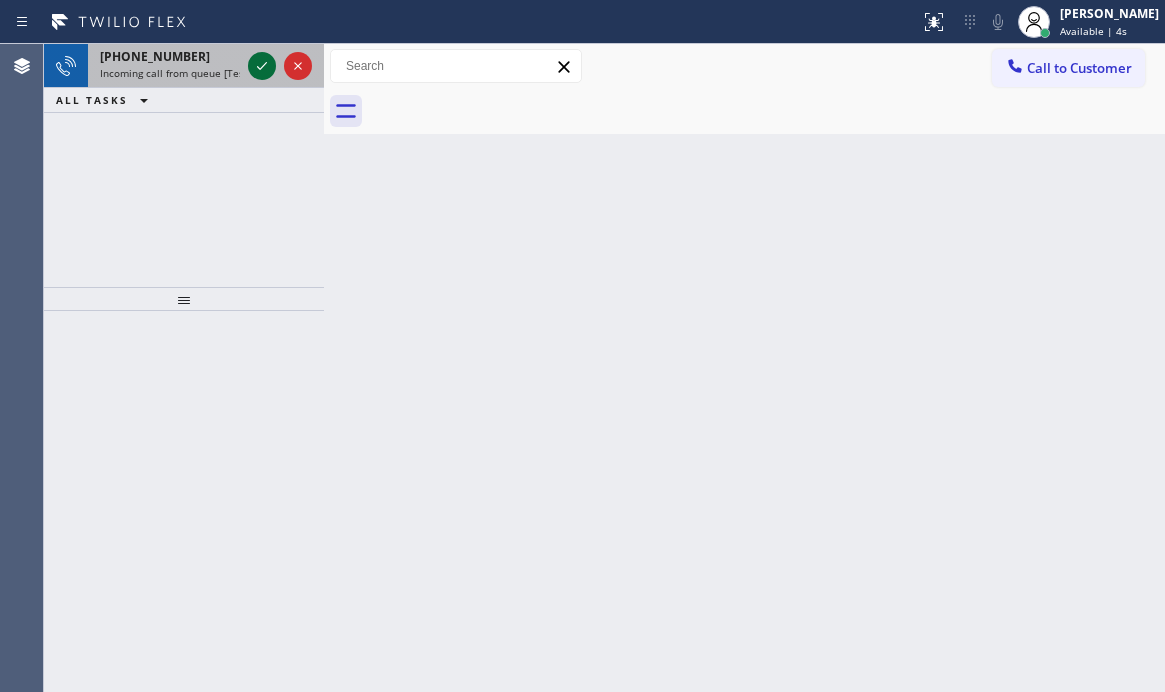 click 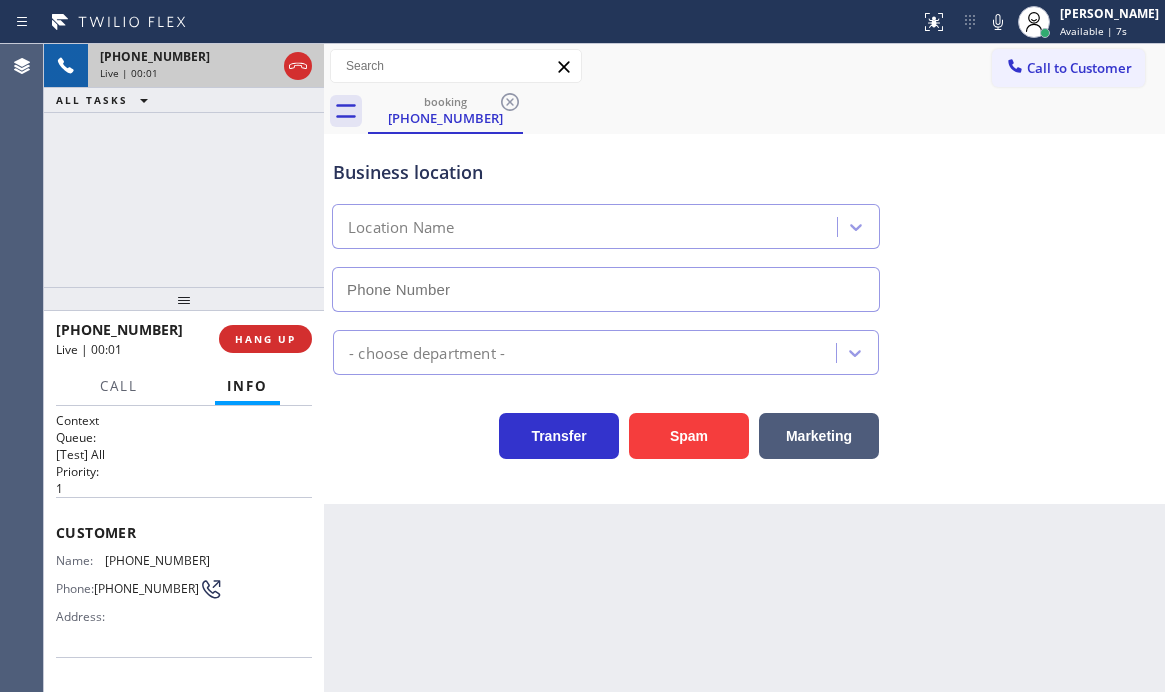 type on "[PHONE_NUMBER]" 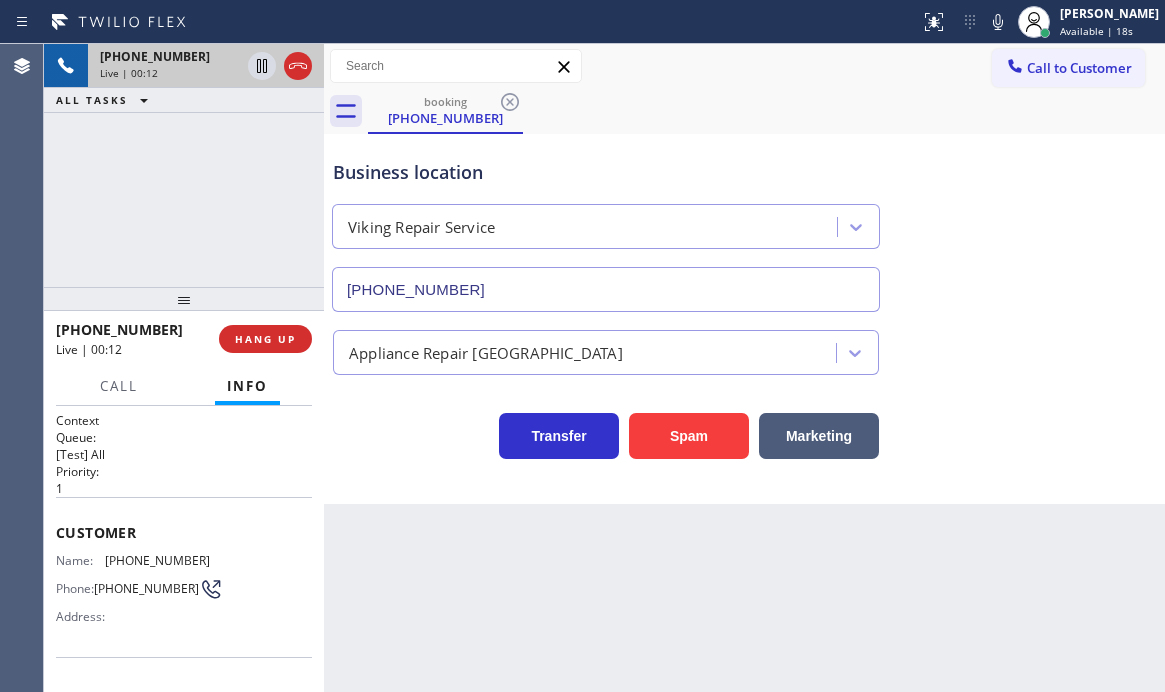 click on "1" at bounding box center (184, 488) 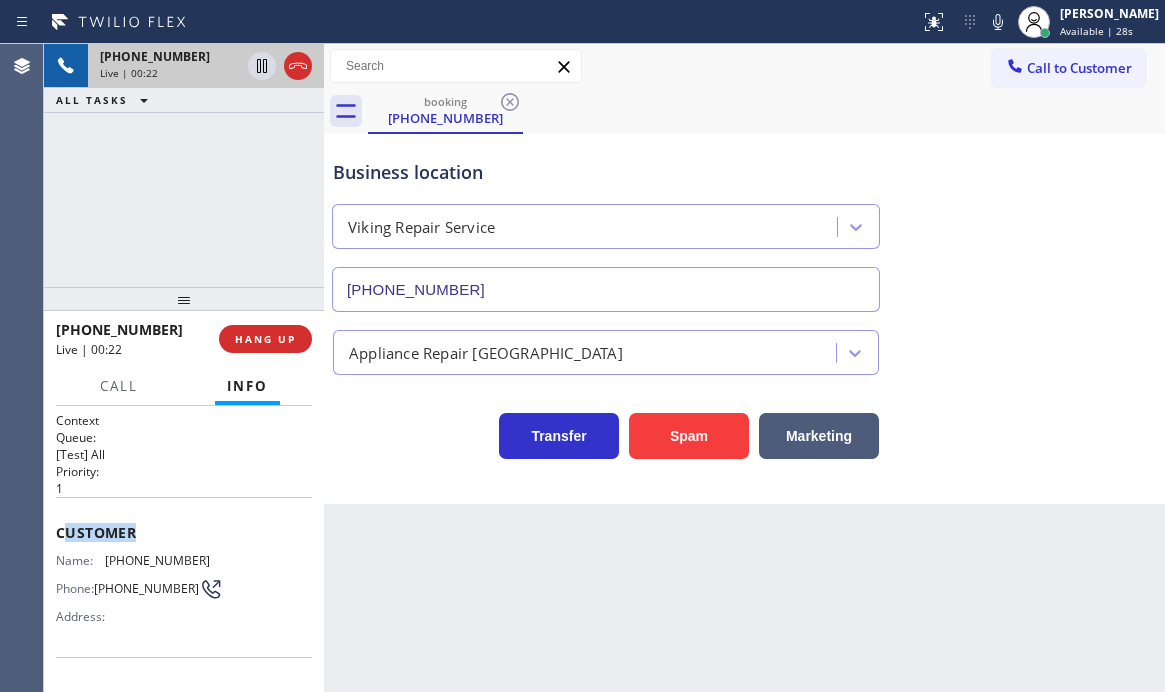 drag, startPoint x: 63, startPoint y: 532, endPoint x: 206, endPoint y: 537, distance: 143.08739 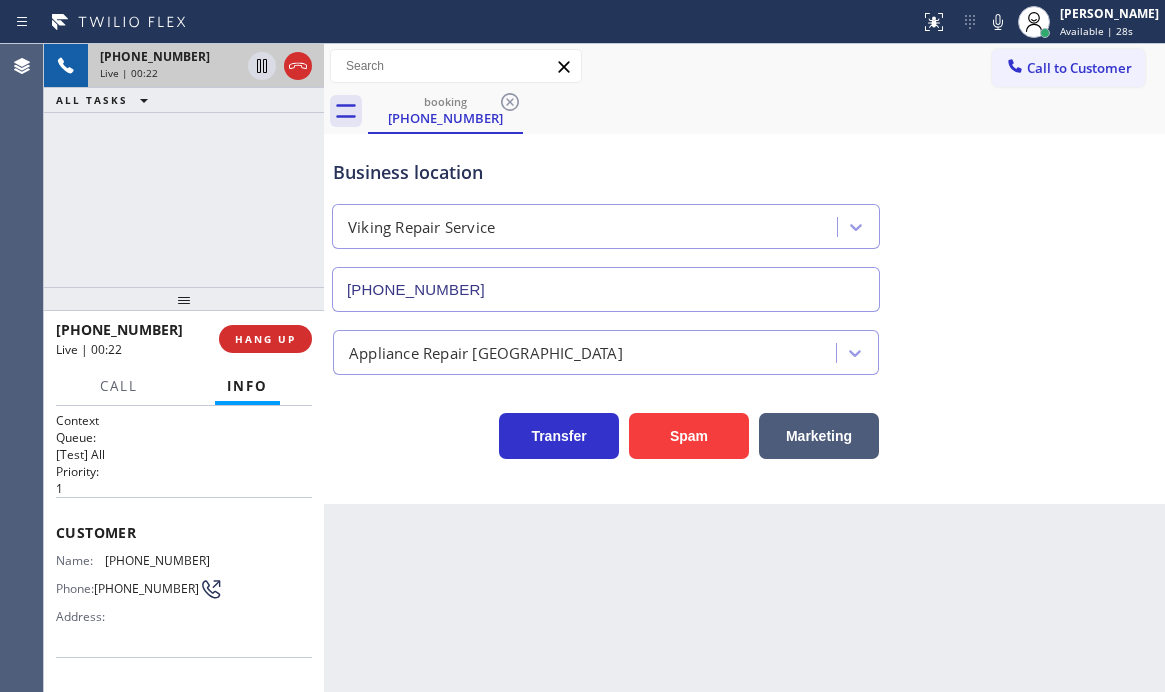 click on "1" at bounding box center (184, 488) 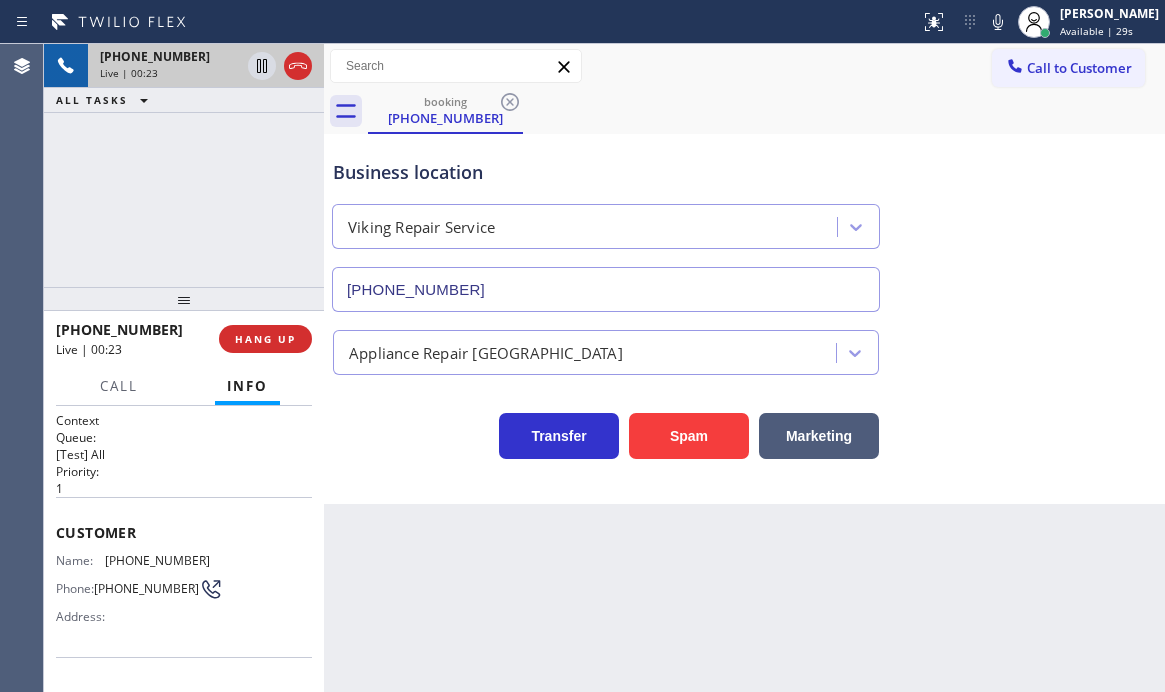 scroll, scrollTop: 100, scrollLeft: 0, axis: vertical 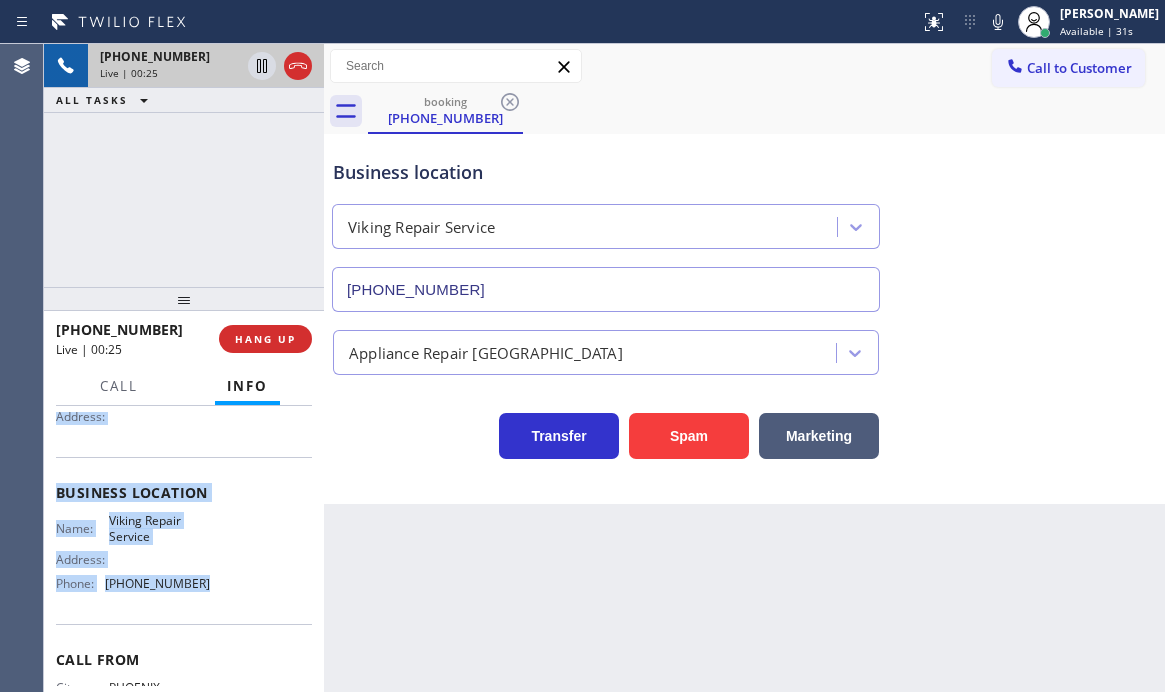 drag, startPoint x: 53, startPoint y: 431, endPoint x: 199, endPoint y: 600, distance: 223.33159 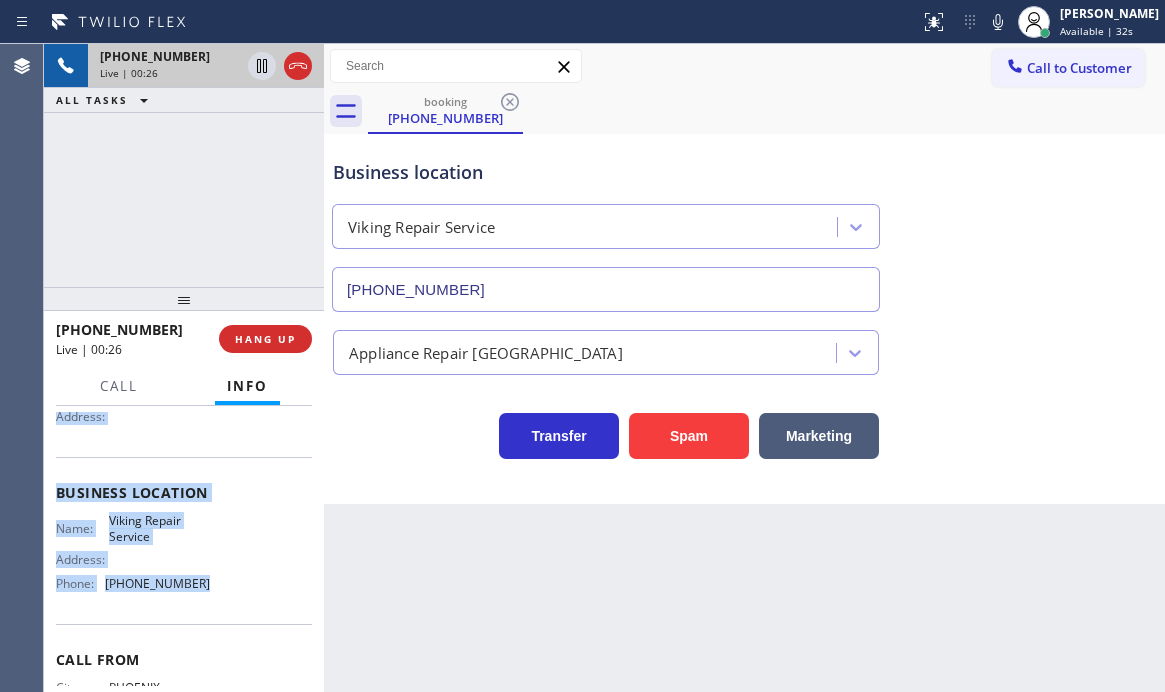 copy on "Customer Name: [PHONE_NUMBER] Phone: [PHONE_NUMBER] Address: Business location Name: Viking Repair  Service Address:   Phone: [PHONE_NUMBER]" 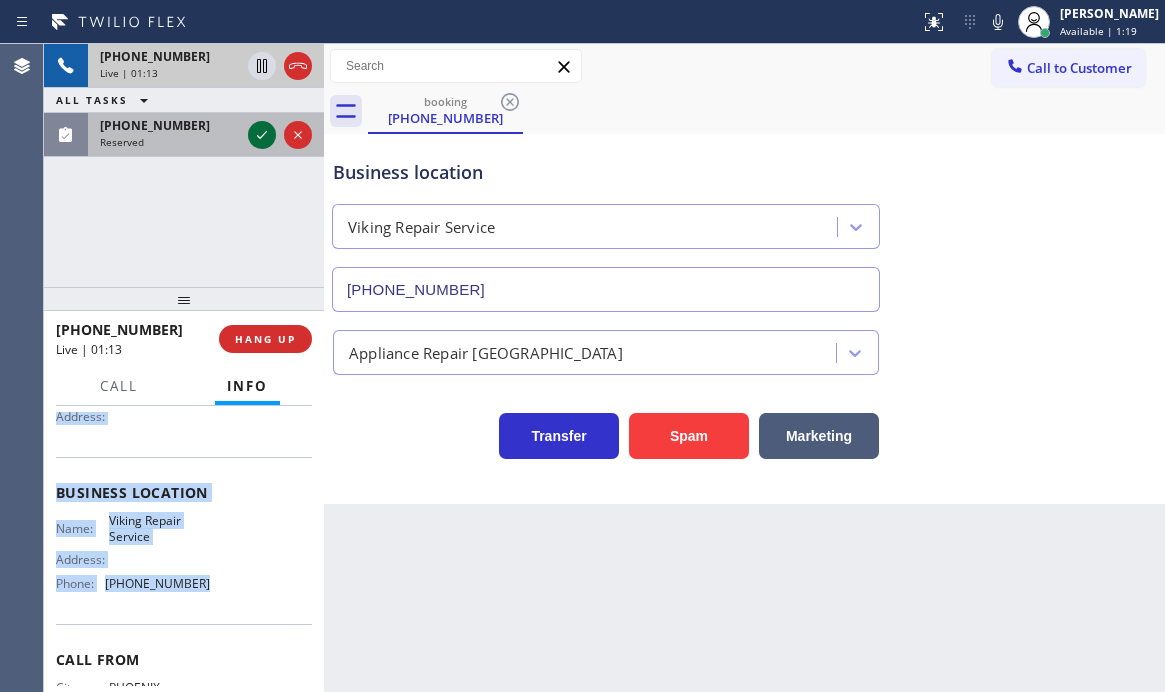 click 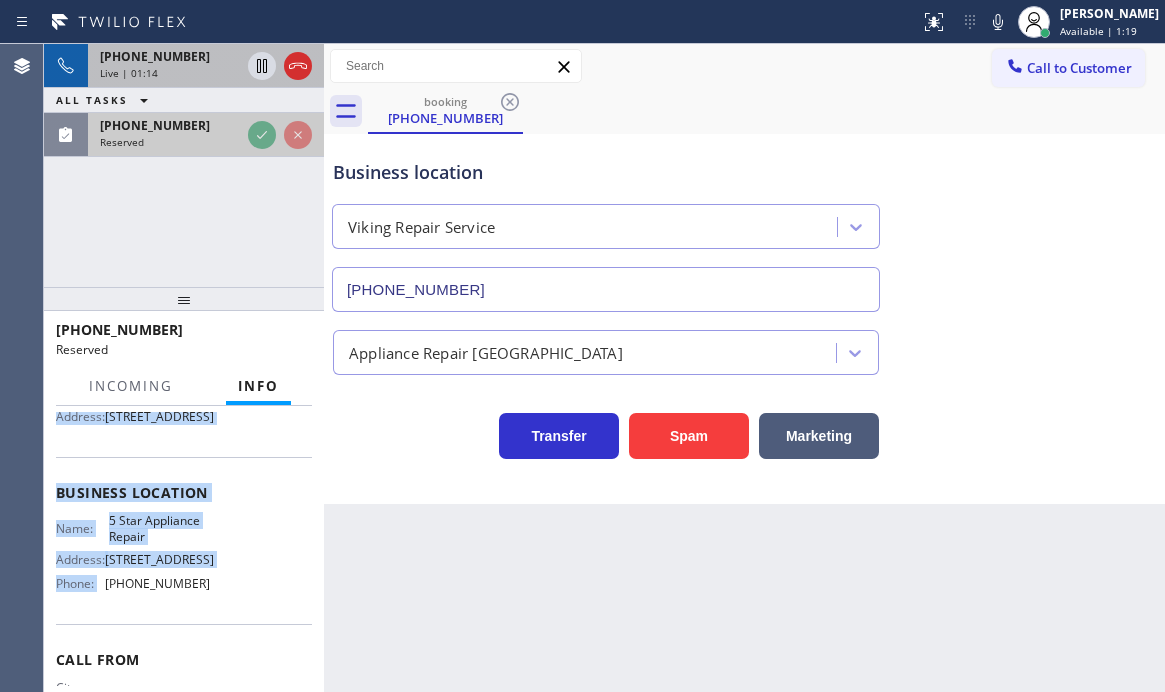 scroll, scrollTop: 217, scrollLeft: 0, axis: vertical 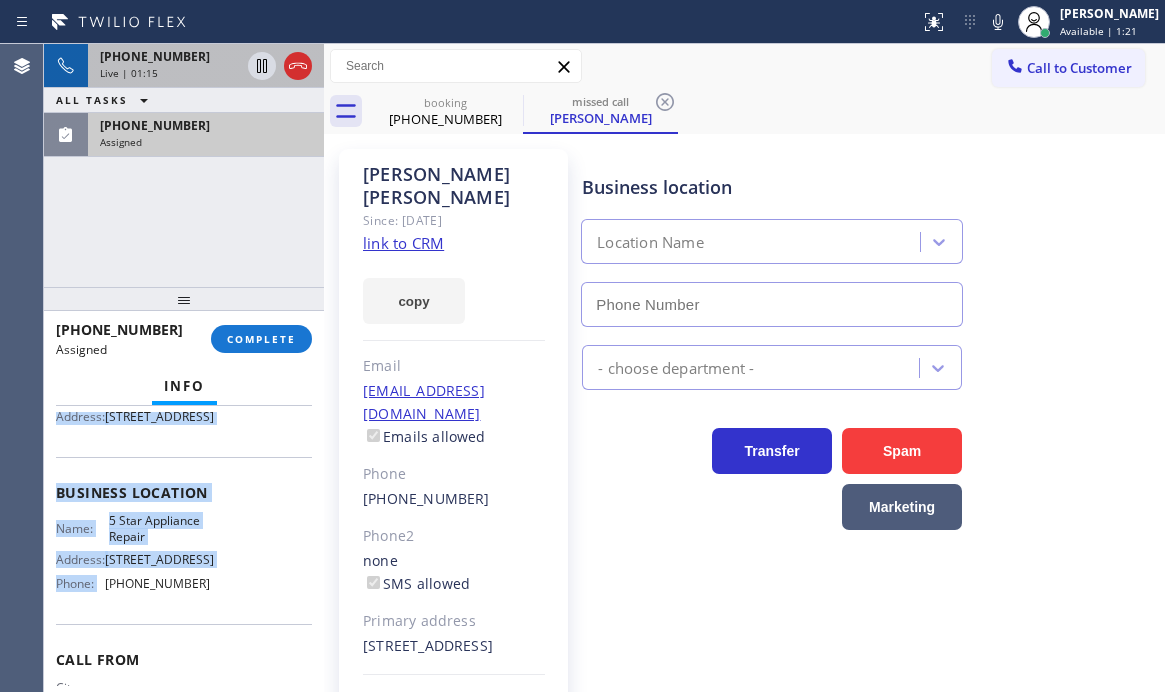 type on "[PHONE_NUMBER]" 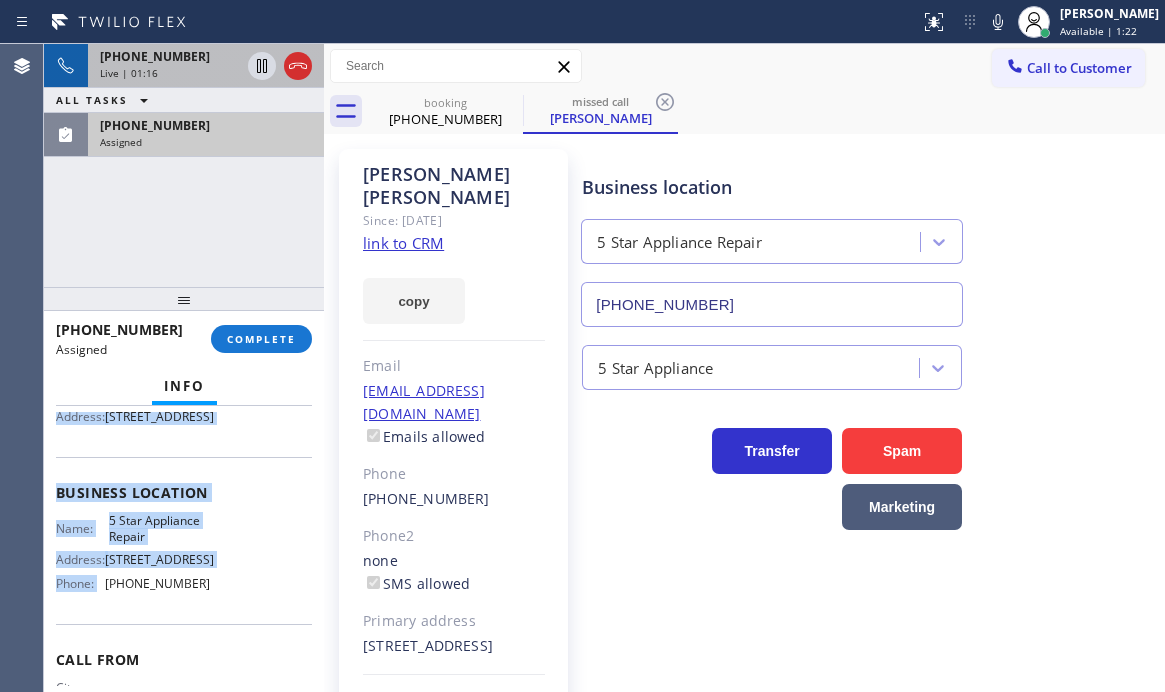 click on "Live | 01:16" at bounding box center (170, 73) 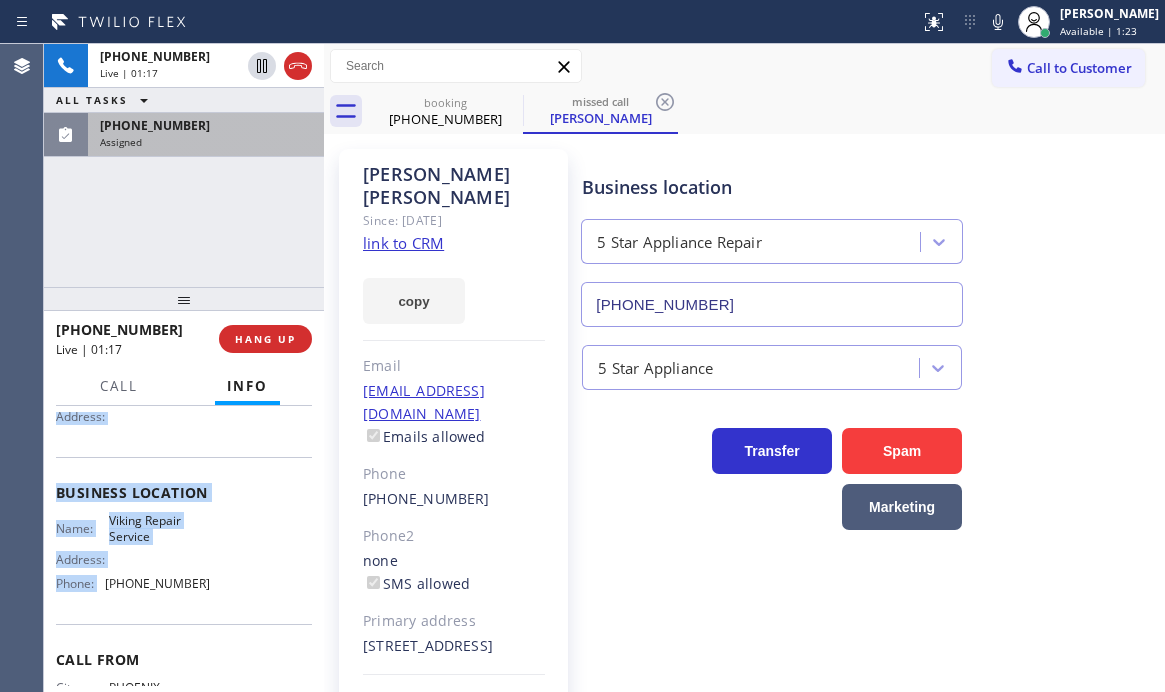 click on "[PHONE_NUMBER] Assigned" at bounding box center (202, 135) 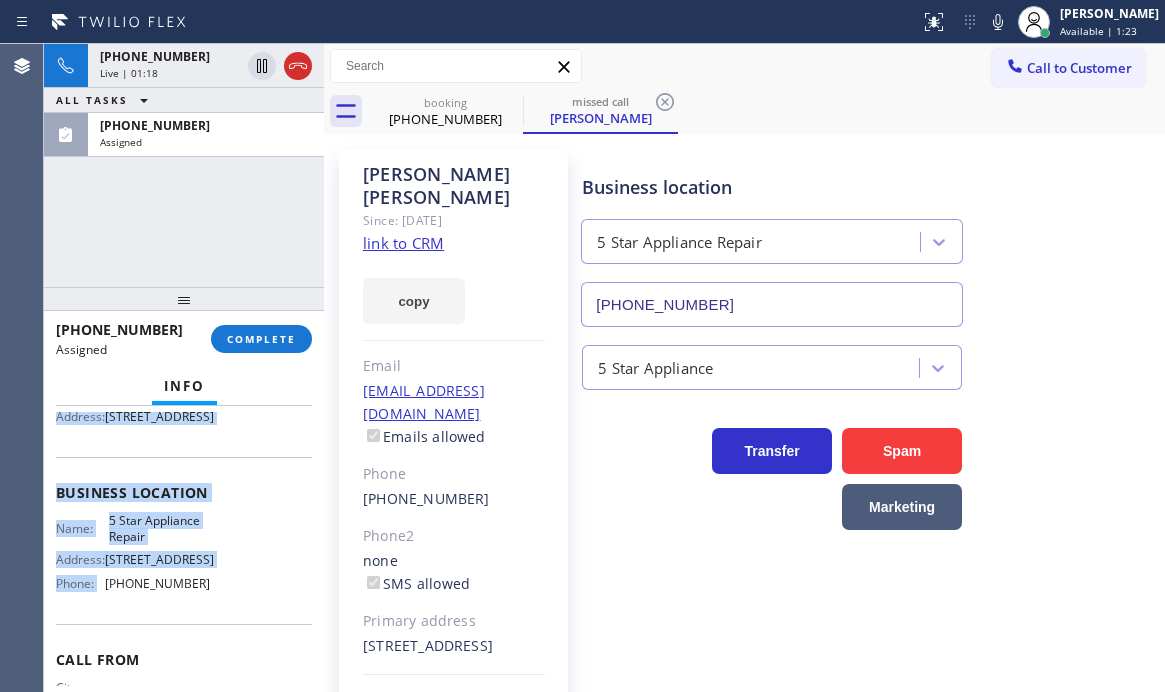 scroll, scrollTop: 217, scrollLeft: 0, axis: vertical 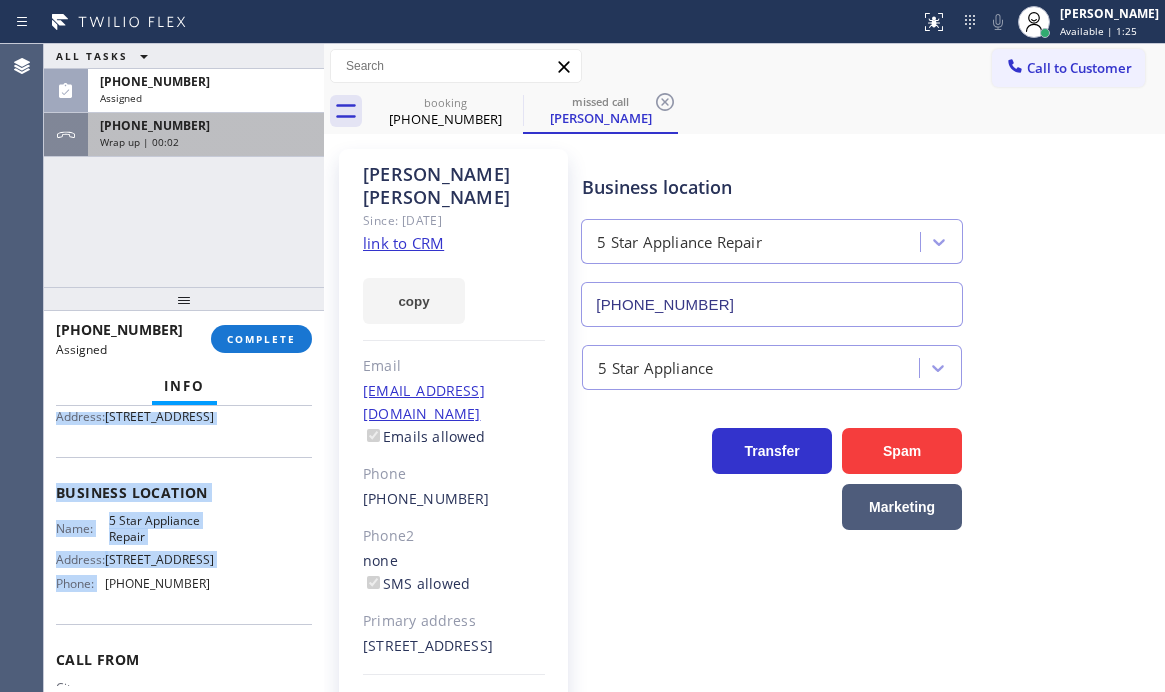 click on "[PHONE_NUMBER] Wrap up | 00:02" at bounding box center (202, 135) 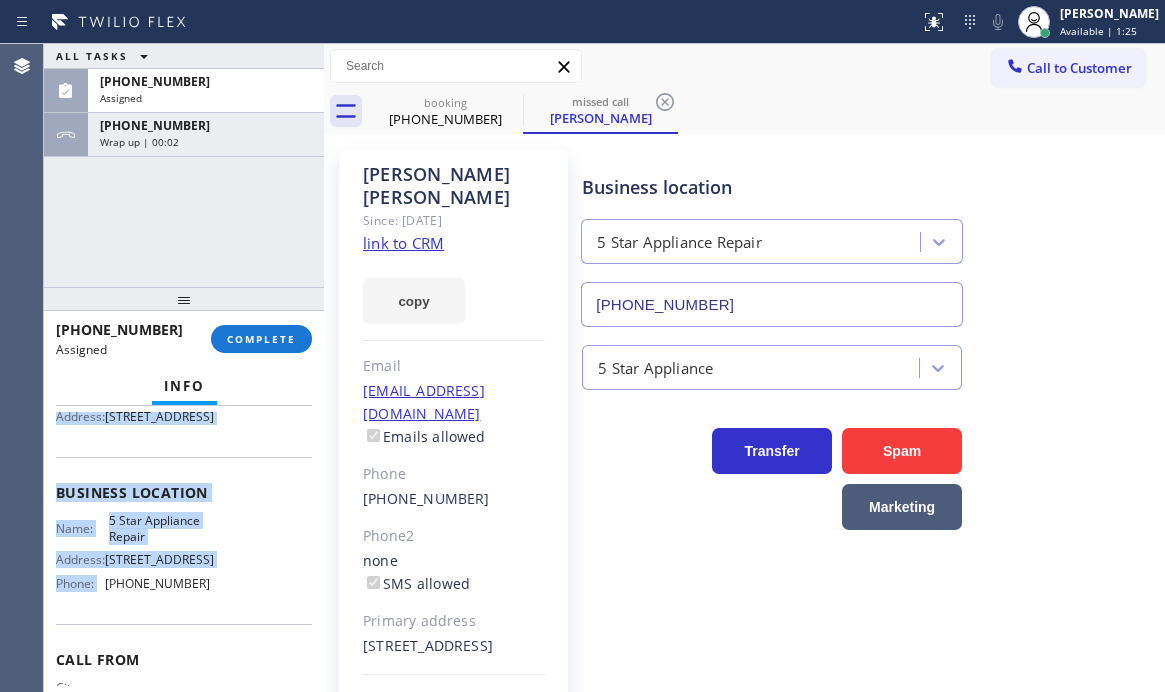 scroll, scrollTop: 200, scrollLeft: 0, axis: vertical 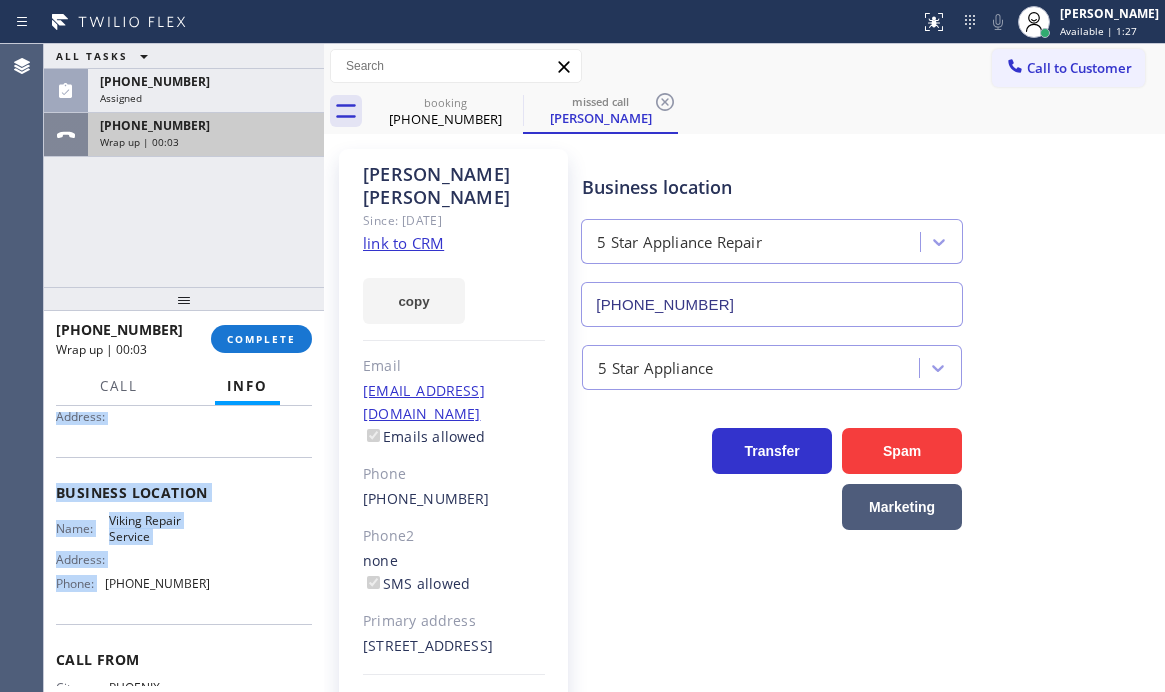 click on "Wrap up | 00:03" at bounding box center [206, 142] 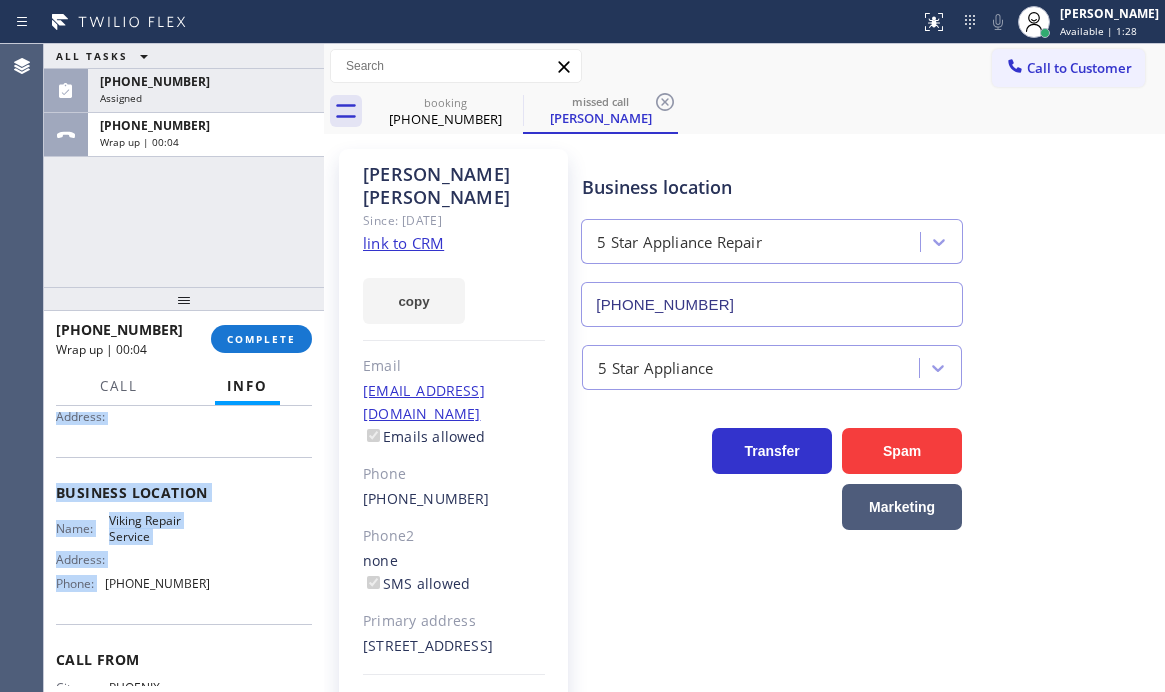 drag, startPoint x: 259, startPoint y: 343, endPoint x: 375, endPoint y: 362, distance: 117.54574 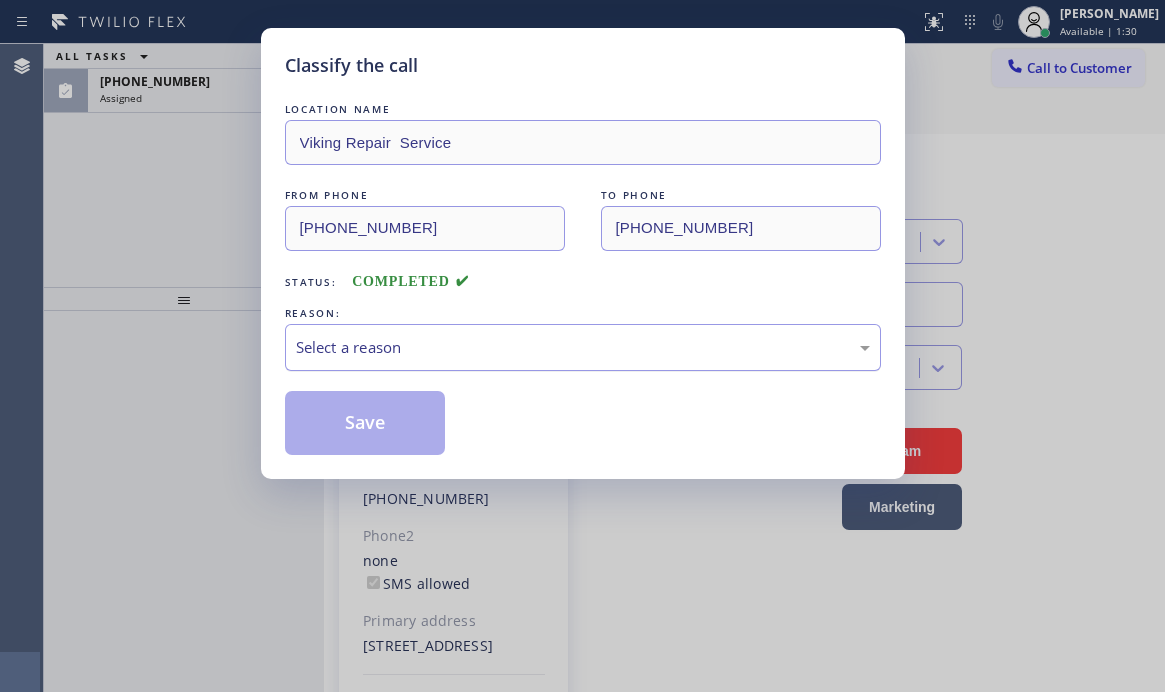 drag, startPoint x: 470, startPoint y: 337, endPoint x: 436, endPoint y: 361, distance: 41.617306 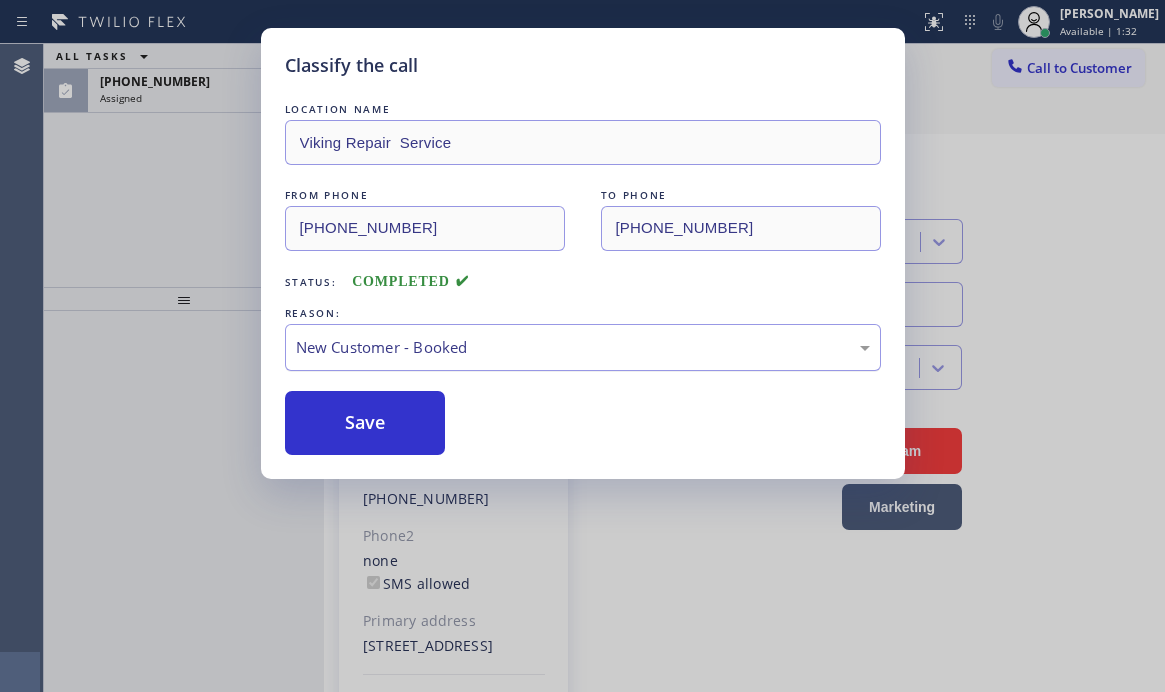 click on "New Customer - Booked" at bounding box center [583, 347] 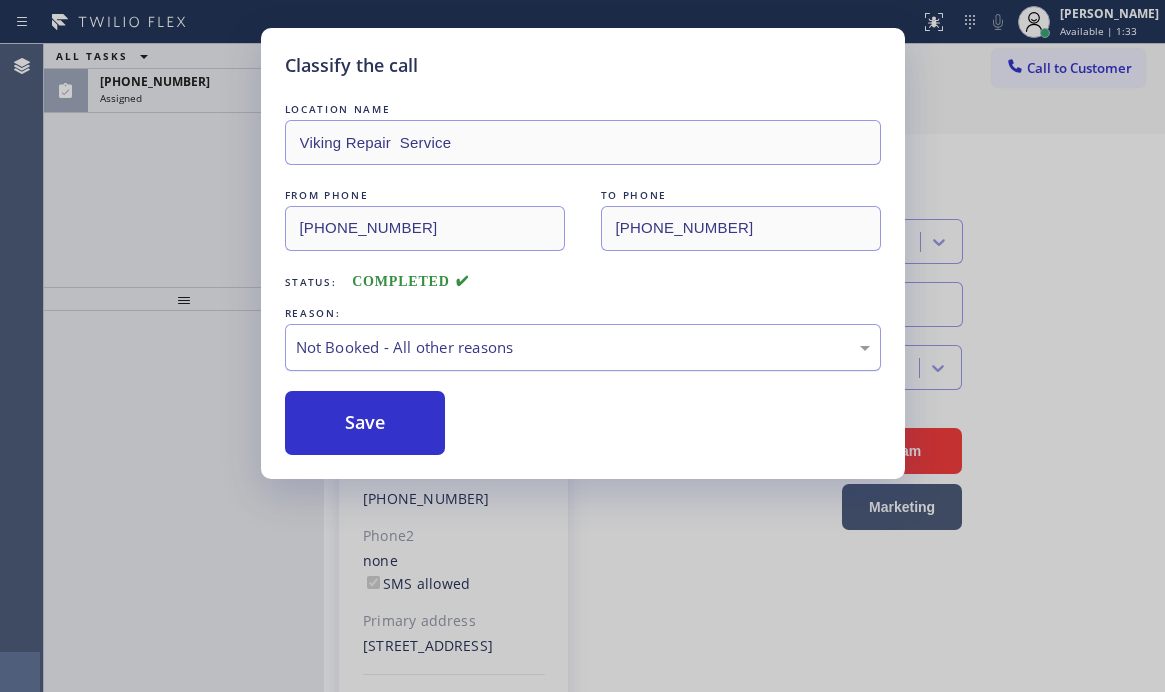 drag, startPoint x: 354, startPoint y: 421, endPoint x: 292, endPoint y: 324, distance: 115.12167 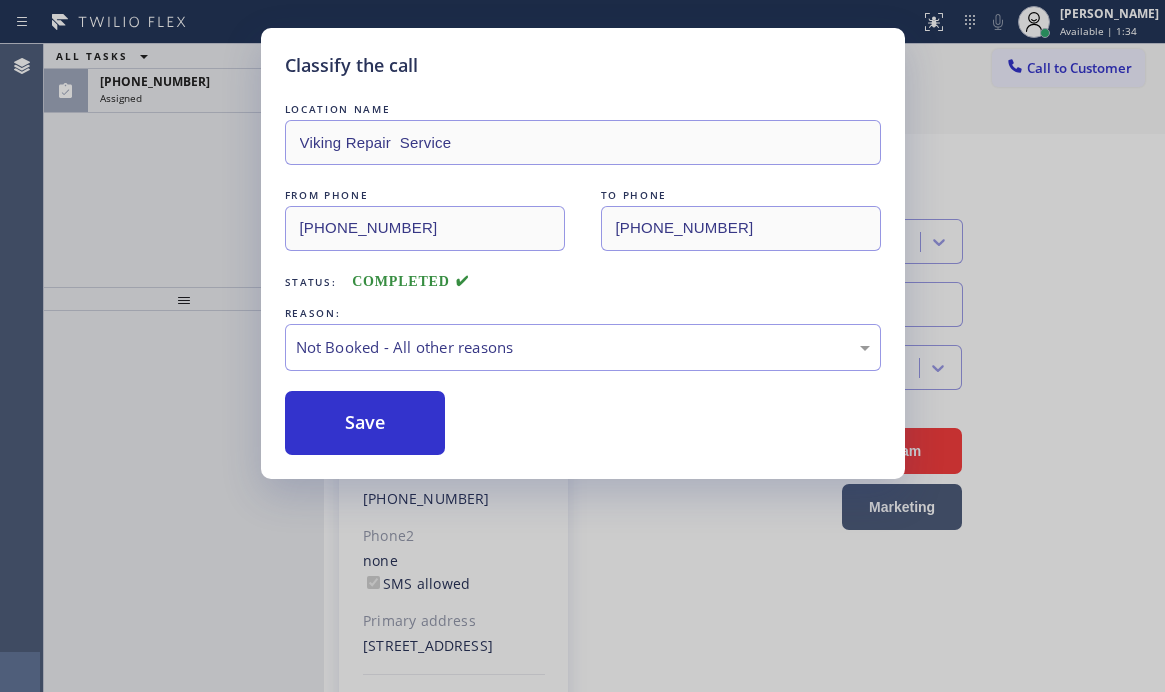 click on "Classify the call LOCATION NAME Viking Repair  Service FROM PHONE [PHONE_NUMBER] TO PHONE [PHONE_NUMBER] Status: COMPLETED REASON: Not Booked - All other reasons Save" at bounding box center [582, 346] 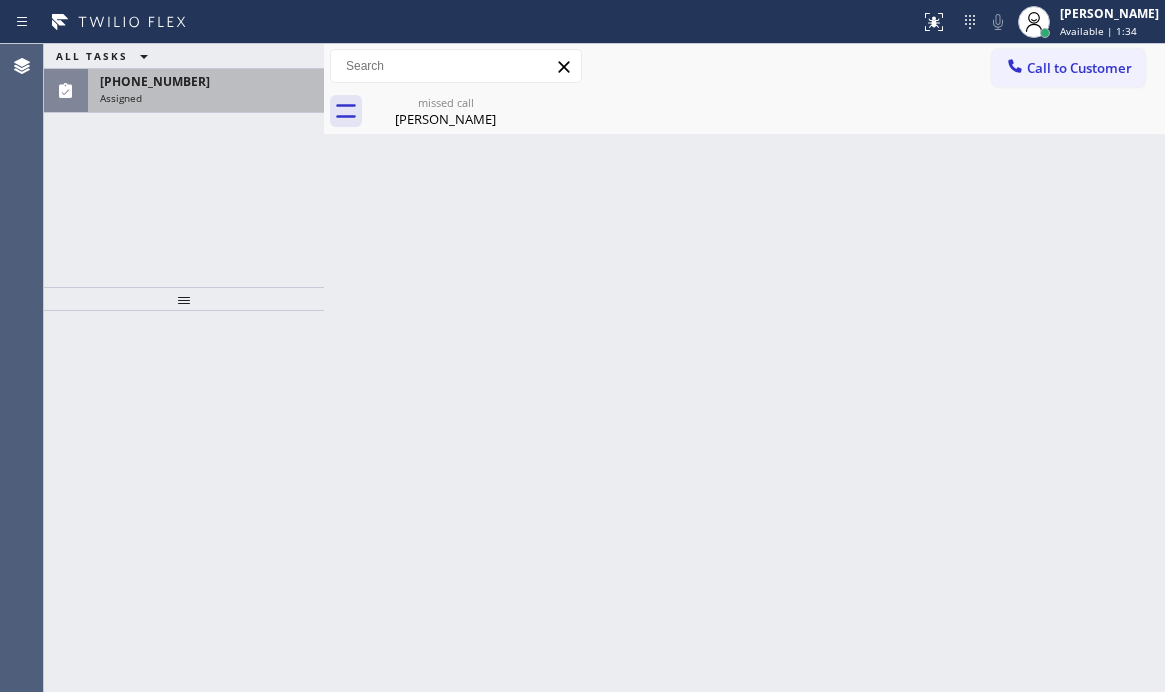 click on "[PHONE_NUMBER] Assigned" at bounding box center (202, 91) 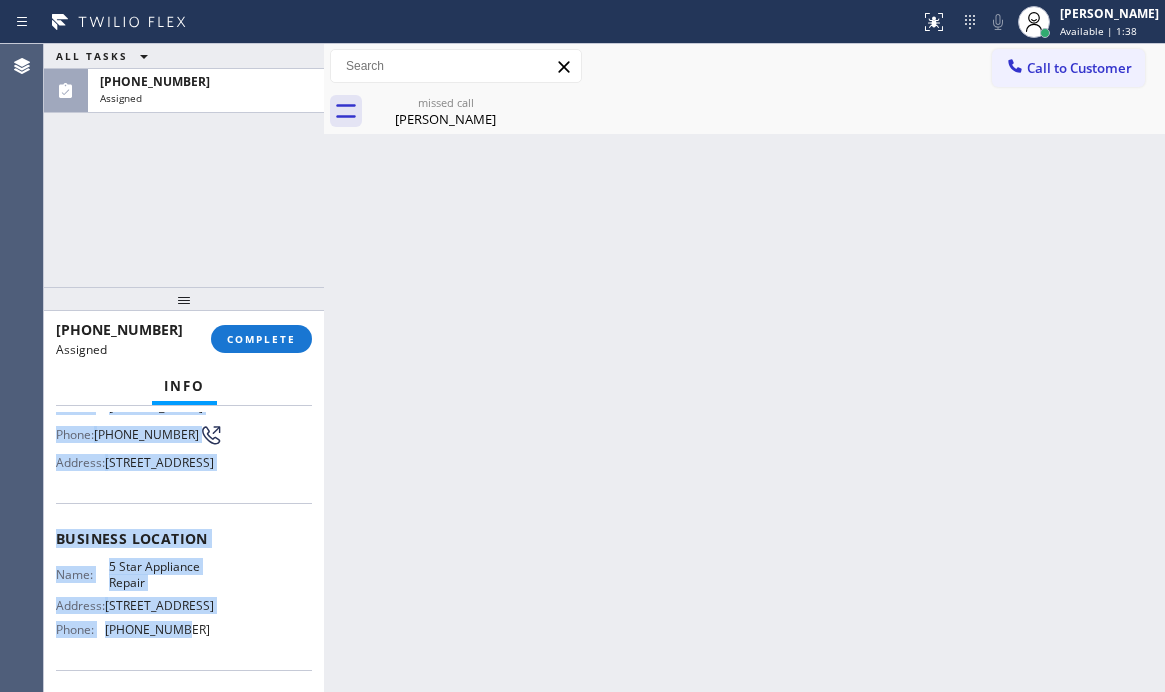 scroll, scrollTop: 200, scrollLeft: 0, axis: vertical 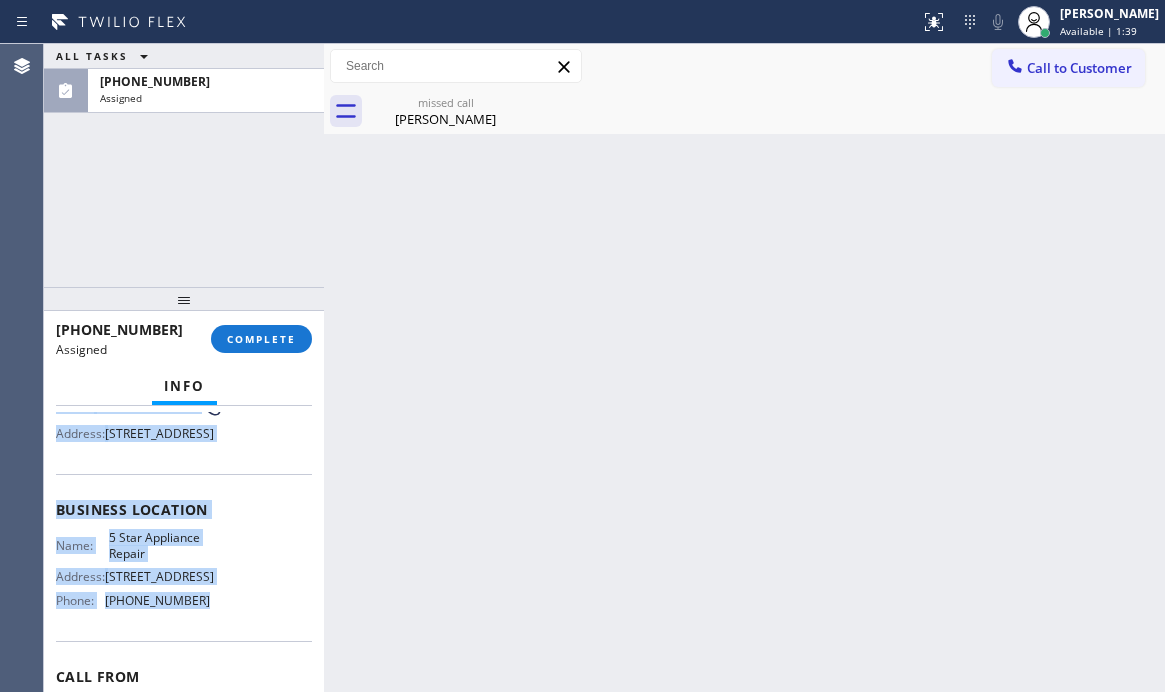 drag, startPoint x: 56, startPoint y: 546, endPoint x: 203, endPoint y: 640, distance: 174.48495 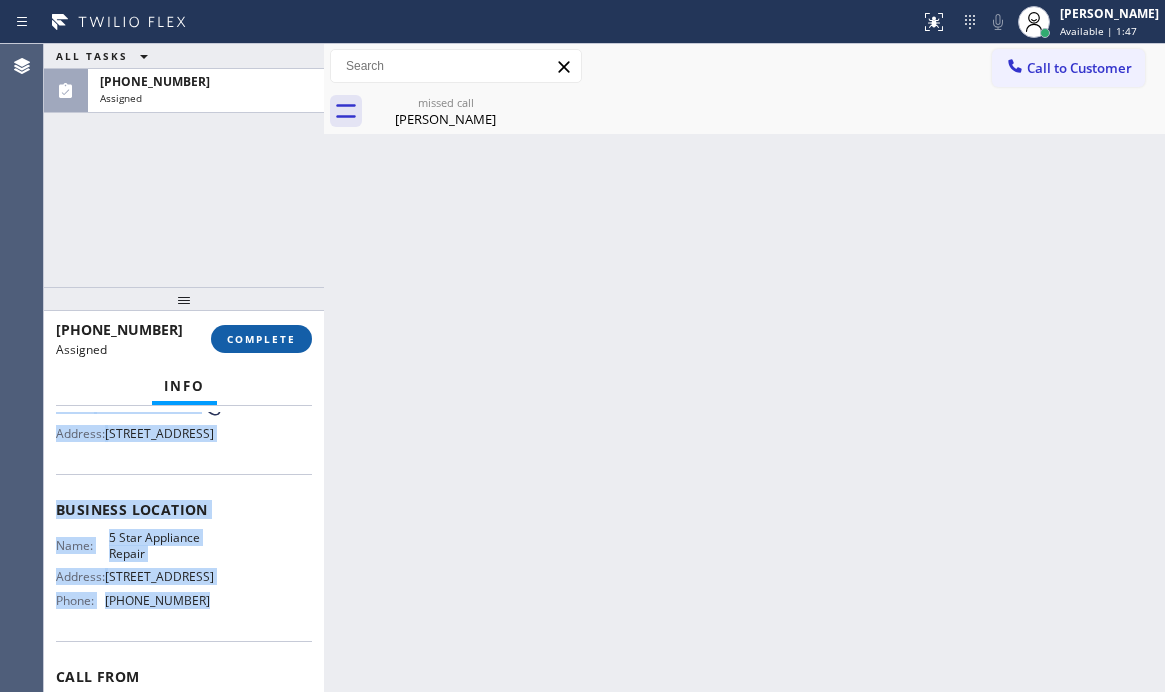 drag, startPoint x: 238, startPoint y: 334, endPoint x: 291, endPoint y: 349, distance: 55.081757 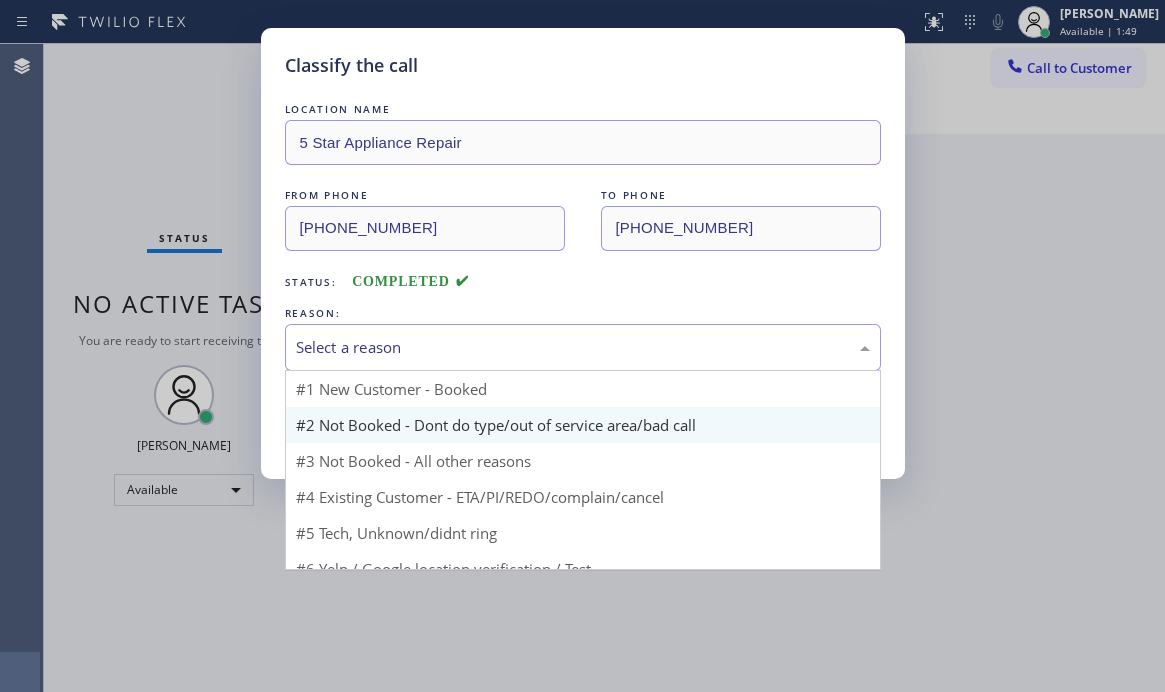 drag, startPoint x: 348, startPoint y: 347, endPoint x: 376, endPoint y: 422, distance: 80.05623 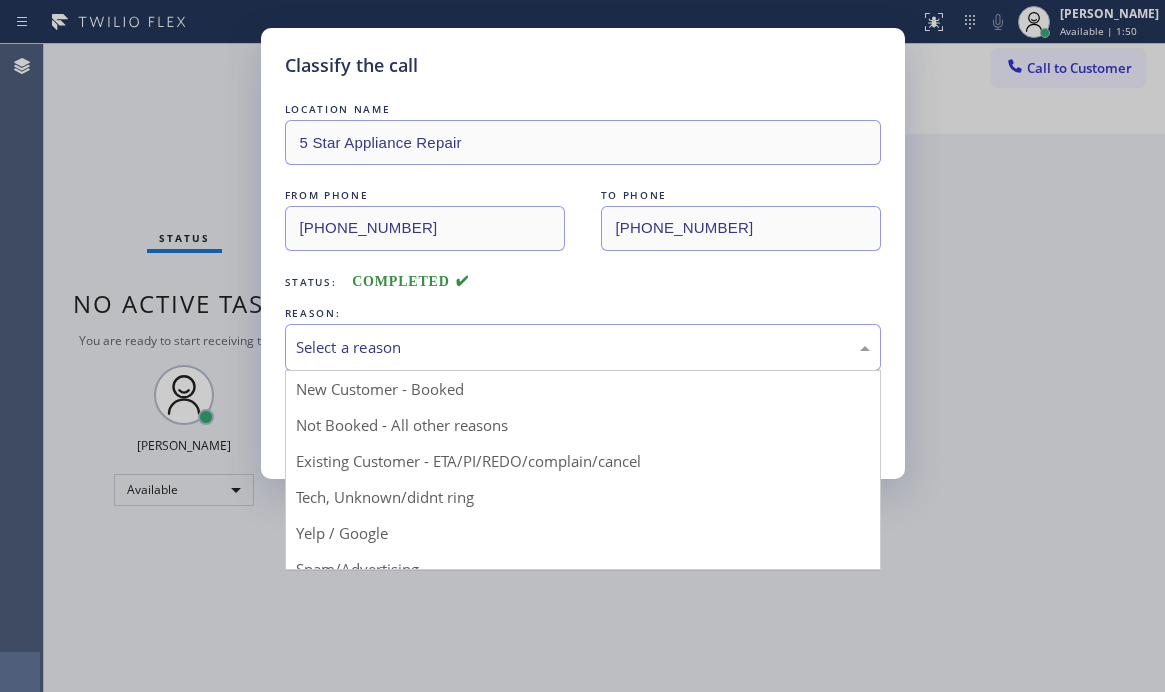 drag, startPoint x: 385, startPoint y: 501, endPoint x: 382, endPoint y: 473, distance: 28.160255 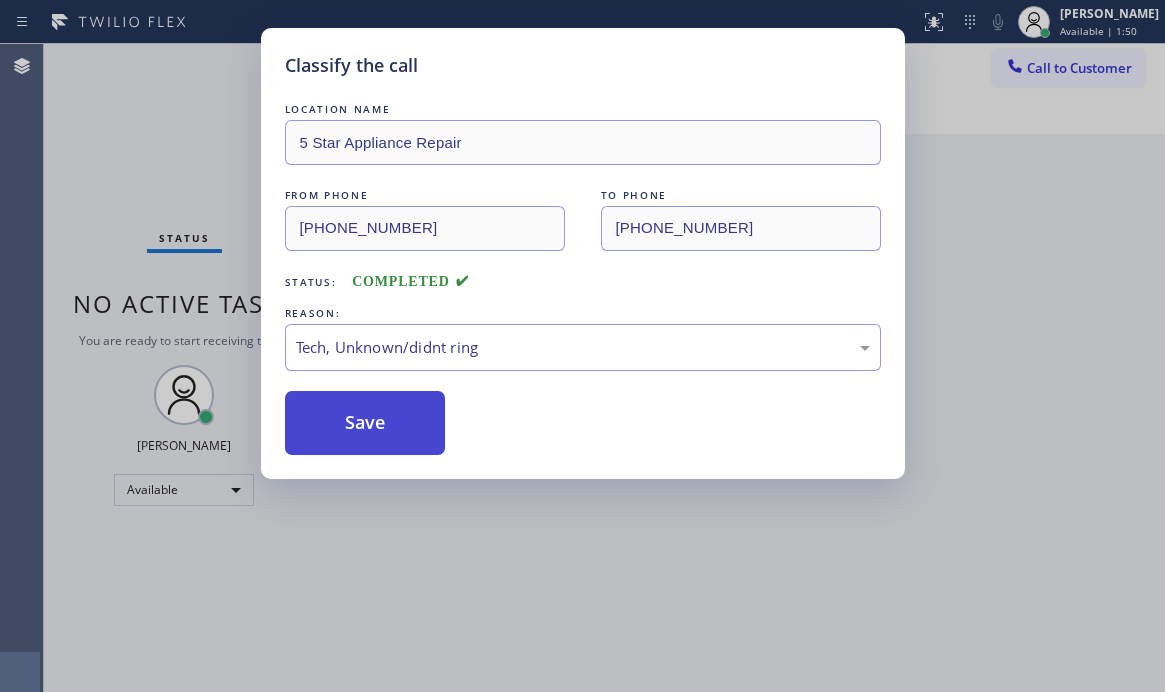 click on "Save" at bounding box center (365, 423) 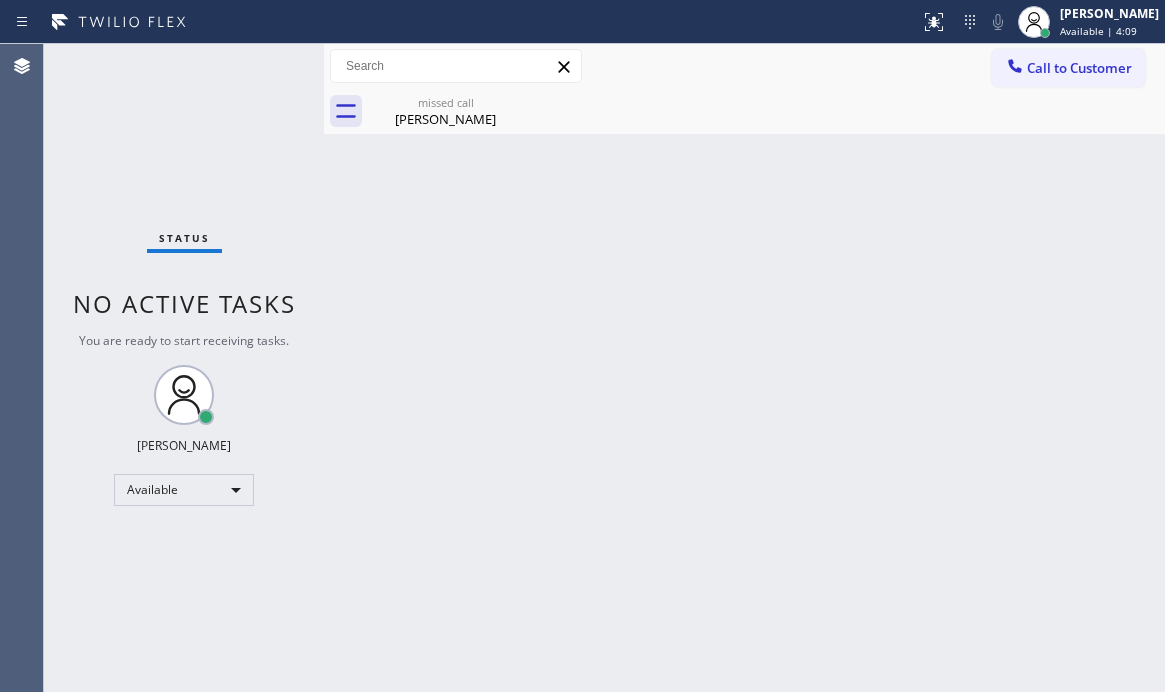 drag, startPoint x: 453, startPoint y: 117, endPoint x: 485, endPoint y: 108, distance: 33.24154 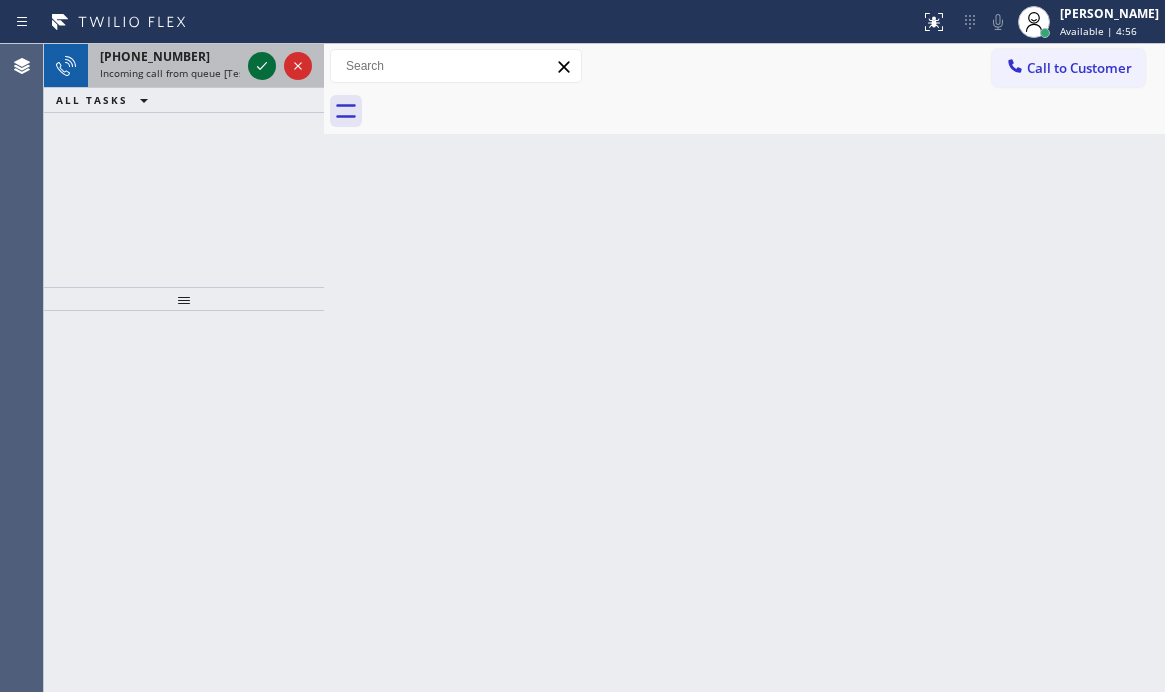 click 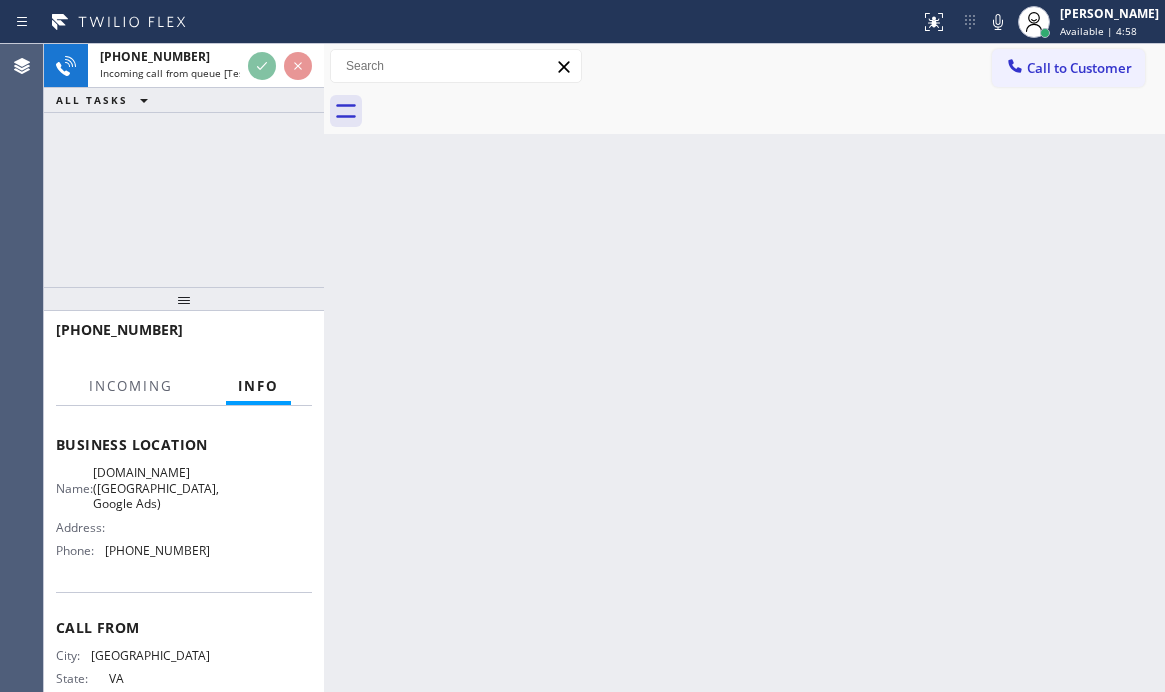 scroll, scrollTop: 200, scrollLeft: 0, axis: vertical 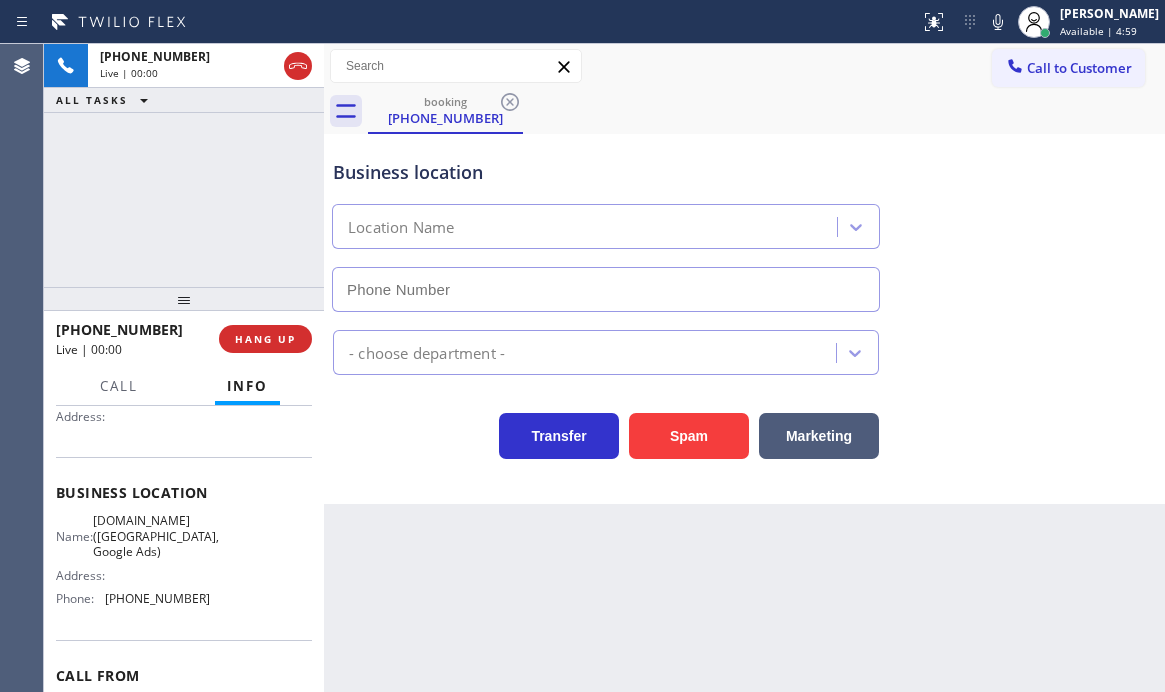 type on "[PHONE_NUMBER]" 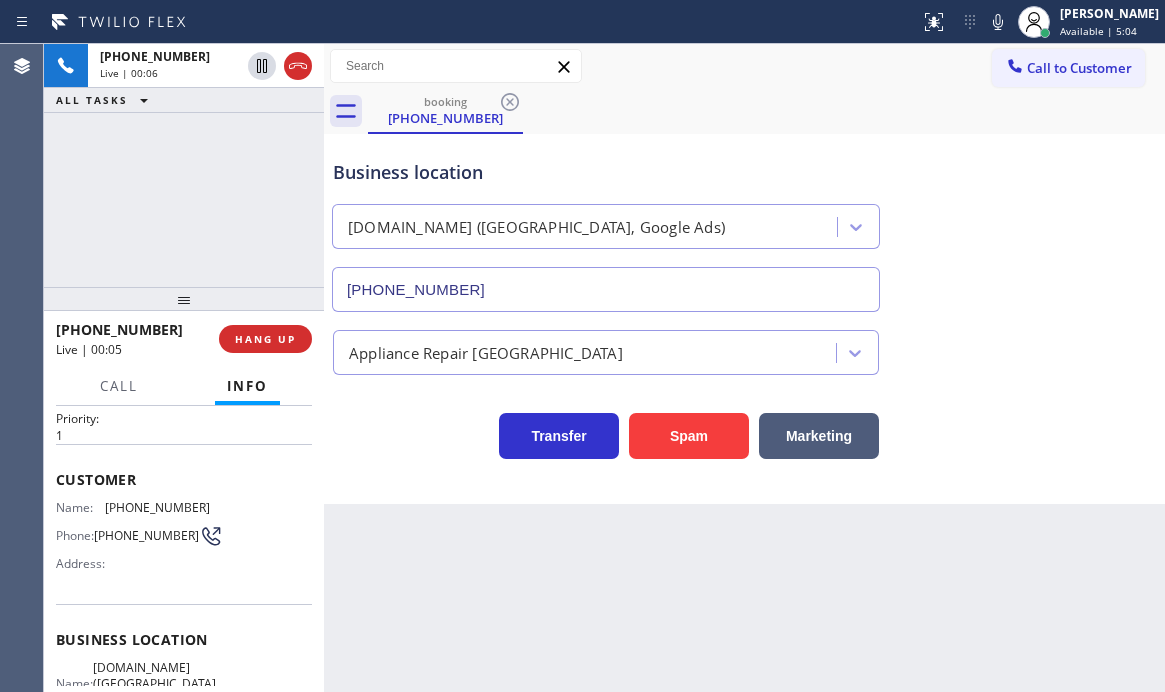 scroll, scrollTop: 0, scrollLeft: 0, axis: both 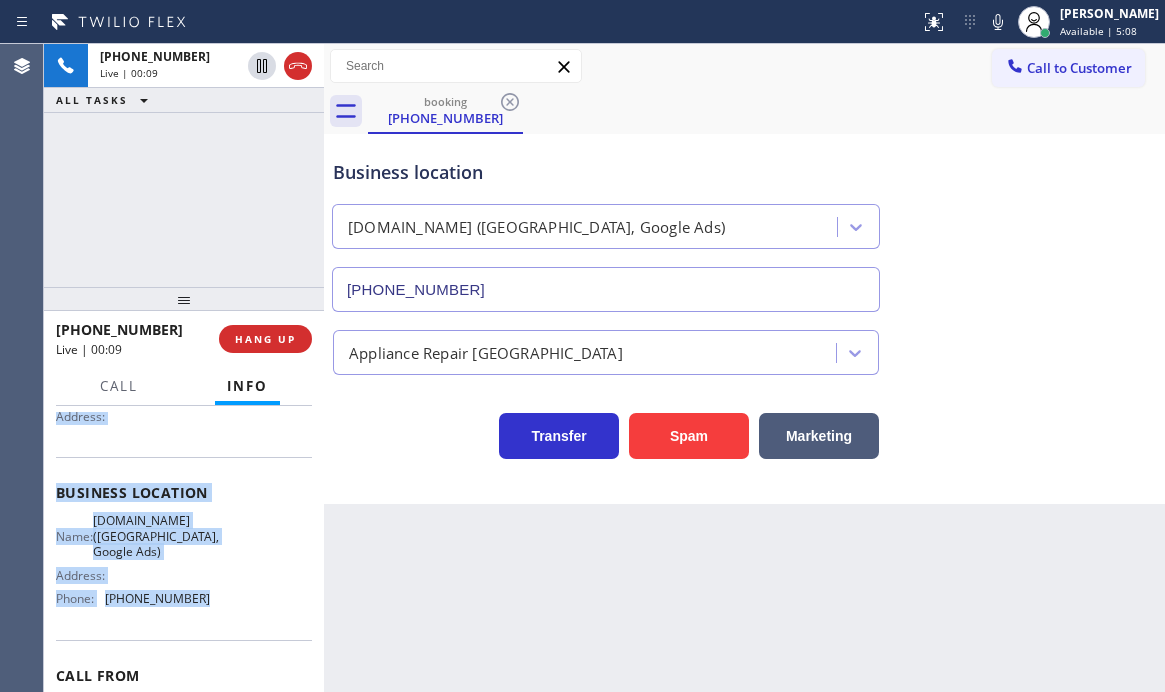 drag, startPoint x: 55, startPoint y: 528, endPoint x: 207, endPoint y: 606, distance: 170.84496 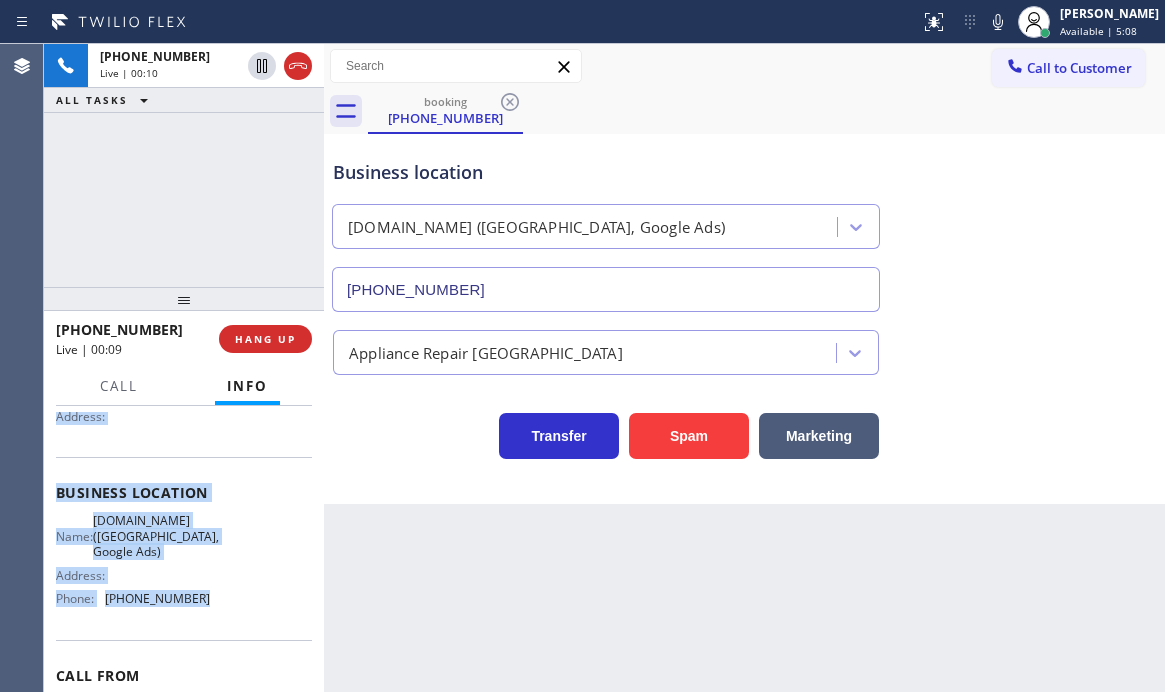copy on "Customer Name: [PHONE_NUMBER] Phone: [PHONE_NUMBER] Address: Business location Name: [DOMAIN_NAME] ([GEOGRAPHIC_DATA], Google Ads) Address:   Phone: [PHONE_NUMBER]" 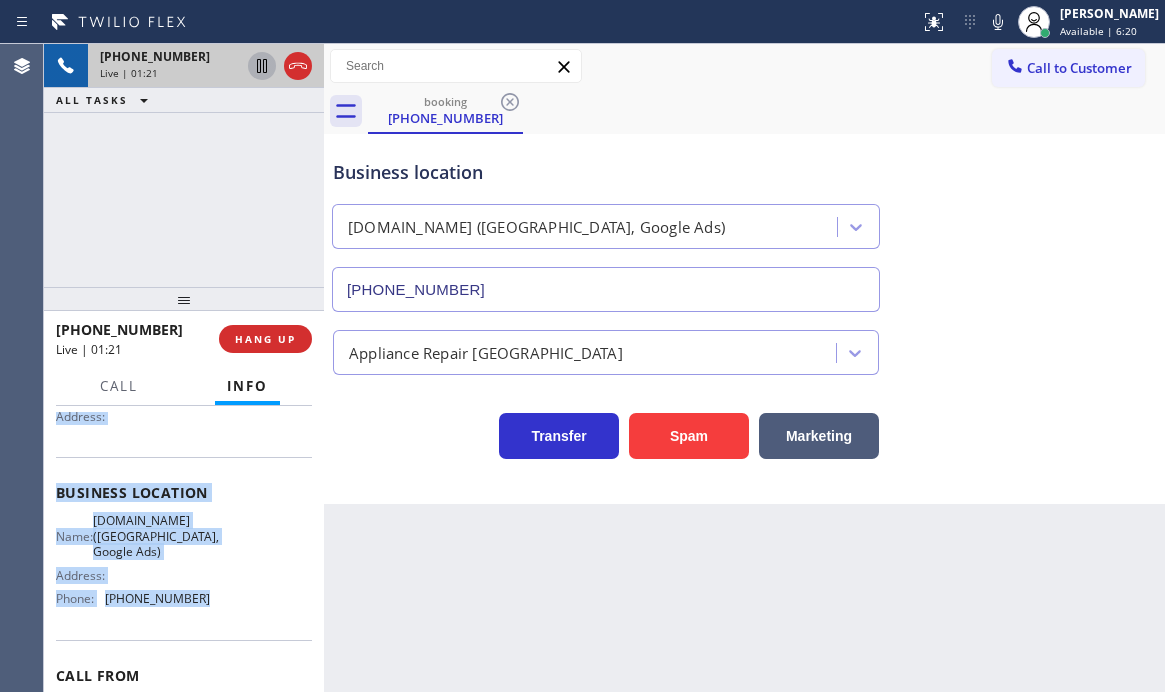 click 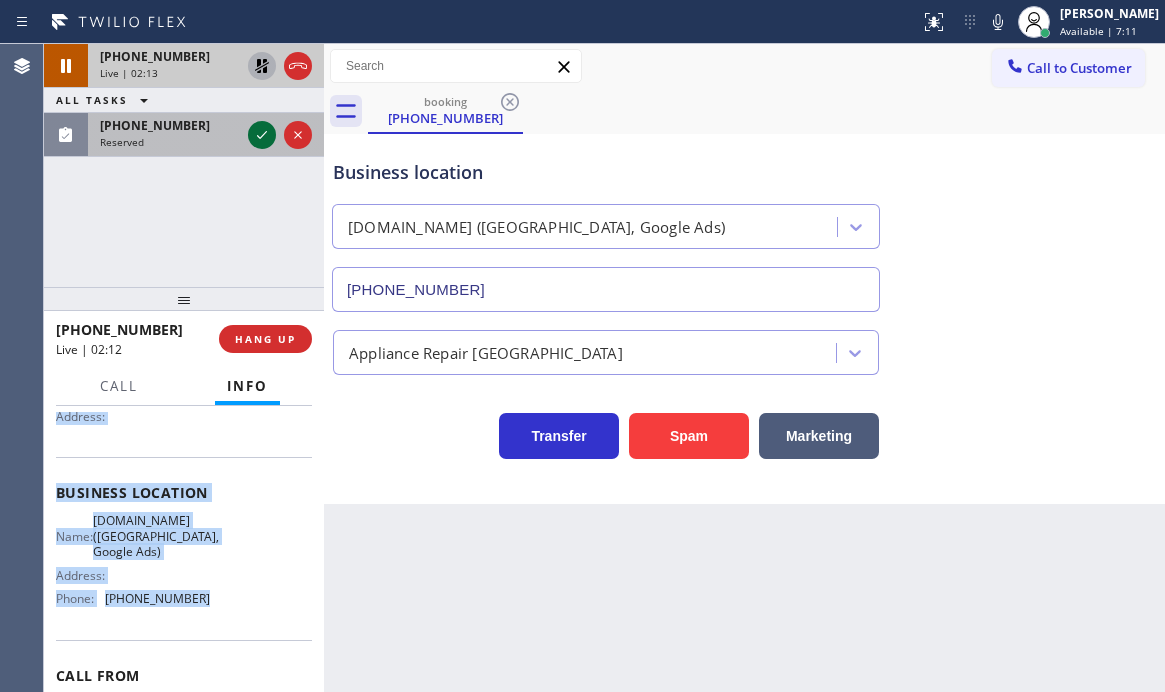 click 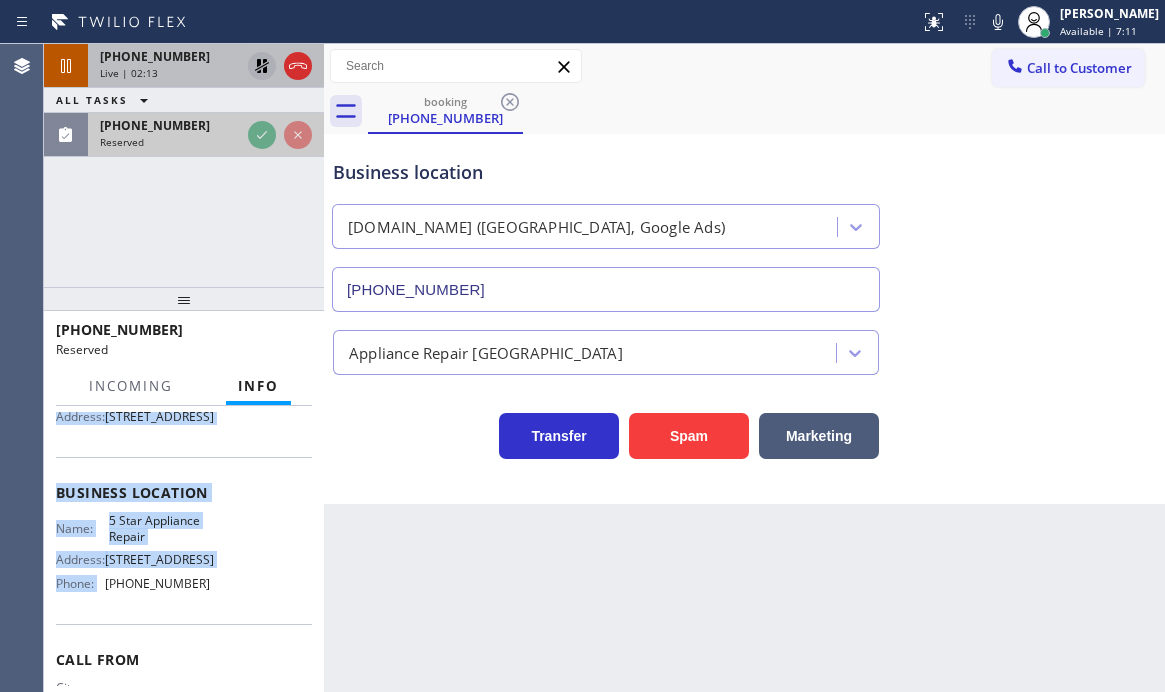 scroll, scrollTop: 217, scrollLeft: 0, axis: vertical 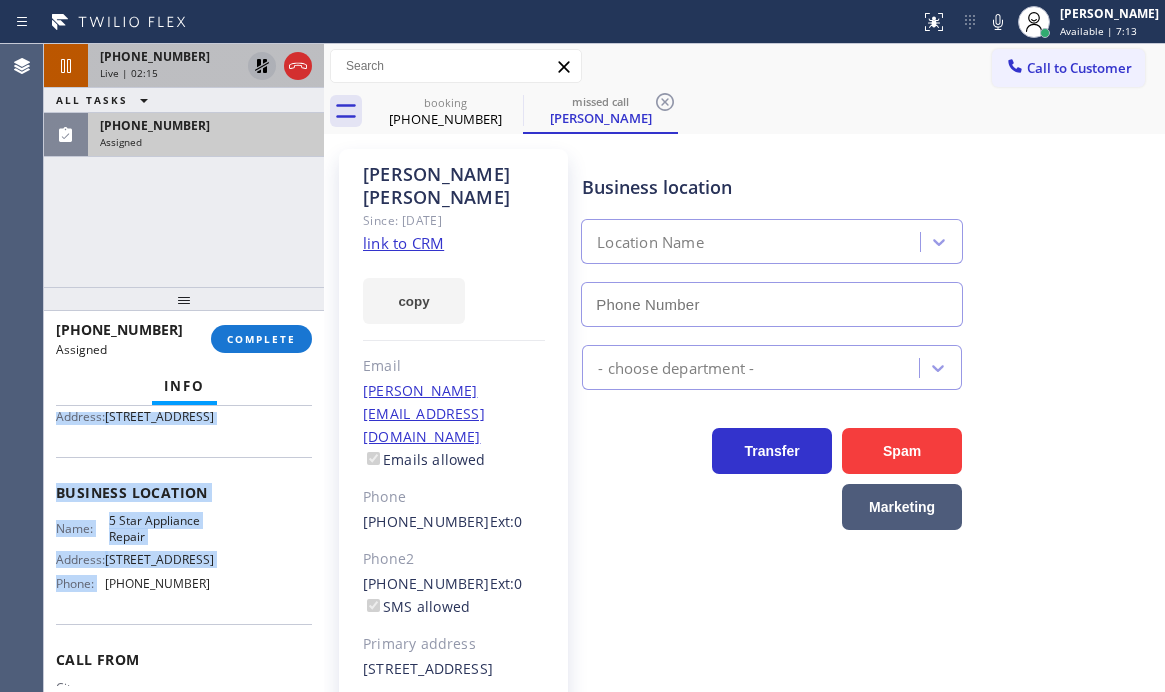 type on "[PHONE_NUMBER]" 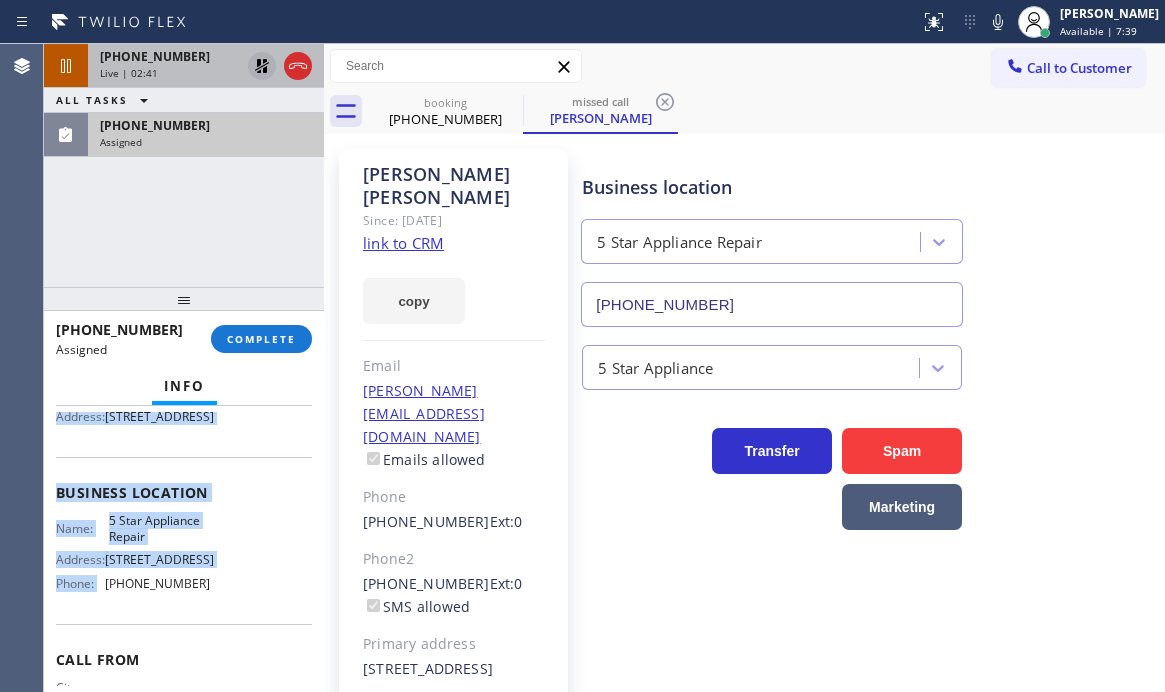 click 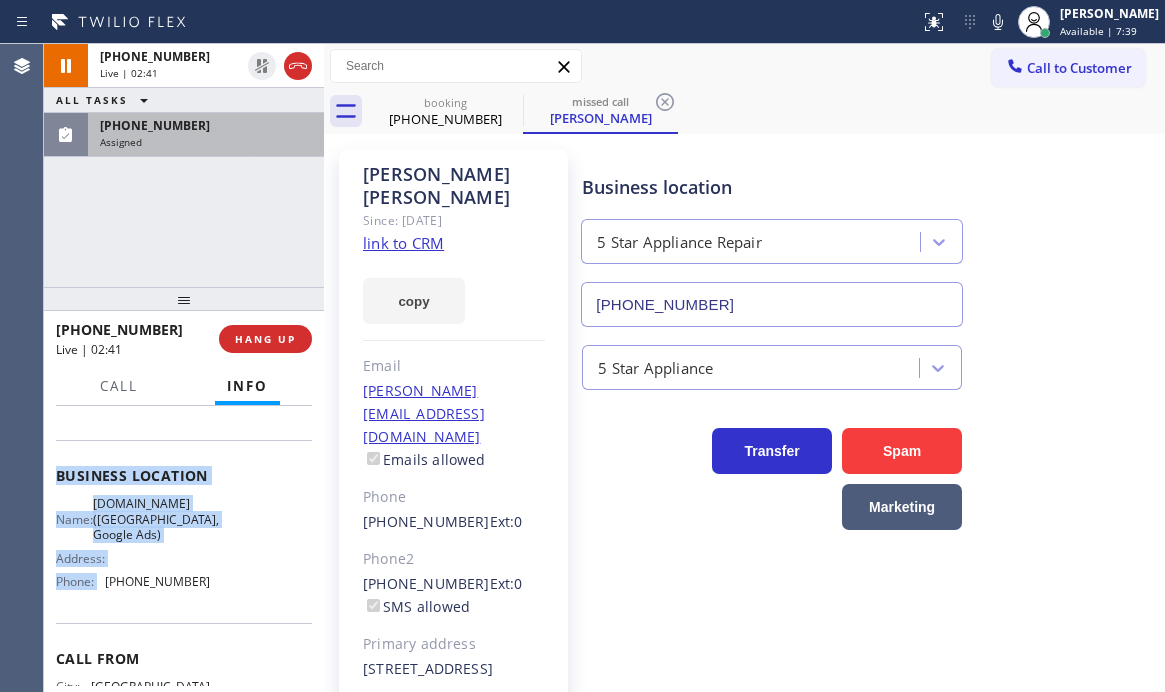 scroll, scrollTop: 200, scrollLeft: 0, axis: vertical 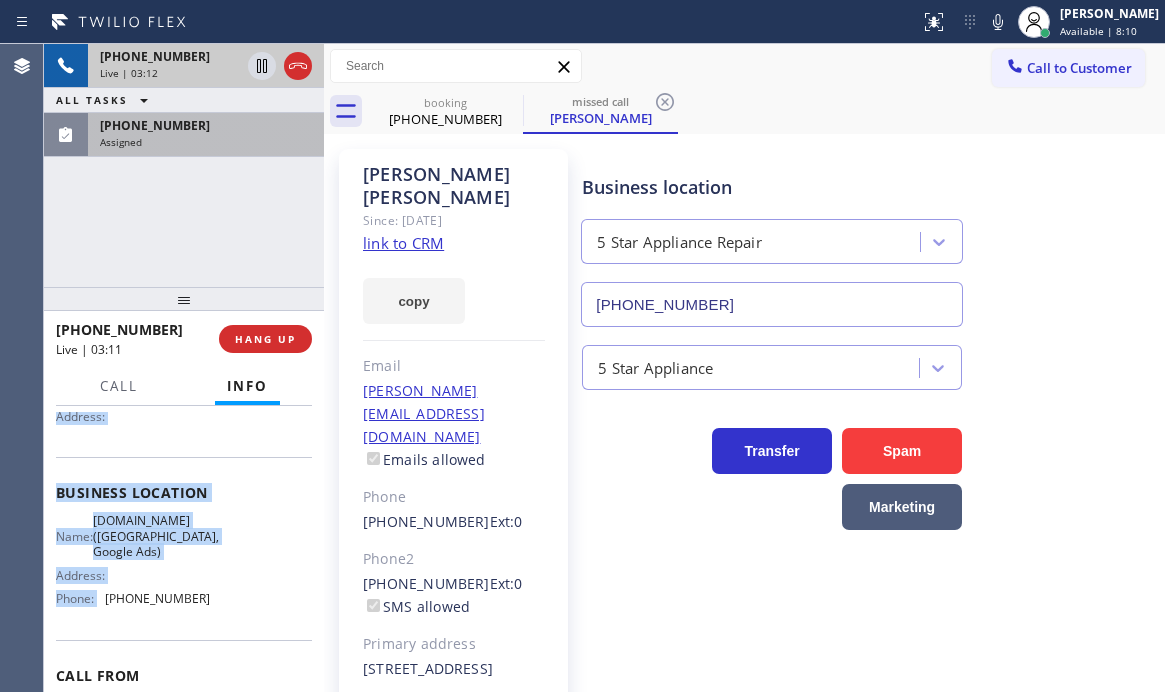 click on "[PHONE_NUMBER] Live | 03:12" at bounding box center (166, 66) 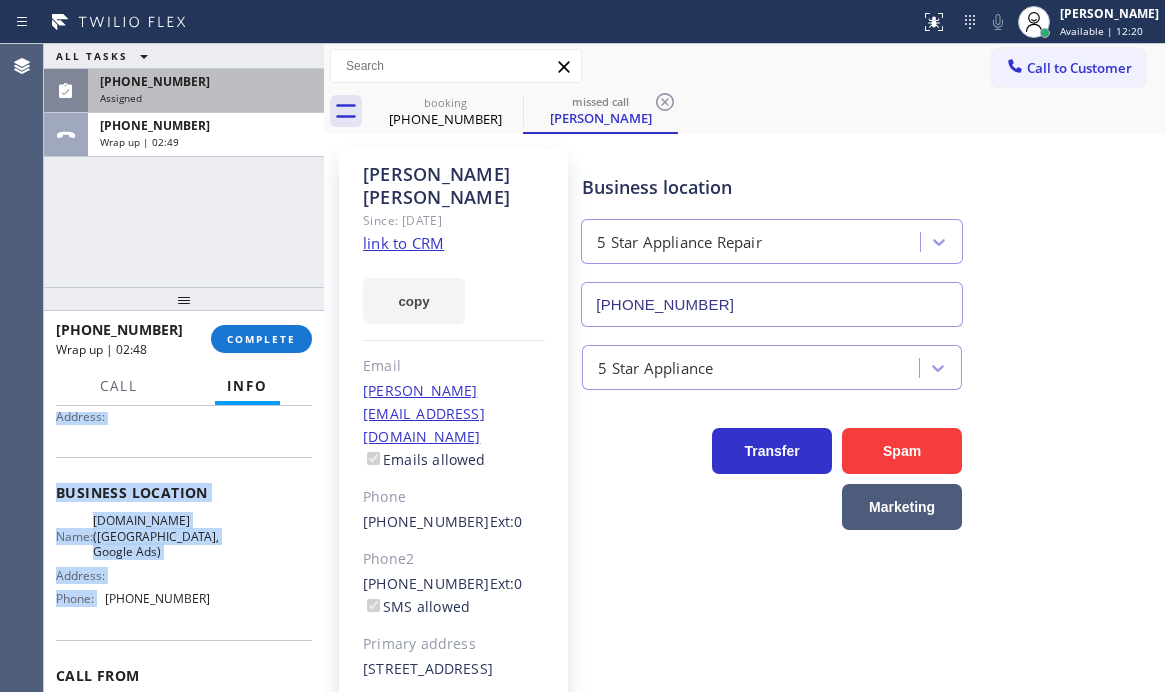 drag, startPoint x: 202, startPoint y: 87, endPoint x: 206, endPoint y: 104, distance: 17.464249 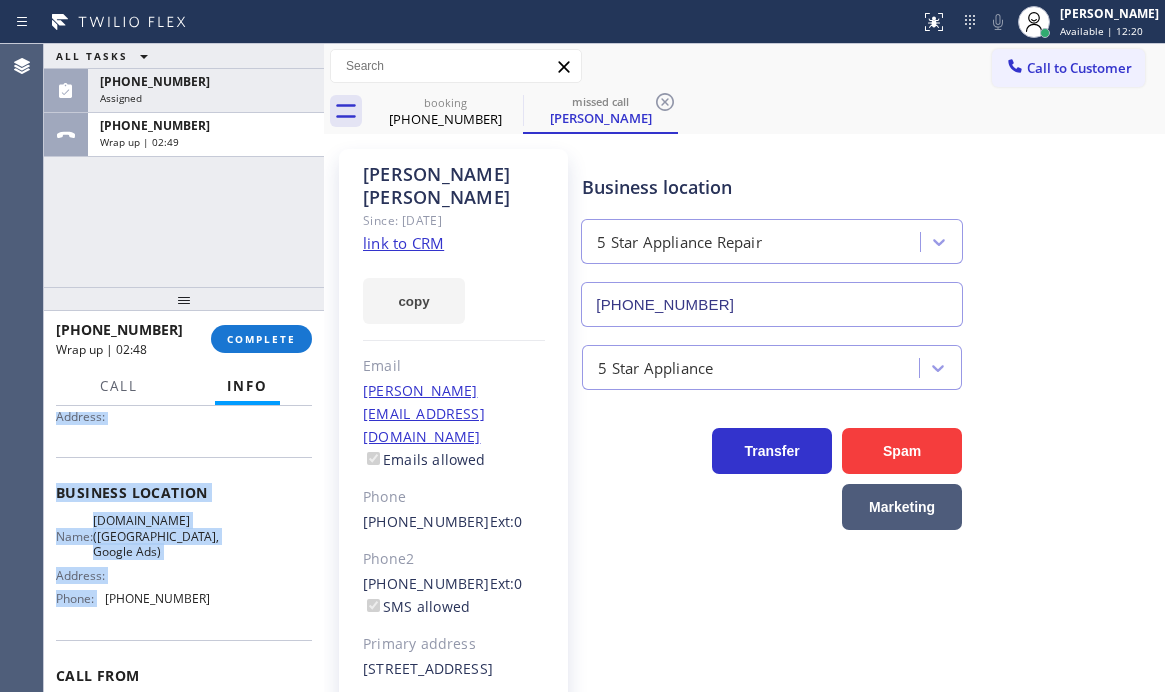 scroll, scrollTop: 234, scrollLeft: 0, axis: vertical 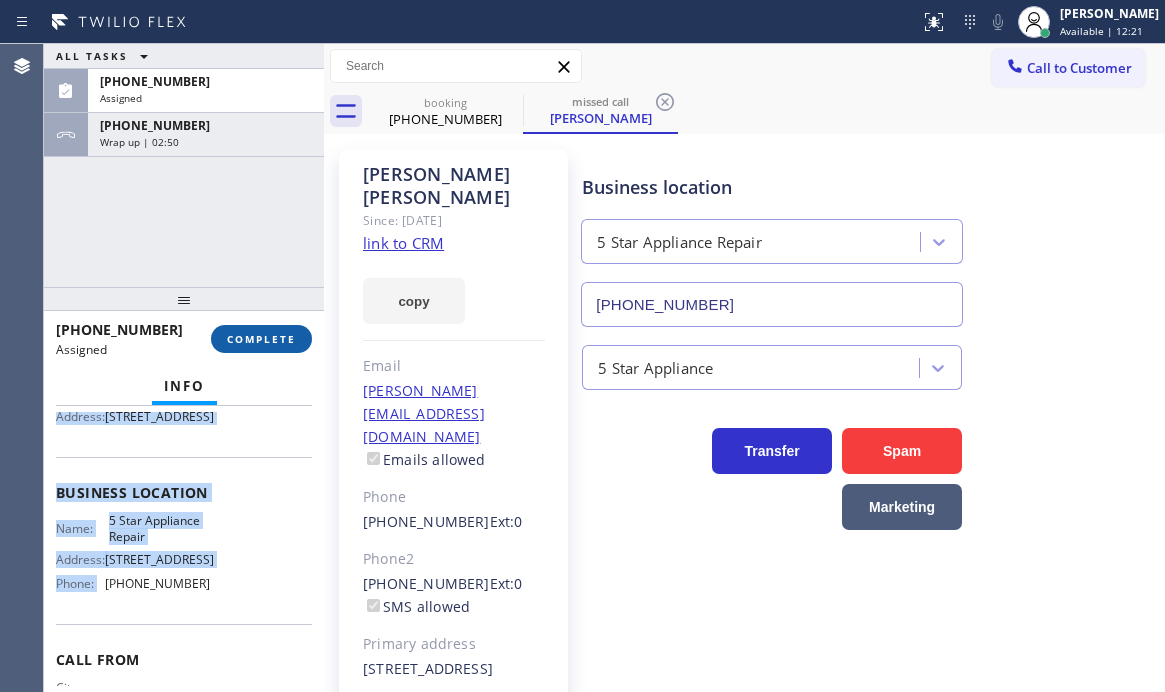click on "COMPLETE" at bounding box center (261, 339) 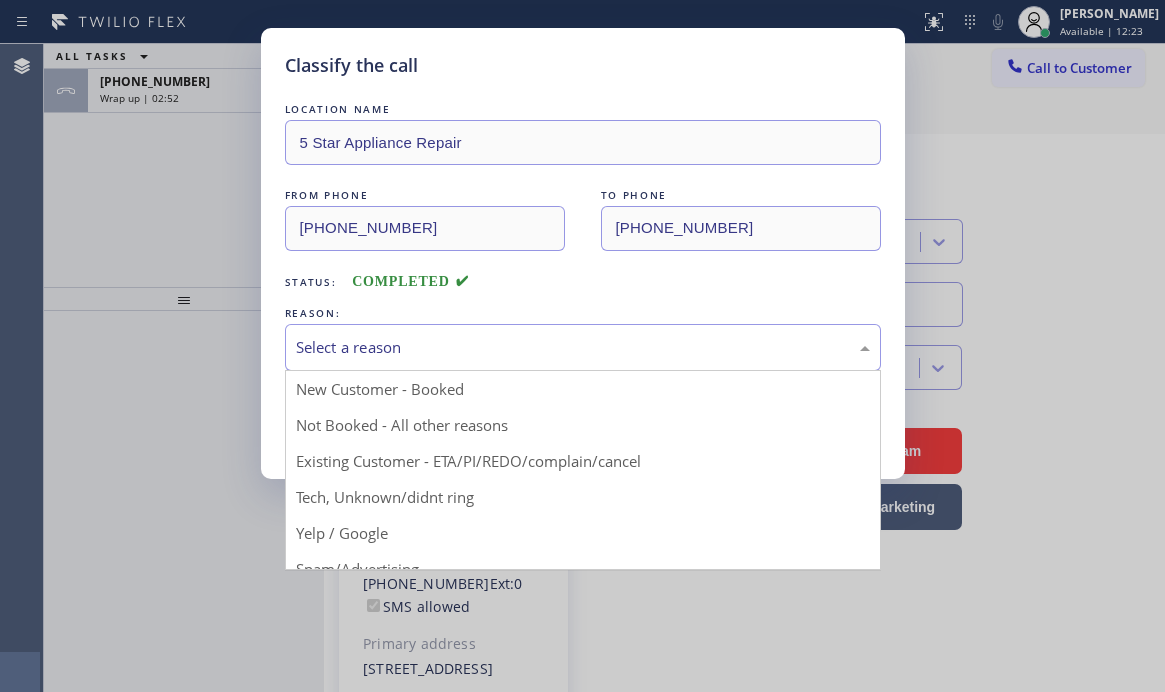 click on "Select a reason" at bounding box center (583, 347) 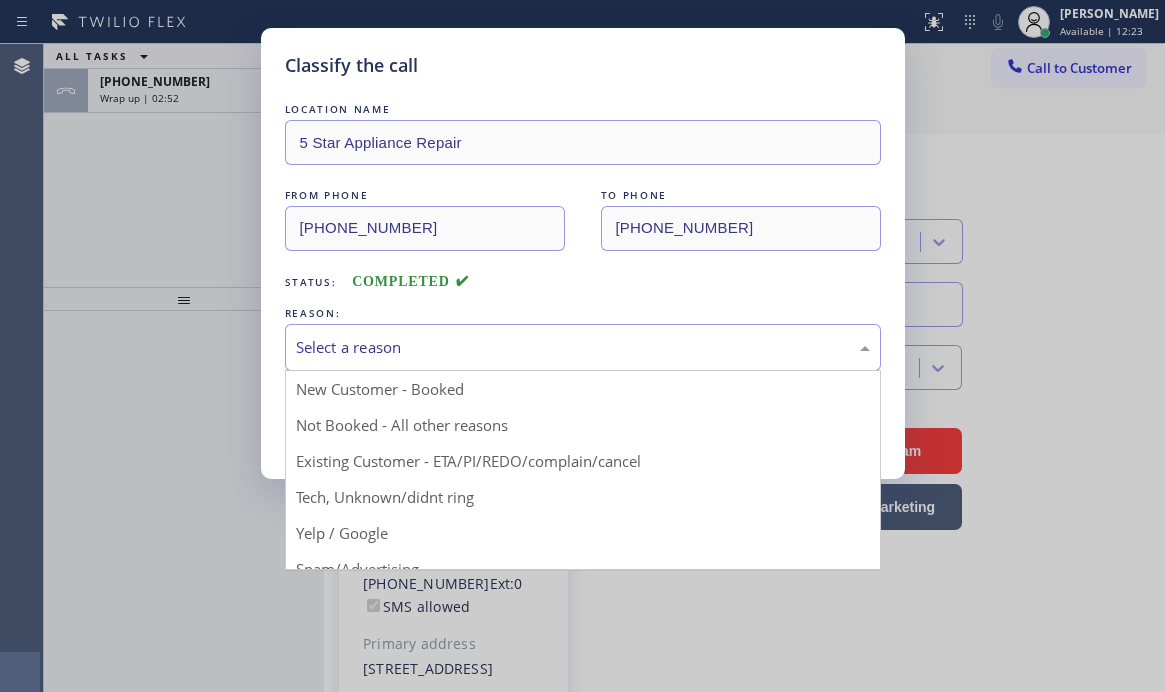 drag, startPoint x: 365, startPoint y: 418, endPoint x: 347, endPoint y: 418, distance: 18 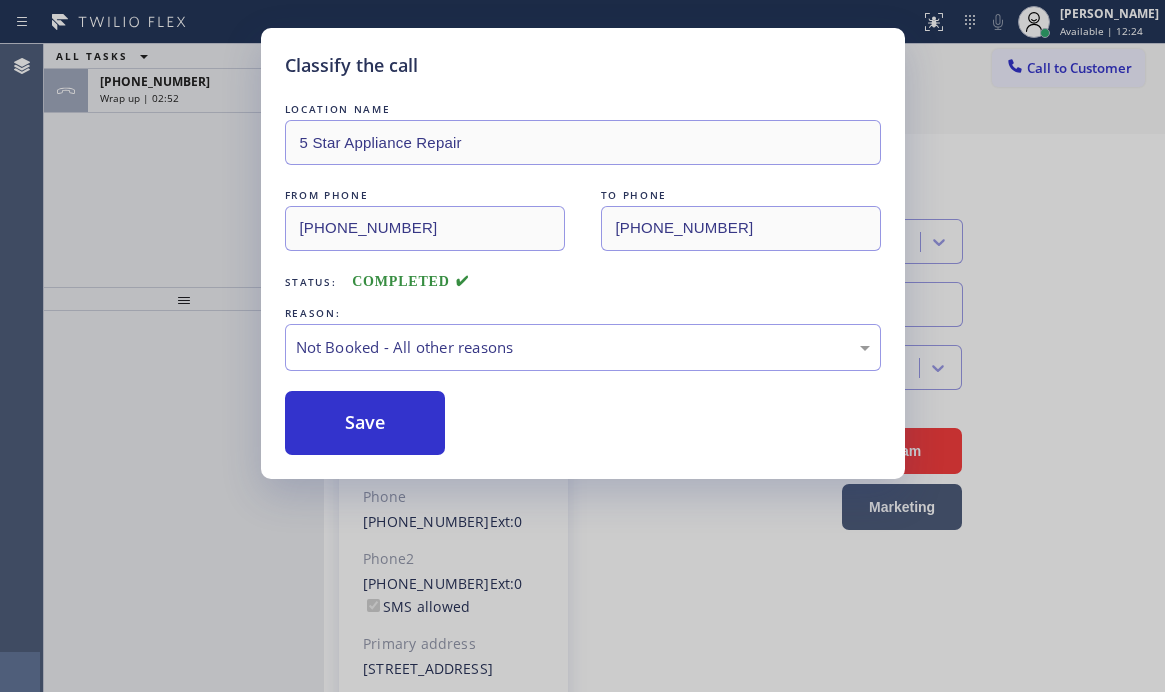 drag, startPoint x: 347, startPoint y: 418, endPoint x: 1034, endPoint y: 448, distance: 687.6547 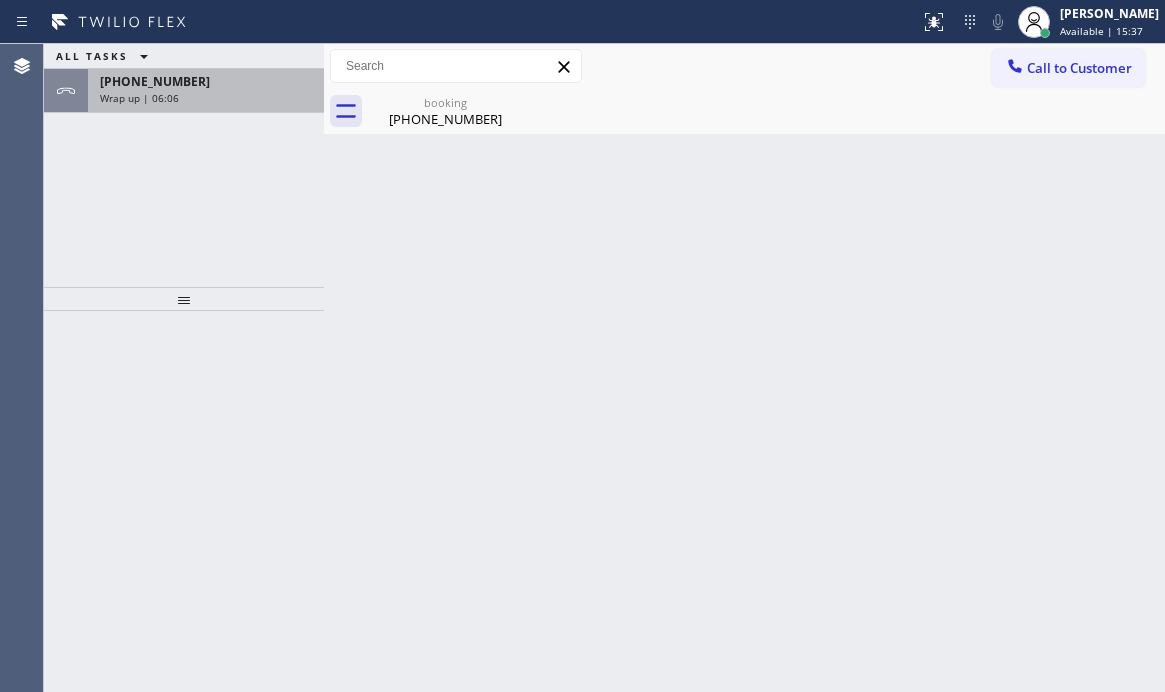 drag, startPoint x: 180, startPoint y: 103, endPoint x: 186, endPoint y: 112, distance: 10.816654 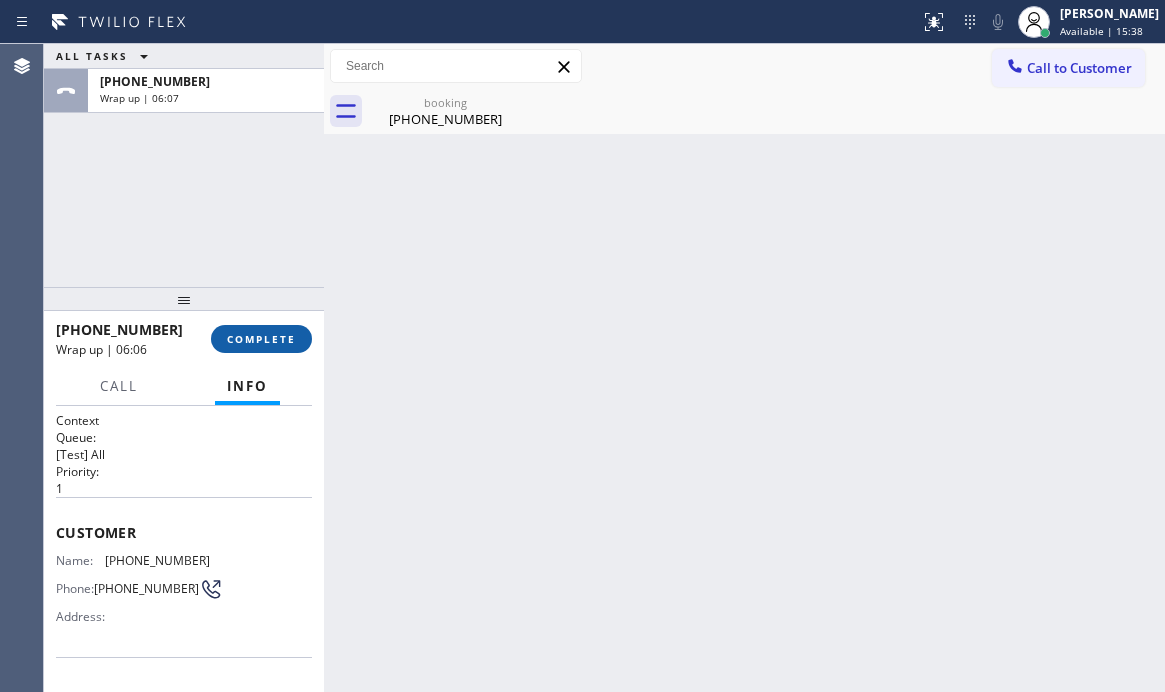 click on "COMPLETE" at bounding box center [261, 339] 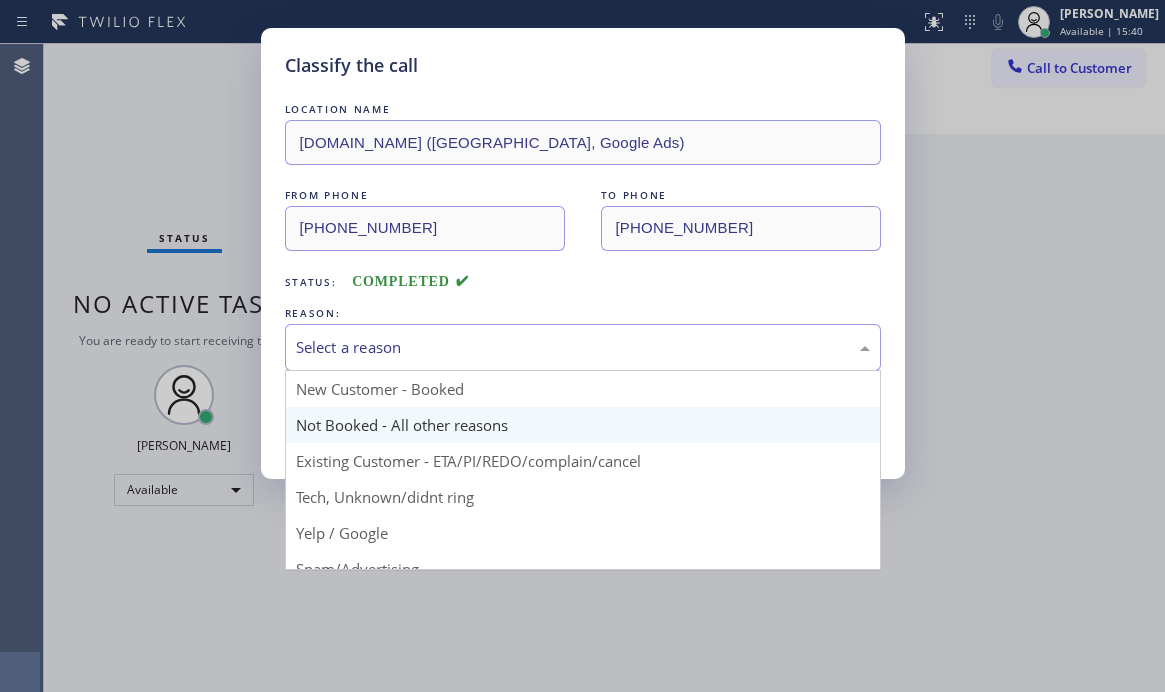 drag, startPoint x: 383, startPoint y: 348, endPoint x: 371, endPoint y: 413, distance: 66.09841 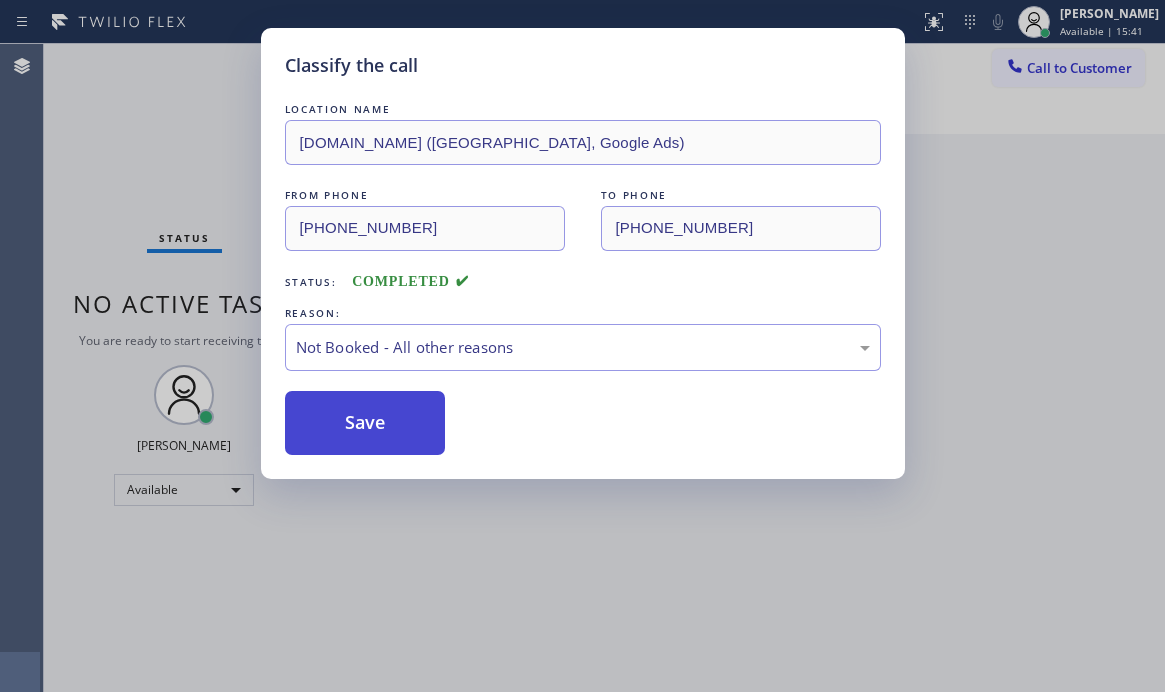 drag, startPoint x: 374, startPoint y: 425, endPoint x: 350, endPoint y: 435, distance: 26 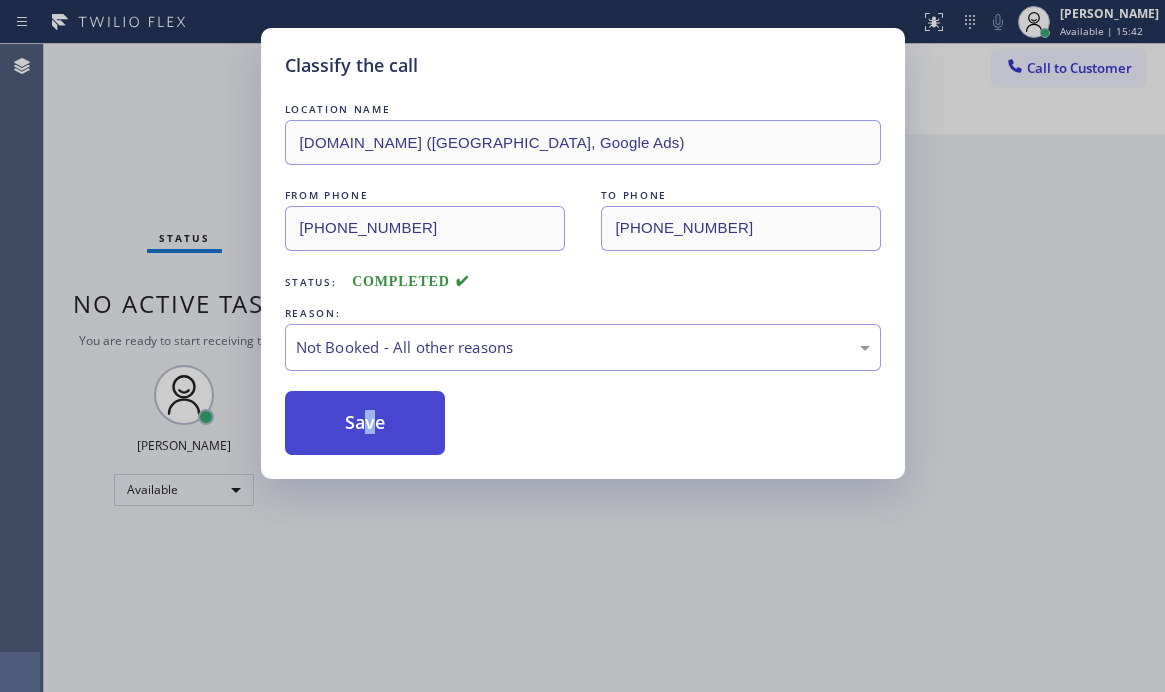 click on "Save" at bounding box center [365, 423] 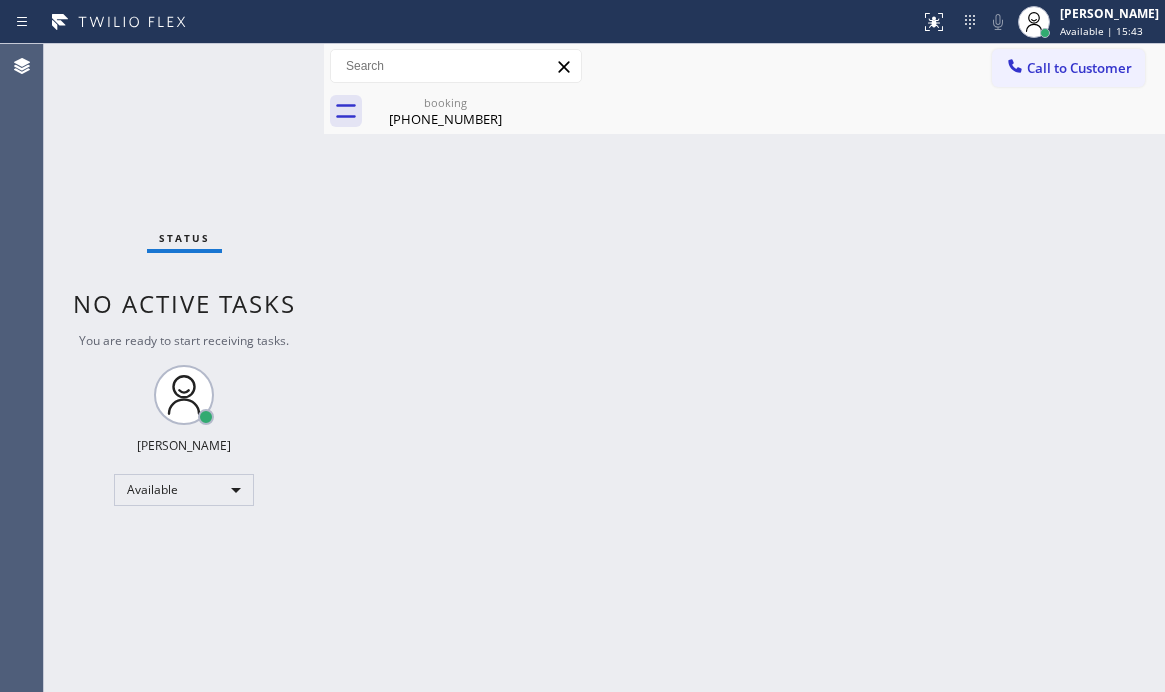 click on "Back to Dashboard Change Sender ID Customers Technicians Select a contact Outbound call Technician Search Technician Your caller id phone number Your caller id phone number Call Technician info Name   Phone none Address none Change Sender ID HVAC [PHONE_NUMBER] 5 Star Appliance [PHONE_NUMBER] Appliance Repair [PHONE_NUMBER] Plumbing [PHONE_NUMBER] Air Duct Cleaning [PHONE_NUMBER]  Electricians [PHONE_NUMBER] Cancel Change Check personal SMS Reset Change booking [PHONE_NUMBER] Call to Customer Outbound call Location Search location Your caller id phone number [PHONE_NUMBER] Customer number Call Outbound call Technician Search Technician Your caller id phone number Your caller id phone number Call booking [PHONE_NUMBER]" at bounding box center [744, 368] 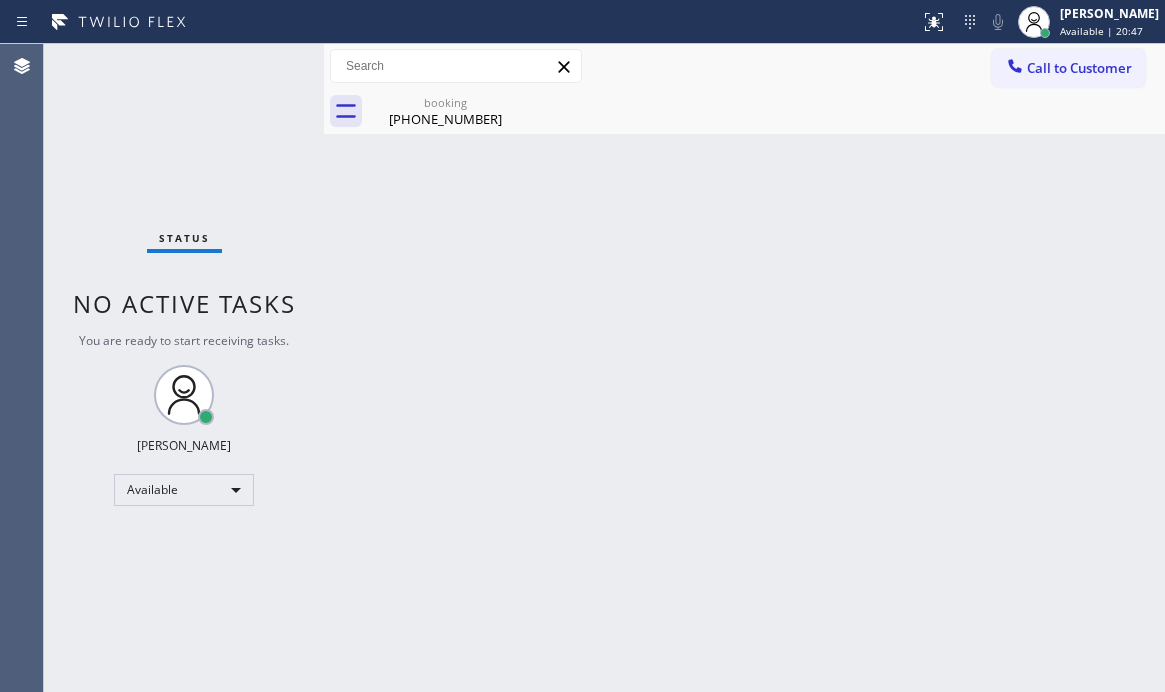 click at bounding box center (324, 368) 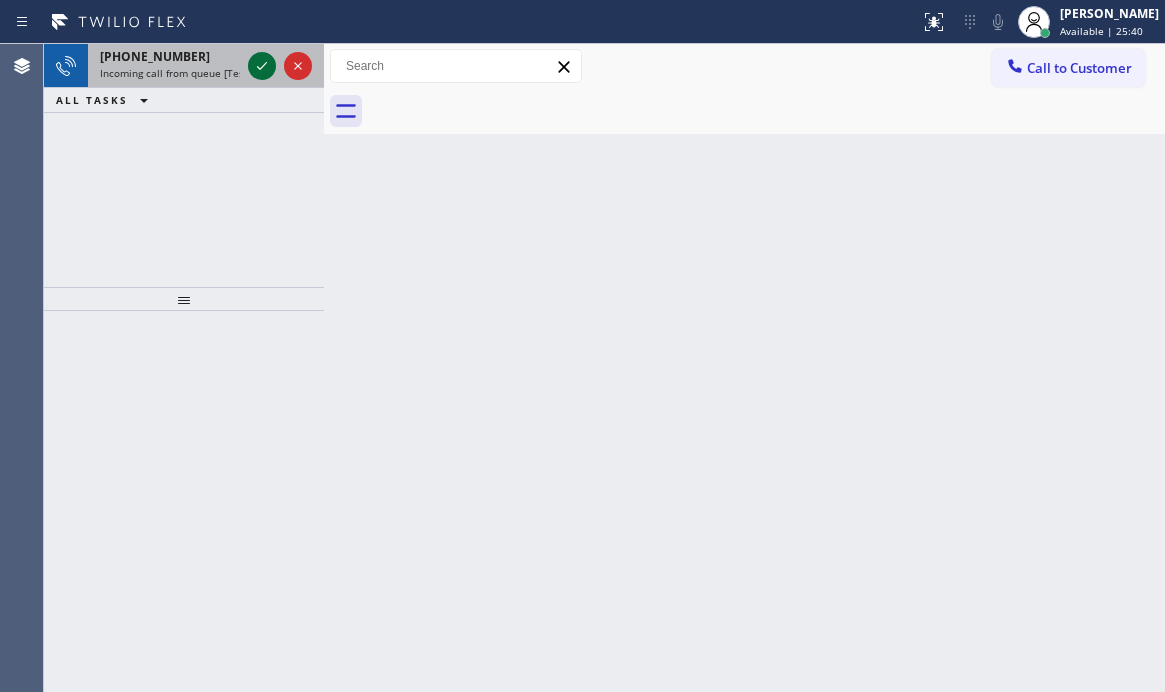 click 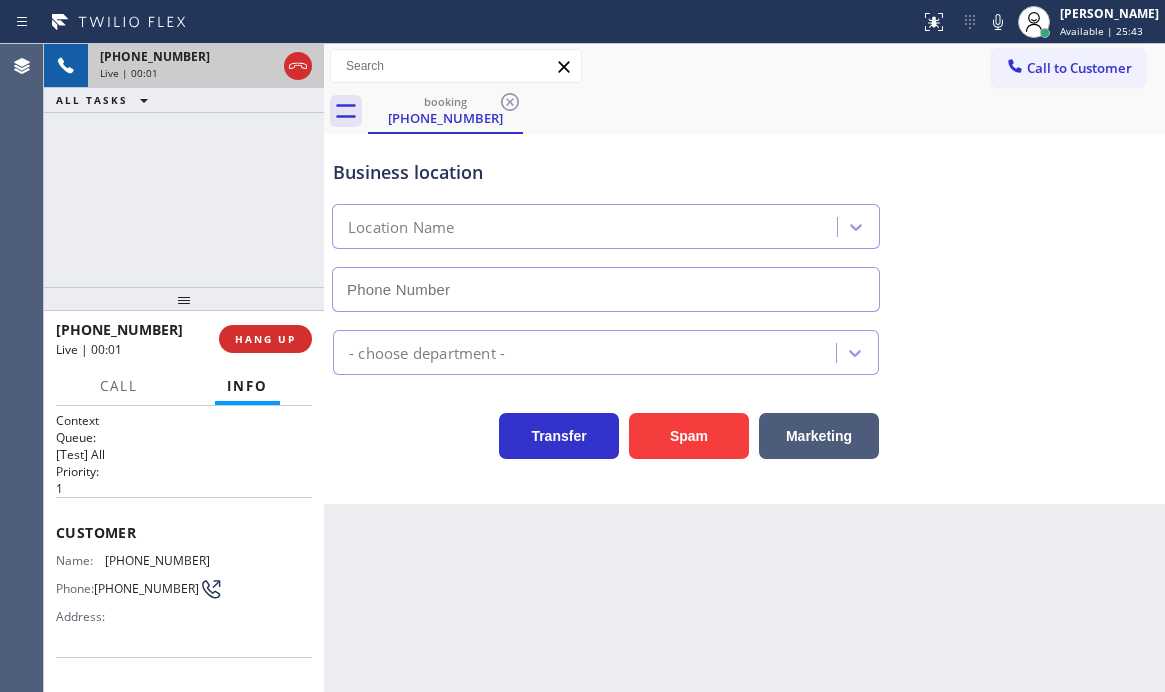 type on "[PHONE_NUMBER]" 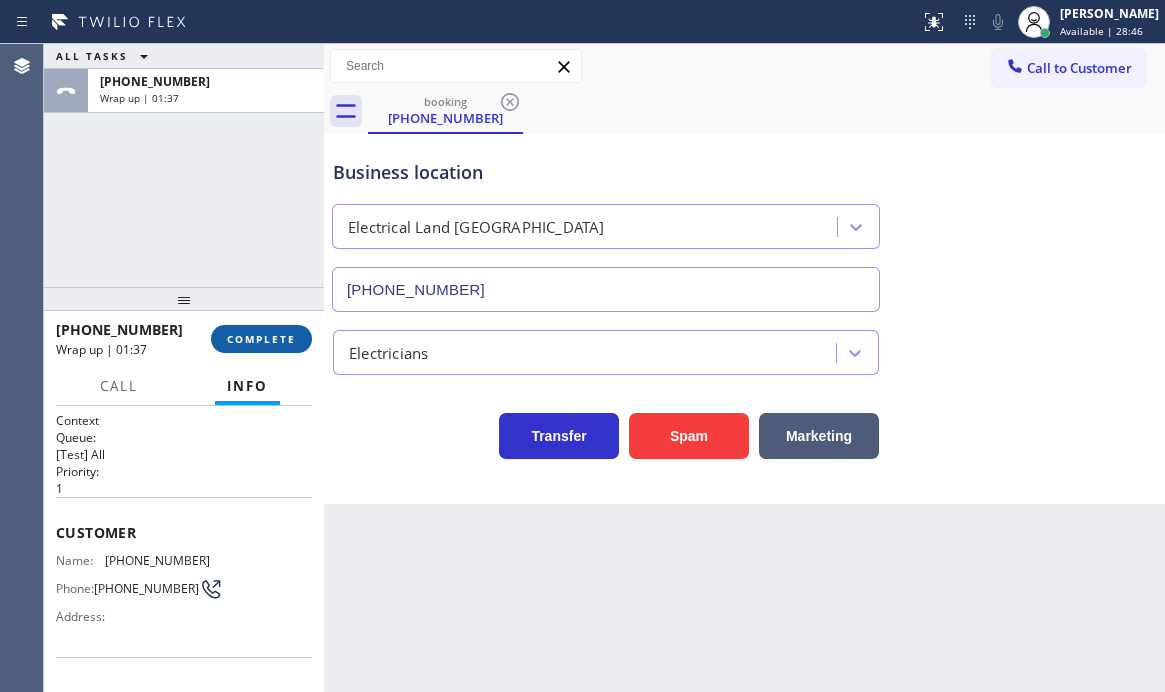 click on "COMPLETE" at bounding box center [261, 339] 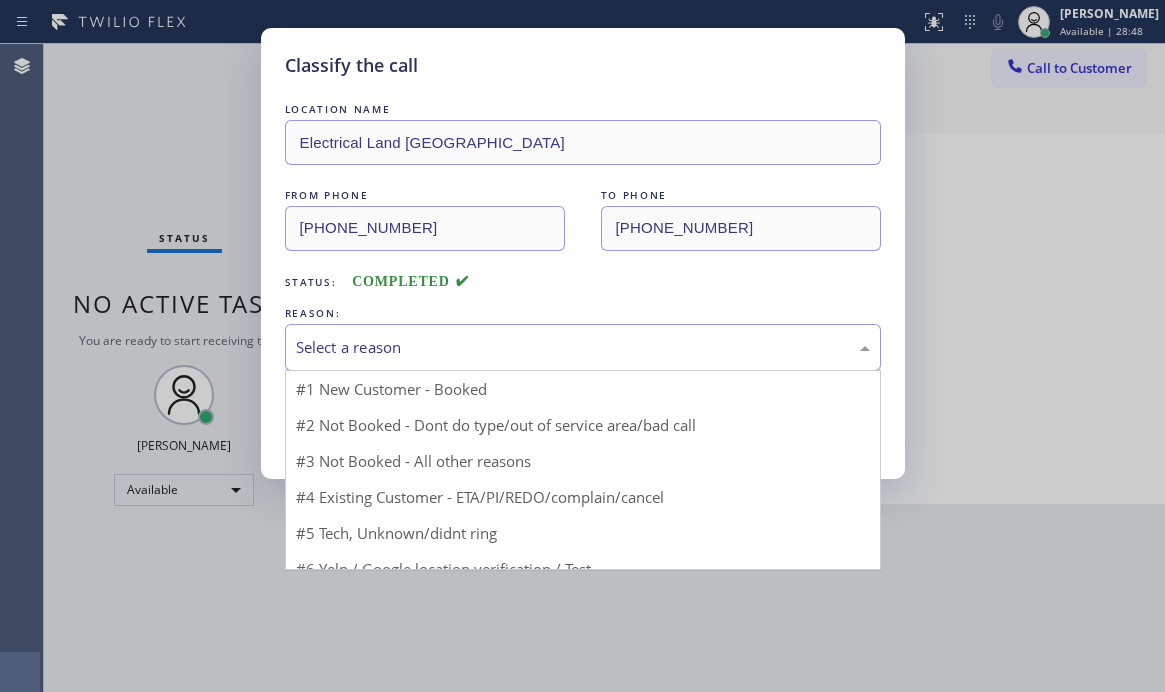 click on "Select a reason" at bounding box center (583, 347) 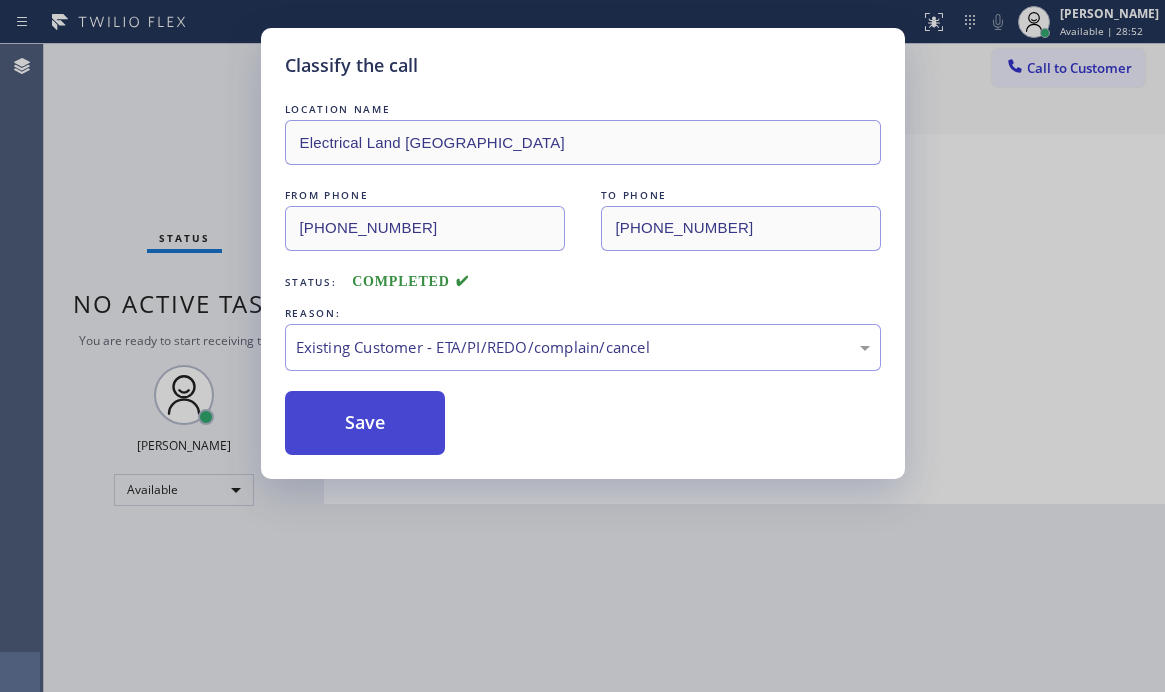 click on "Save" at bounding box center [365, 423] 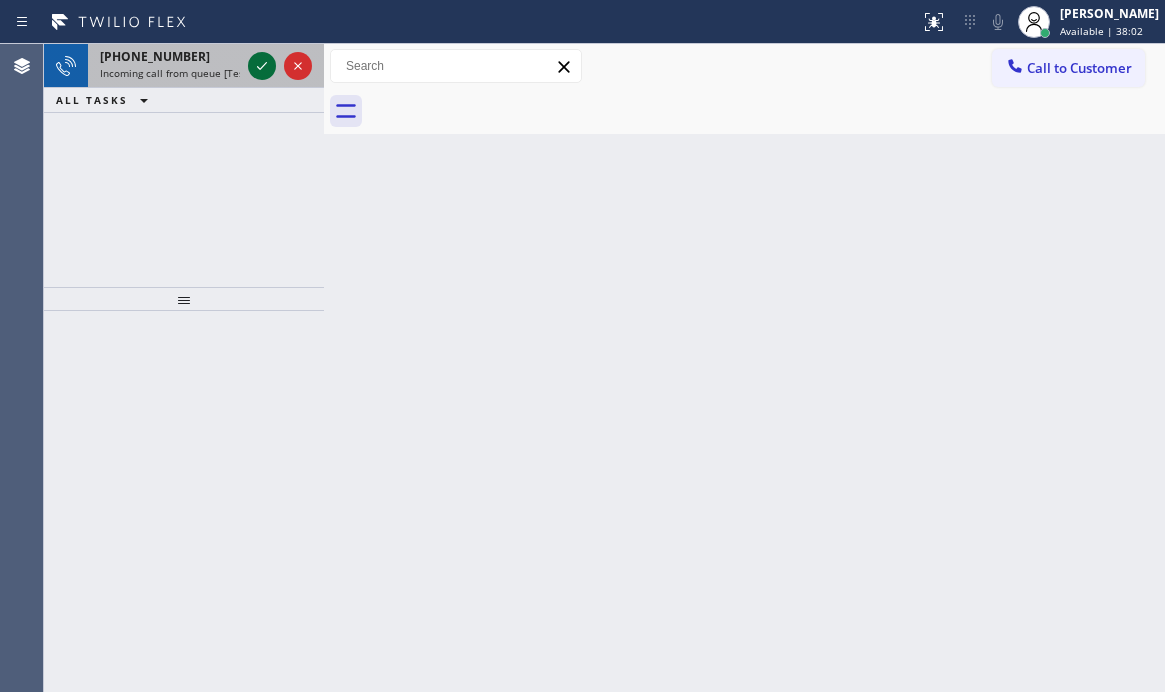 click 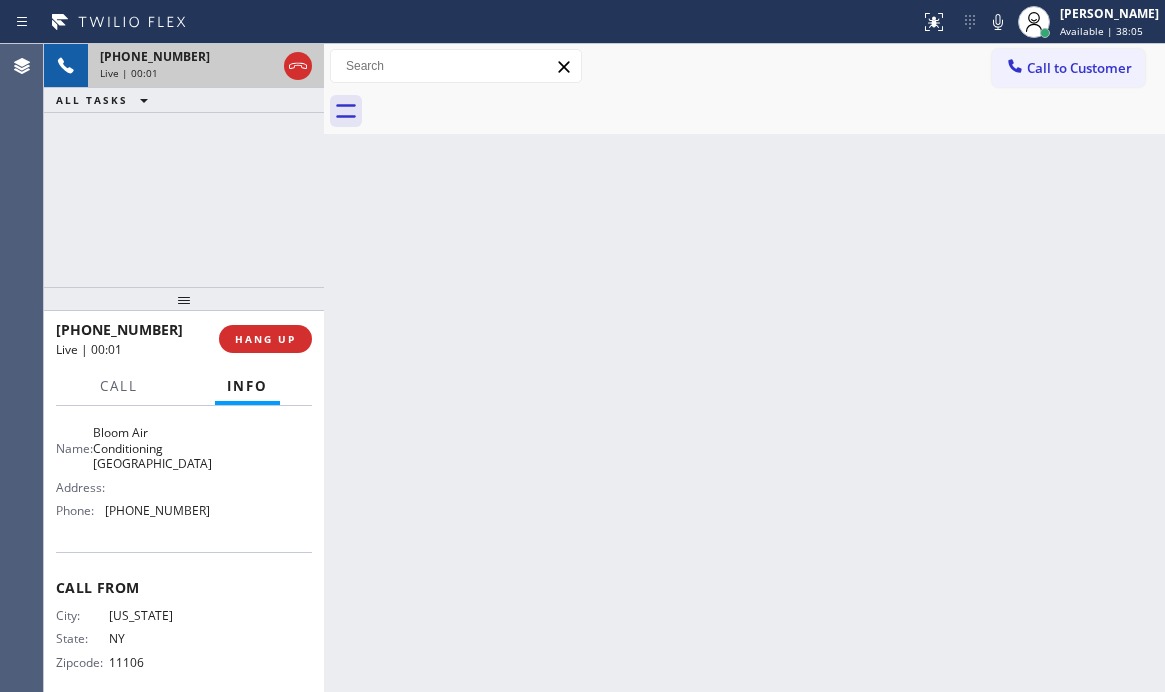 scroll, scrollTop: 243, scrollLeft: 0, axis: vertical 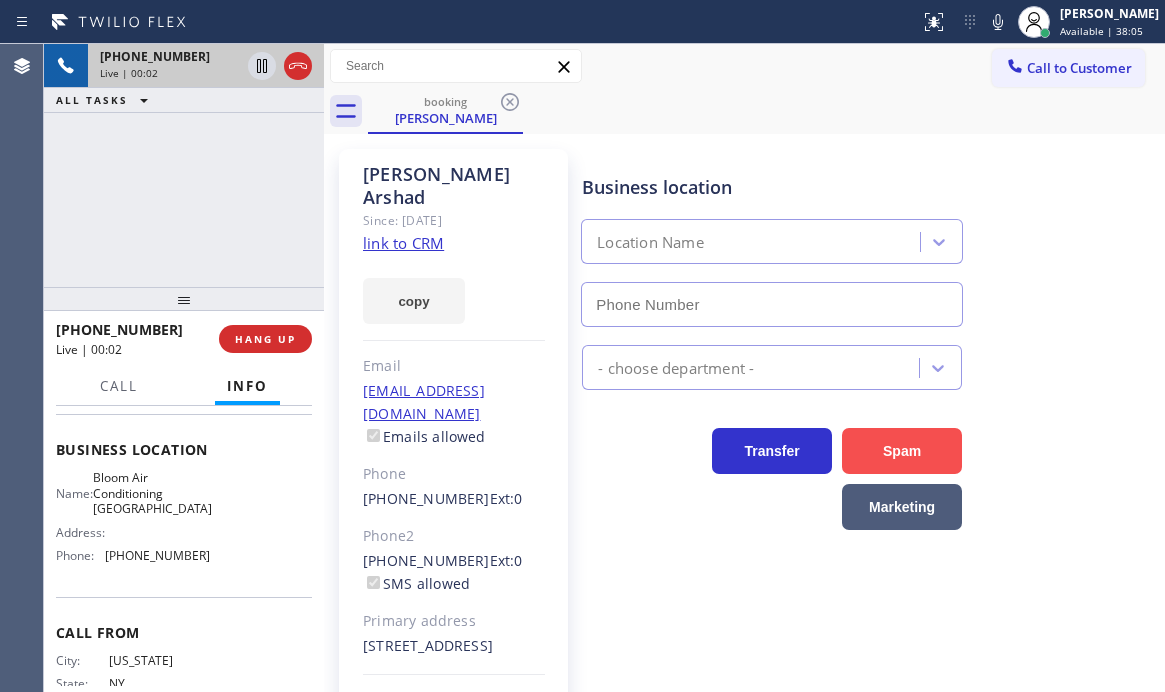 type on "[PHONE_NUMBER]" 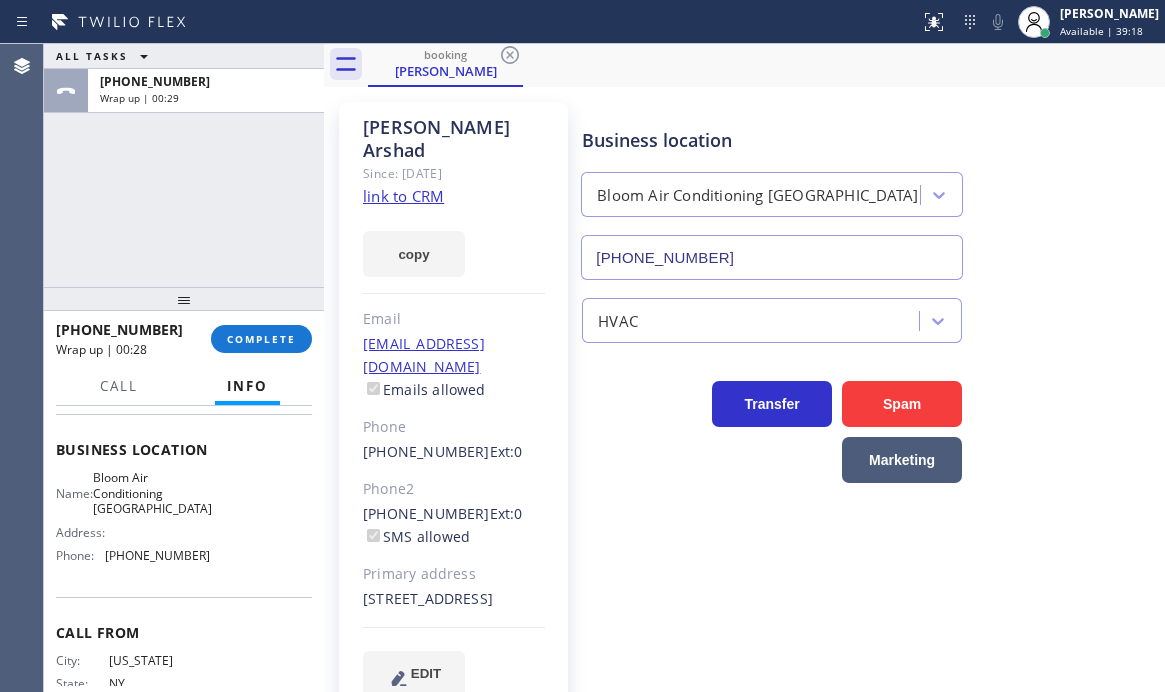 scroll, scrollTop: 67, scrollLeft: 0, axis: vertical 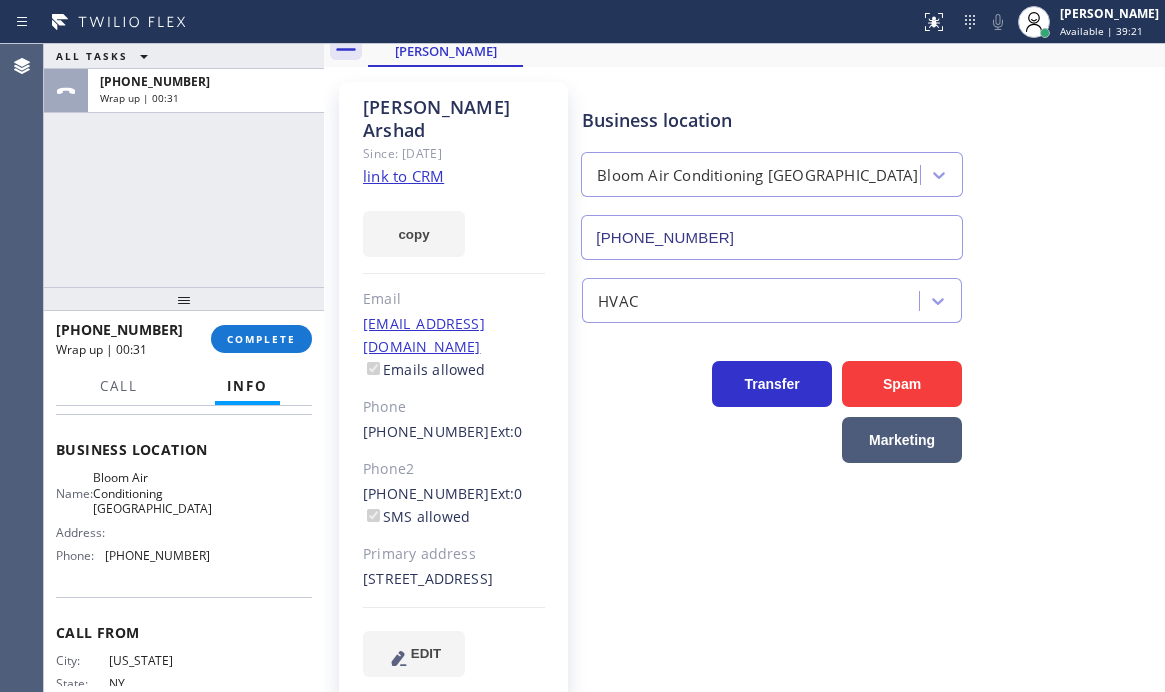 click on "link to CRM" 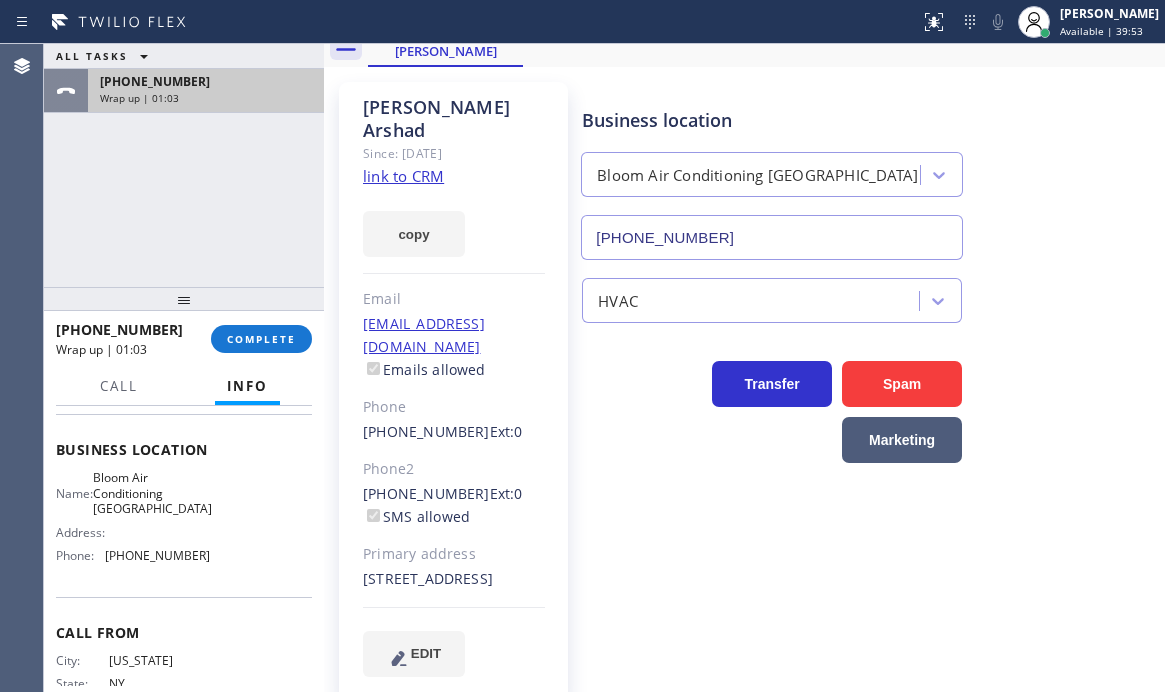 click on "Wrap up | 01:03" at bounding box center [206, 98] 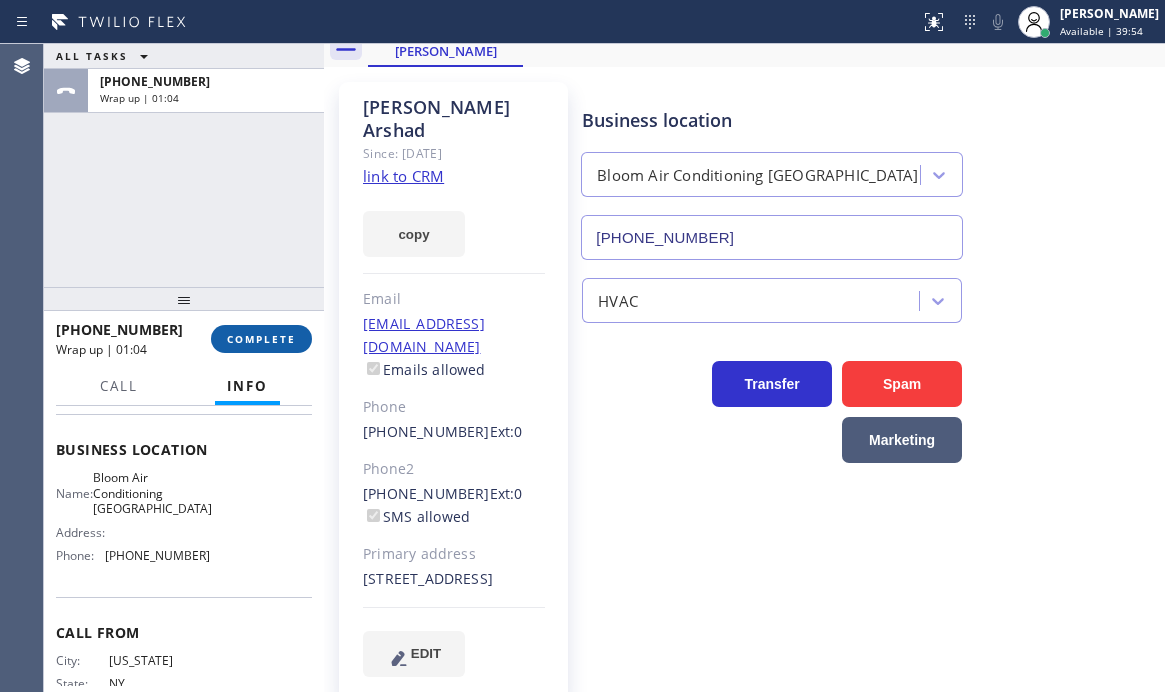 click on "COMPLETE" at bounding box center (261, 339) 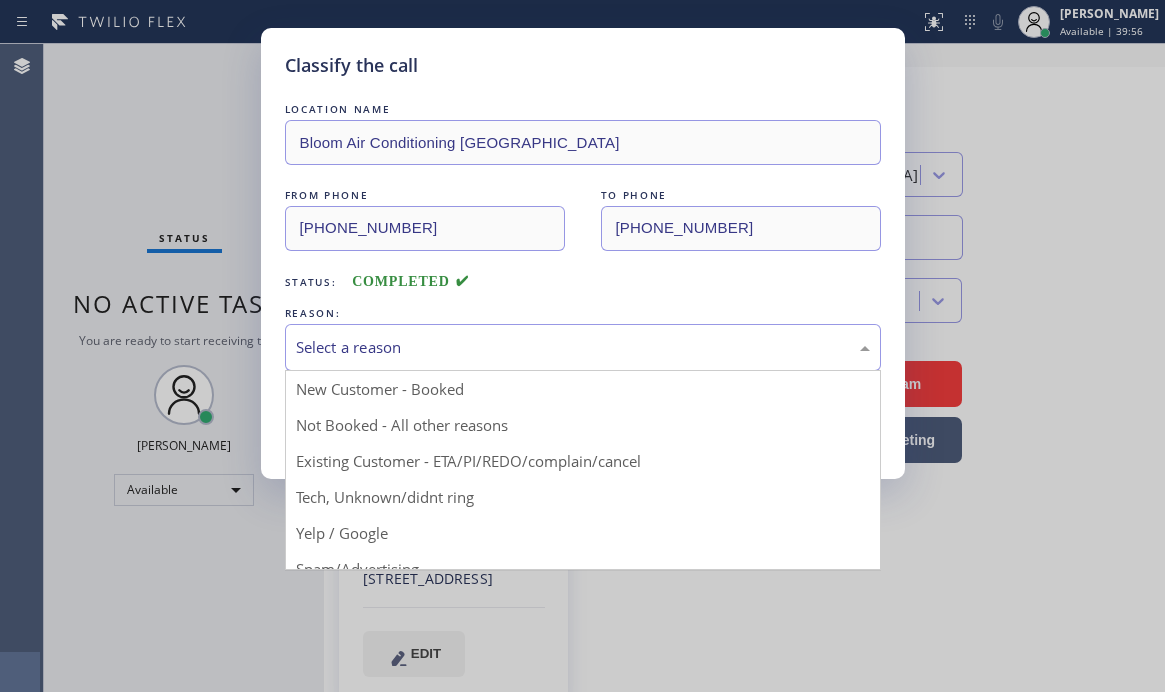 click on "Select a reason" at bounding box center [583, 347] 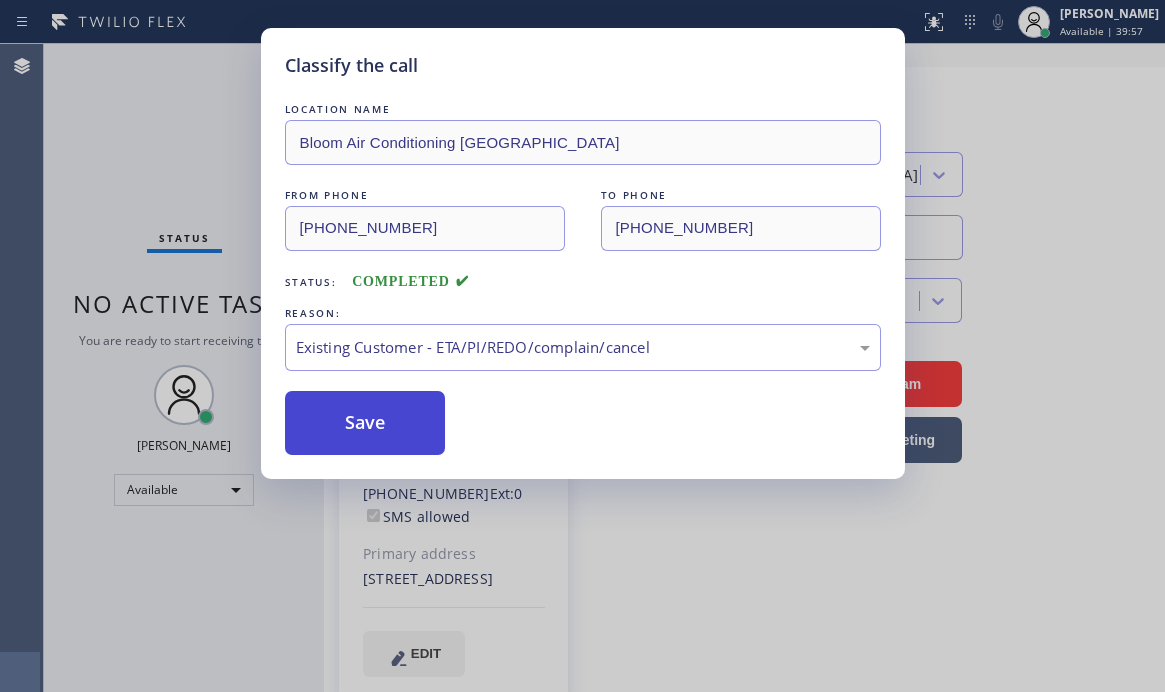 drag, startPoint x: 384, startPoint y: 454, endPoint x: 368, endPoint y: 436, distance: 24.083189 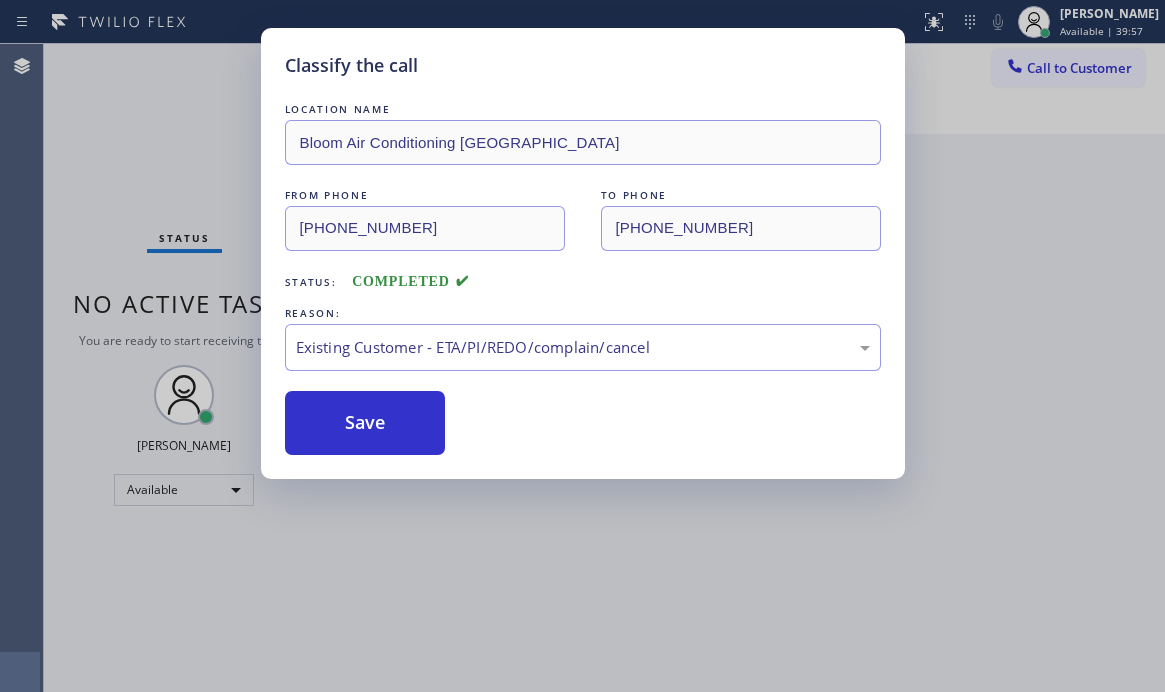 scroll, scrollTop: 0, scrollLeft: 0, axis: both 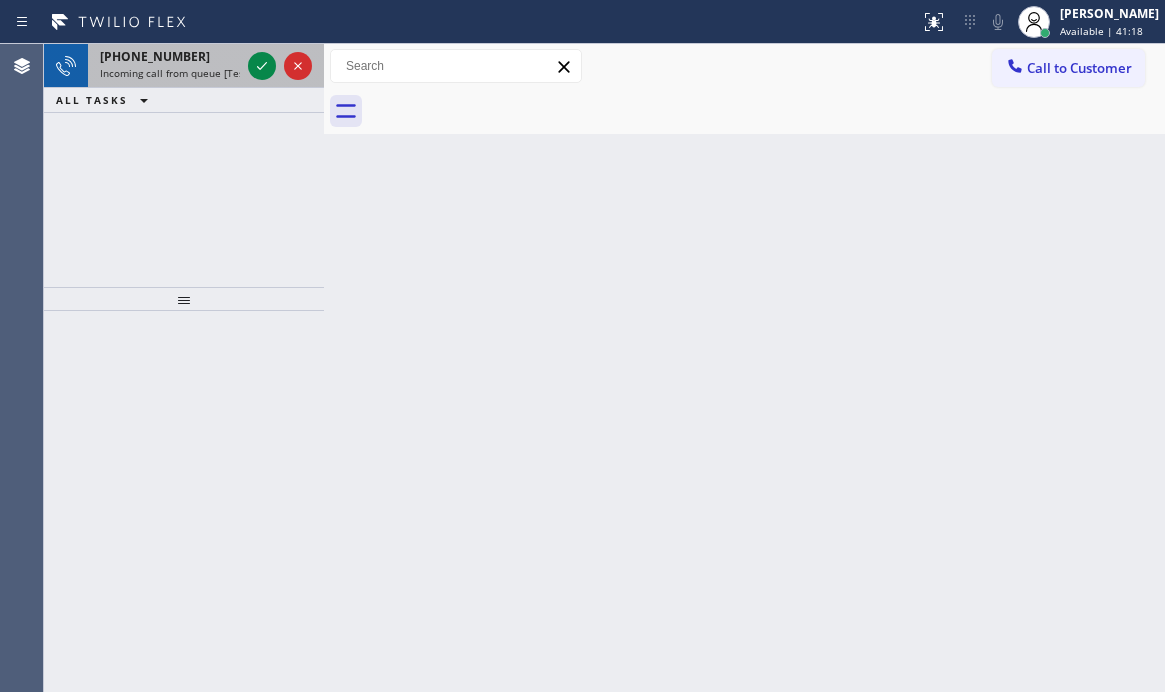 drag, startPoint x: 159, startPoint y: 60, endPoint x: 229, endPoint y: 79, distance: 72.53275 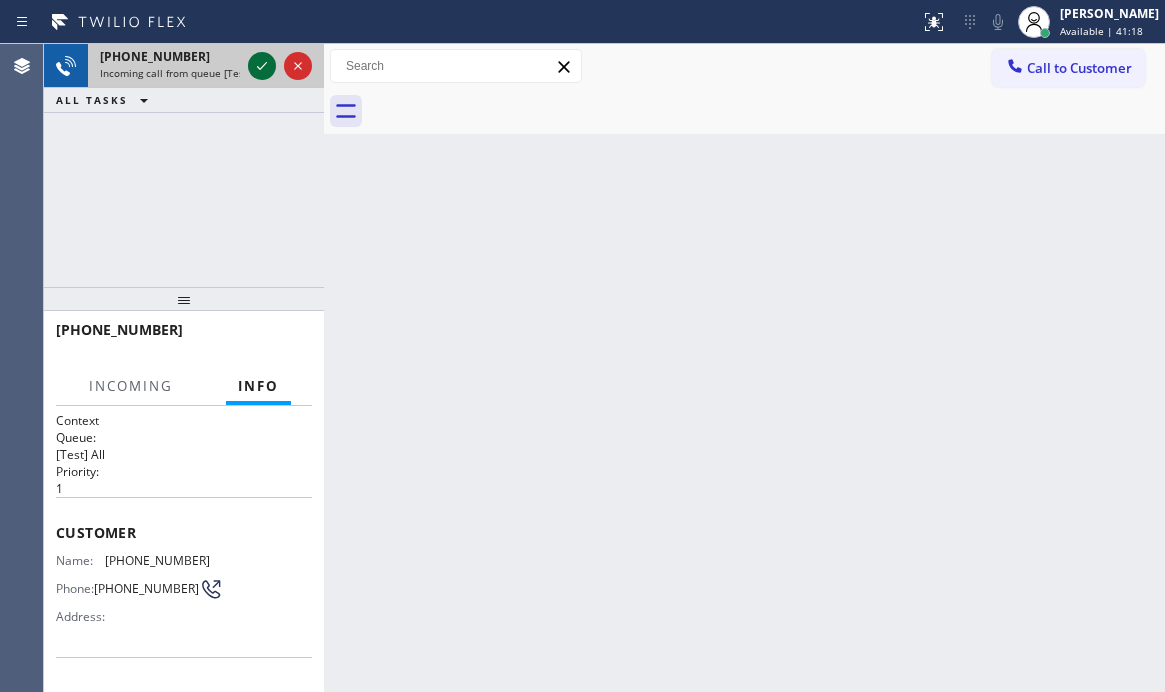 click 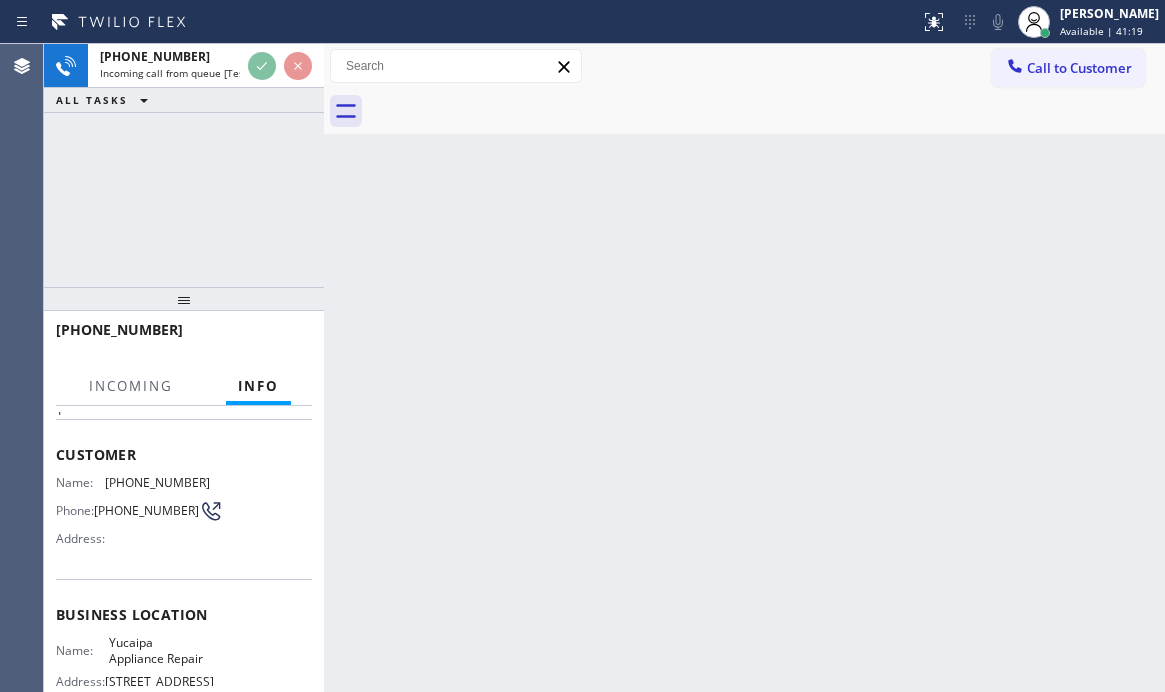 scroll, scrollTop: 100, scrollLeft: 0, axis: vertical 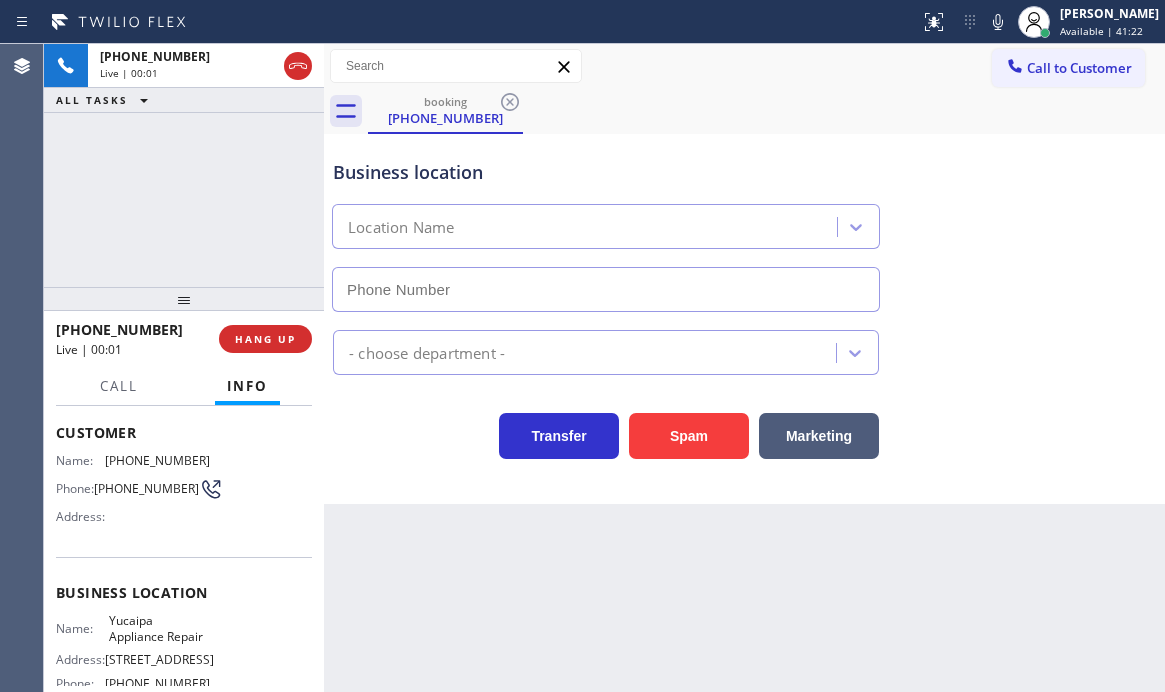 type on "[PHONE_NUMBER]" 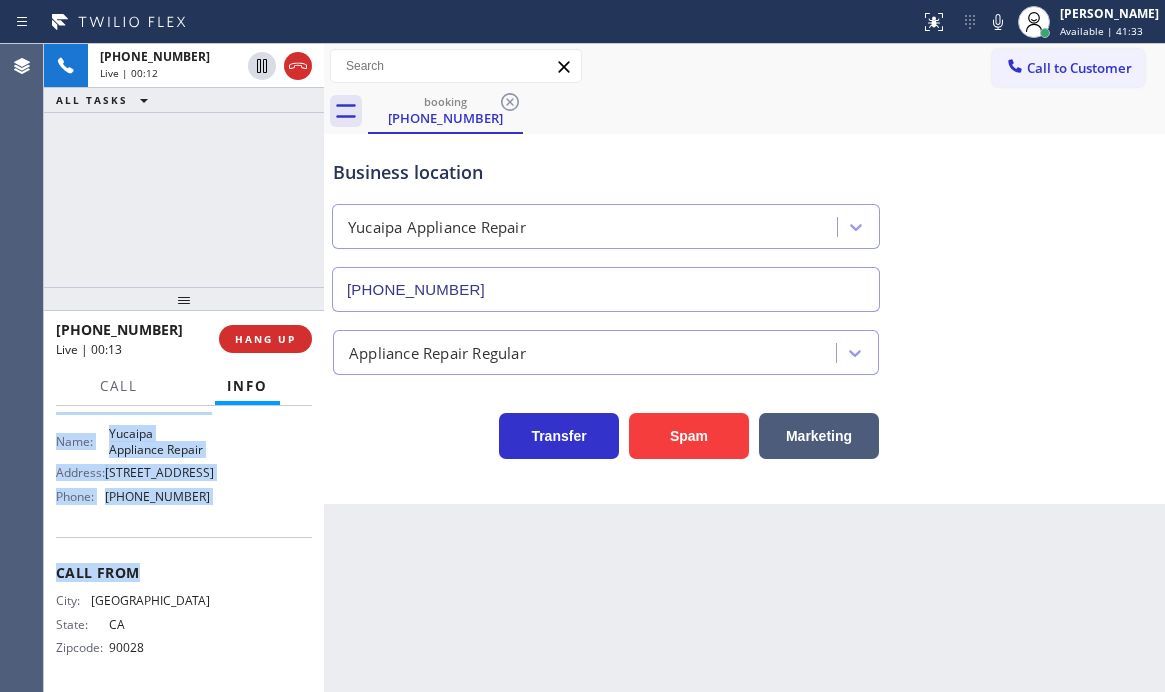 scroll, scrollTop: 300, scrollLeft: 0, axis: vertical 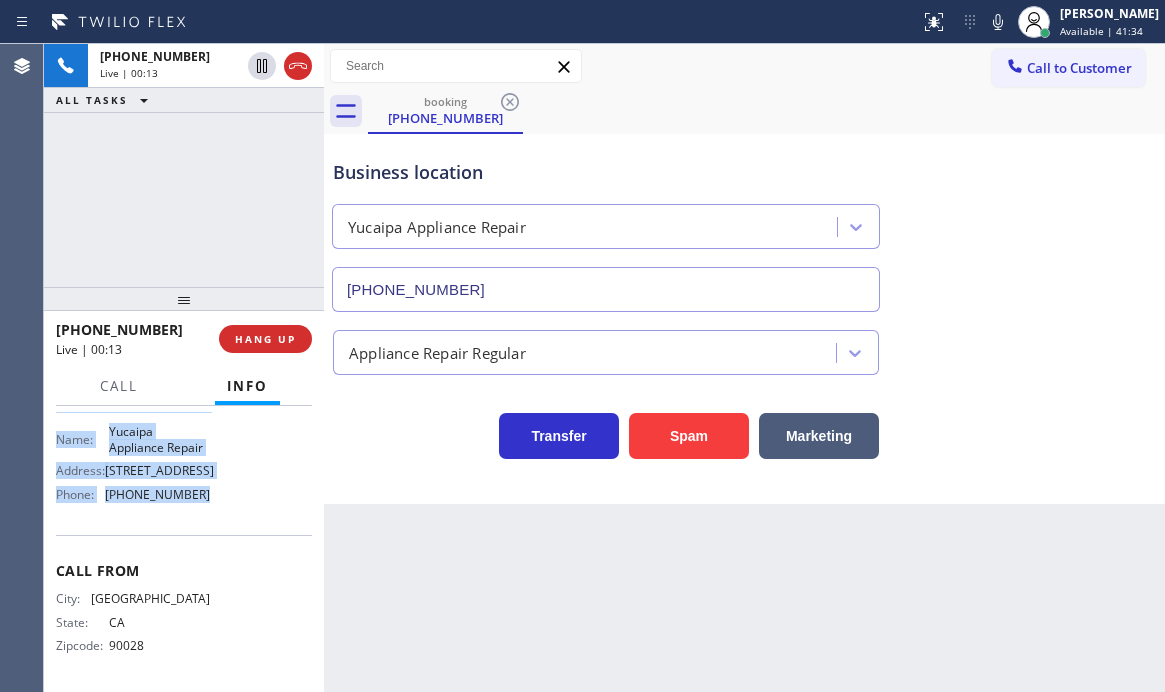 drag, startPoint x: 51, startPoint y: 426, endPoint x: 201, endPoint y: 539, distance: 187.80043 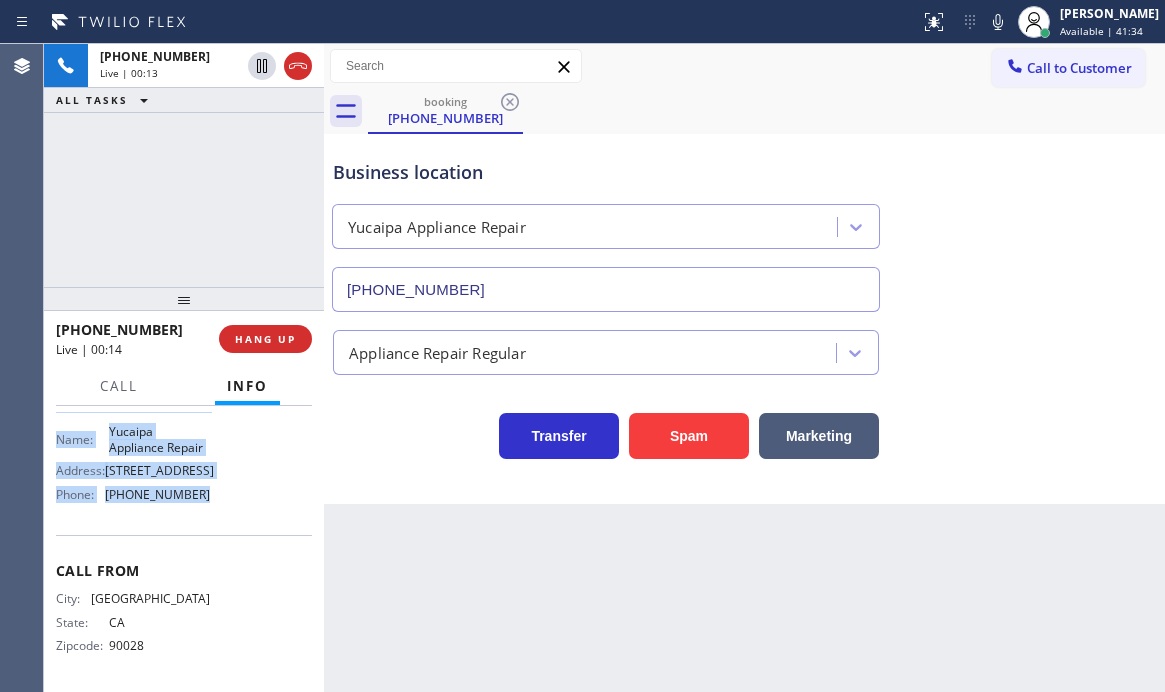 copy on "Customer Name: [PHONE_NUMBER] Phone: [PHONE_NUMBER] Address: Business location Name: [GEOGRAPHIC_DATA] Appliance Repair Address: [STREET_ADDRESS]  Phone: [PHONE_NUMBER]" 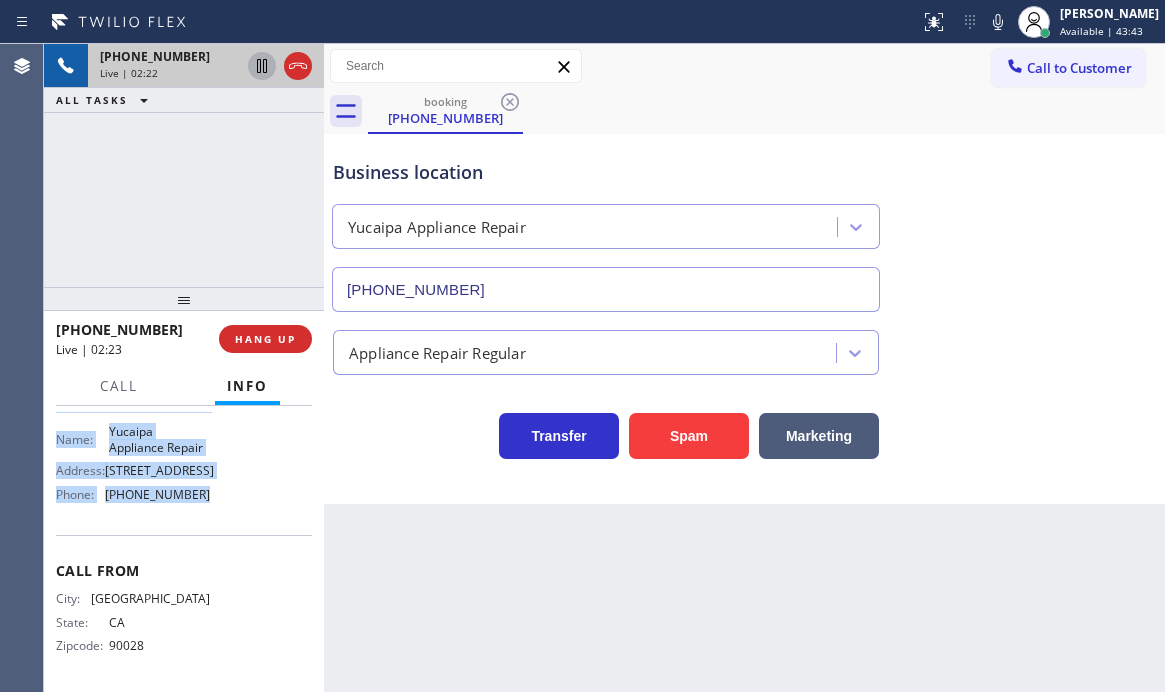 click 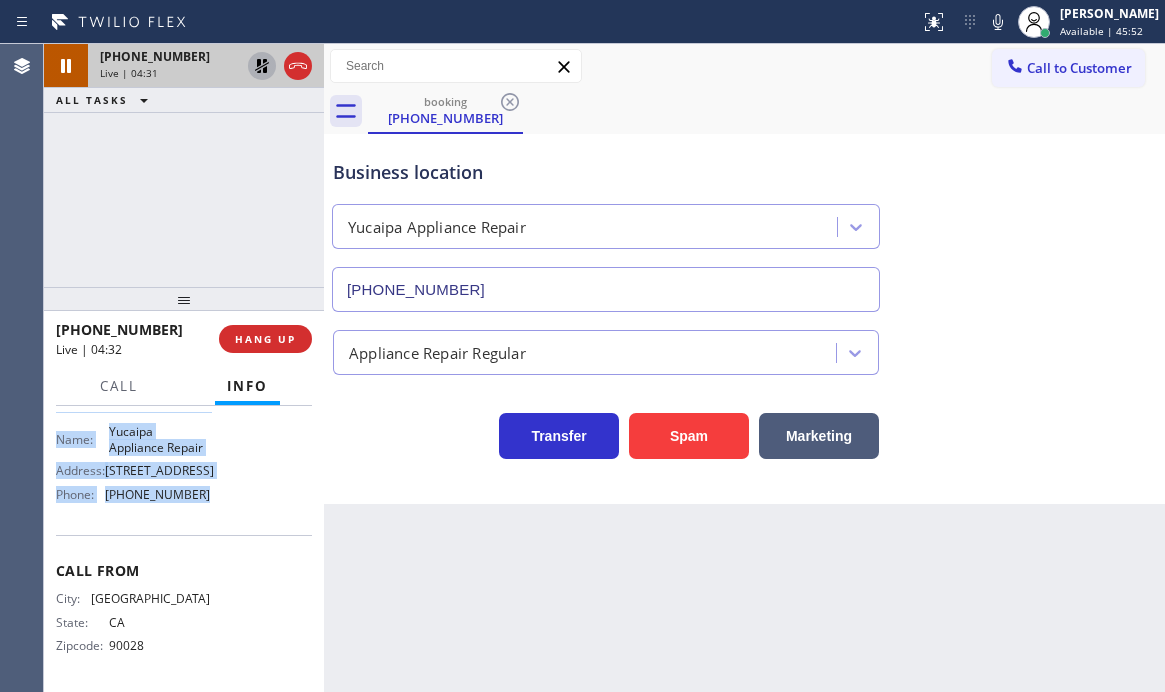 click 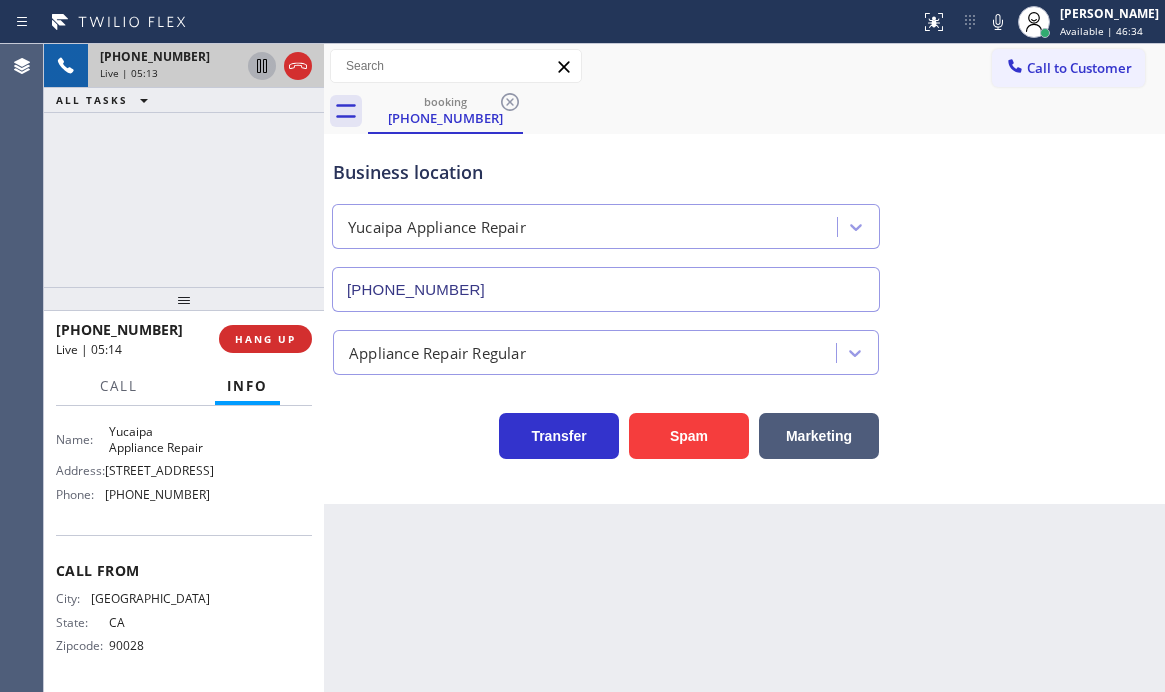 click on "[PHONE_NUMBER] Live | 05:13 ALL TASKS ALL TASKS ACTIVE TASKS TASKS IN WRAP UP" at bounding box center (184, 165) 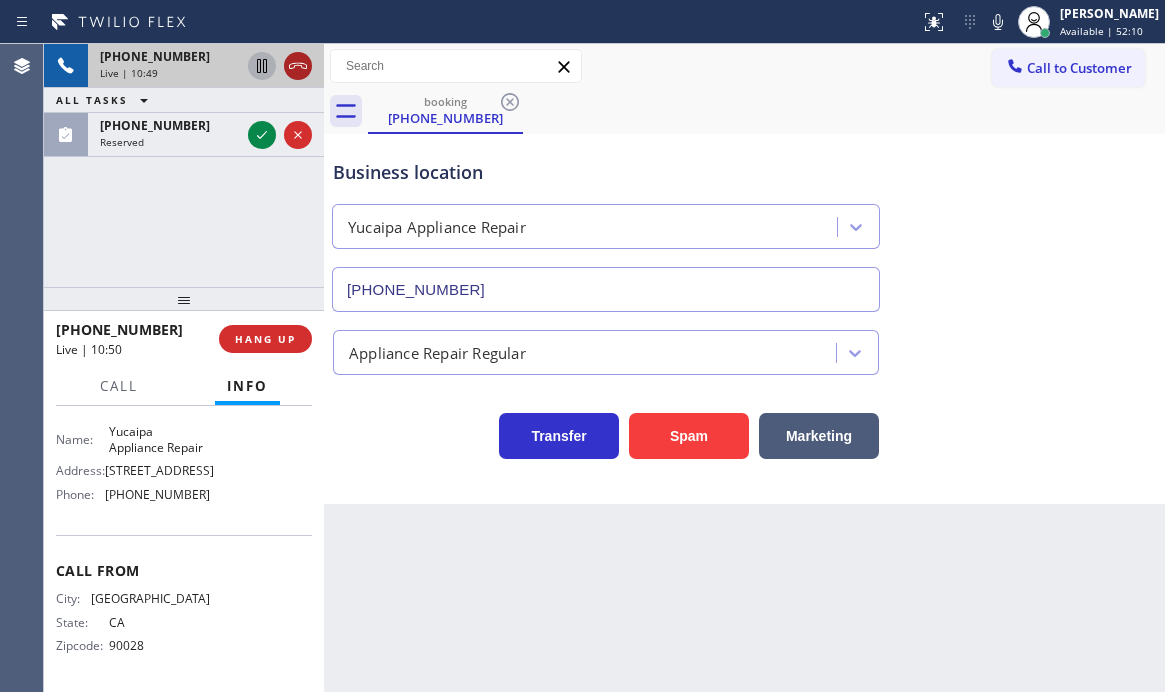 click 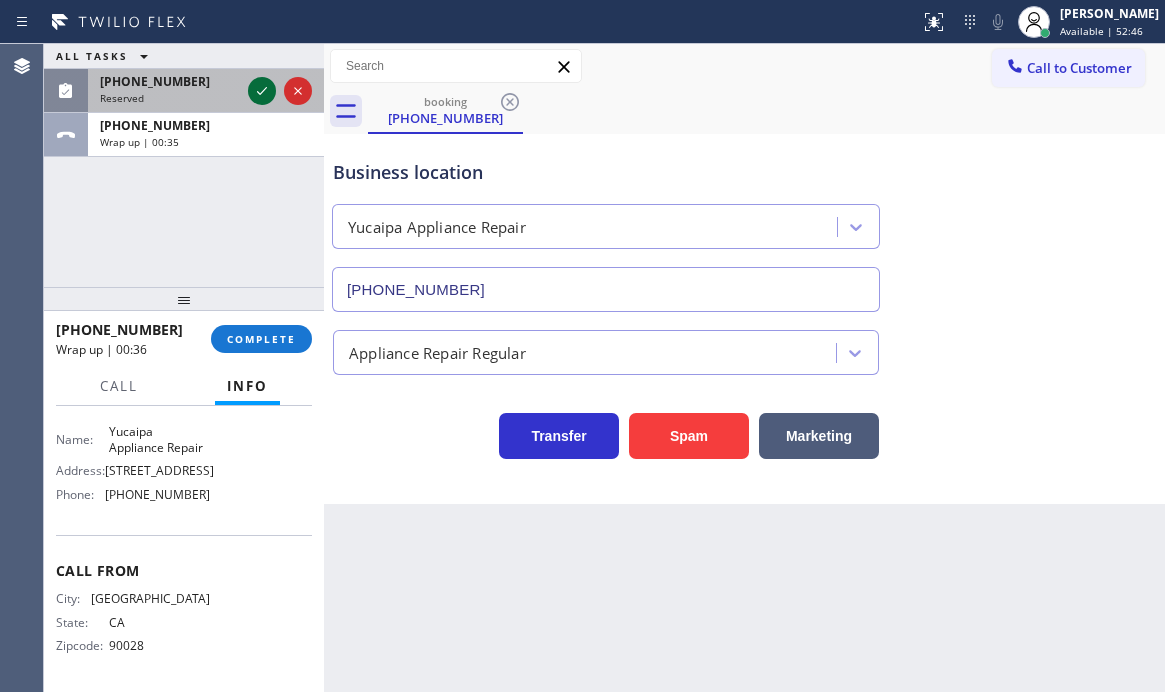 click 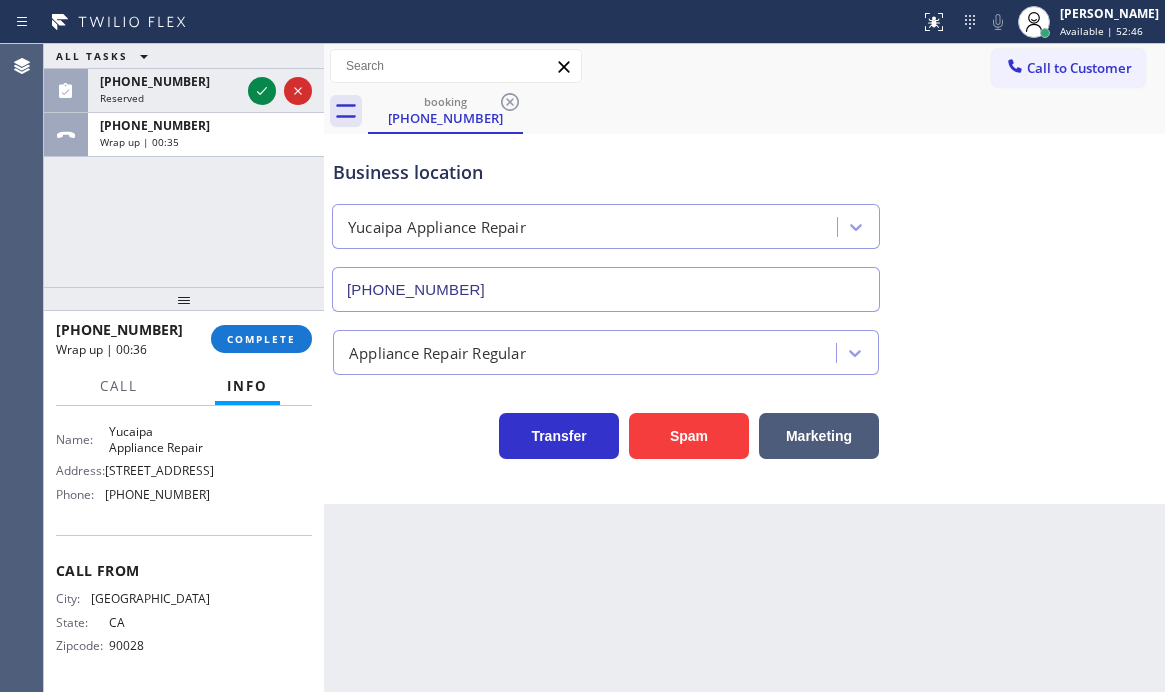 scroll, scrollTop: 334, scrollLeft: 0, axis: vertical 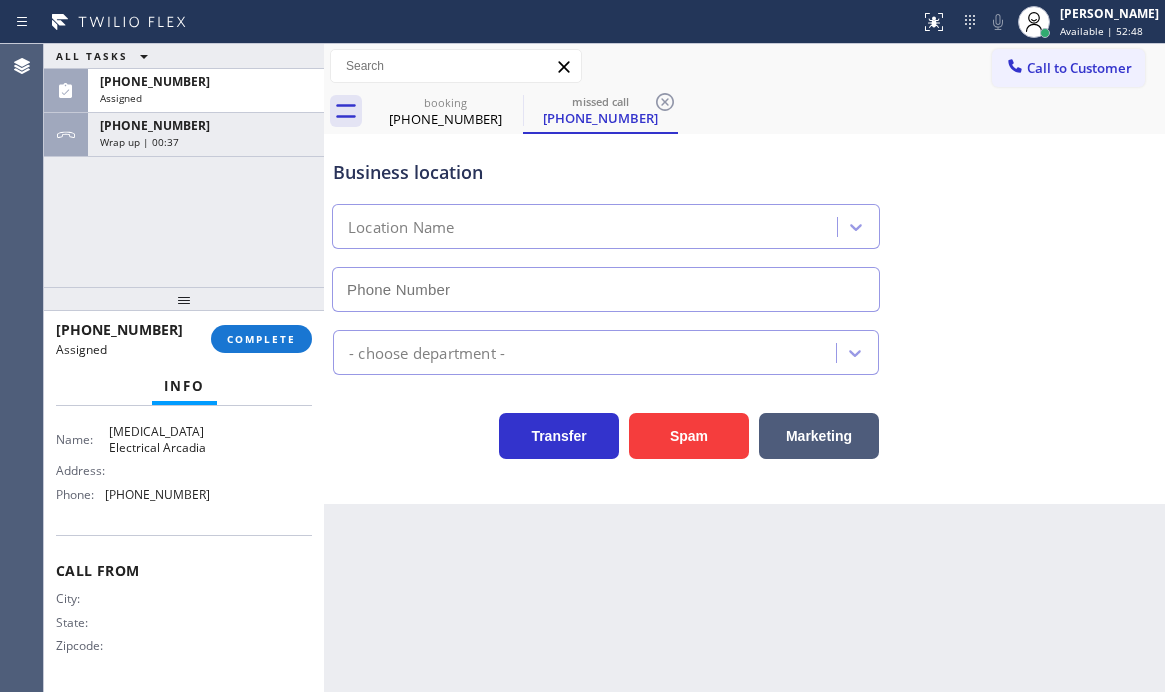 type on "[PHONE_NUMBER]" 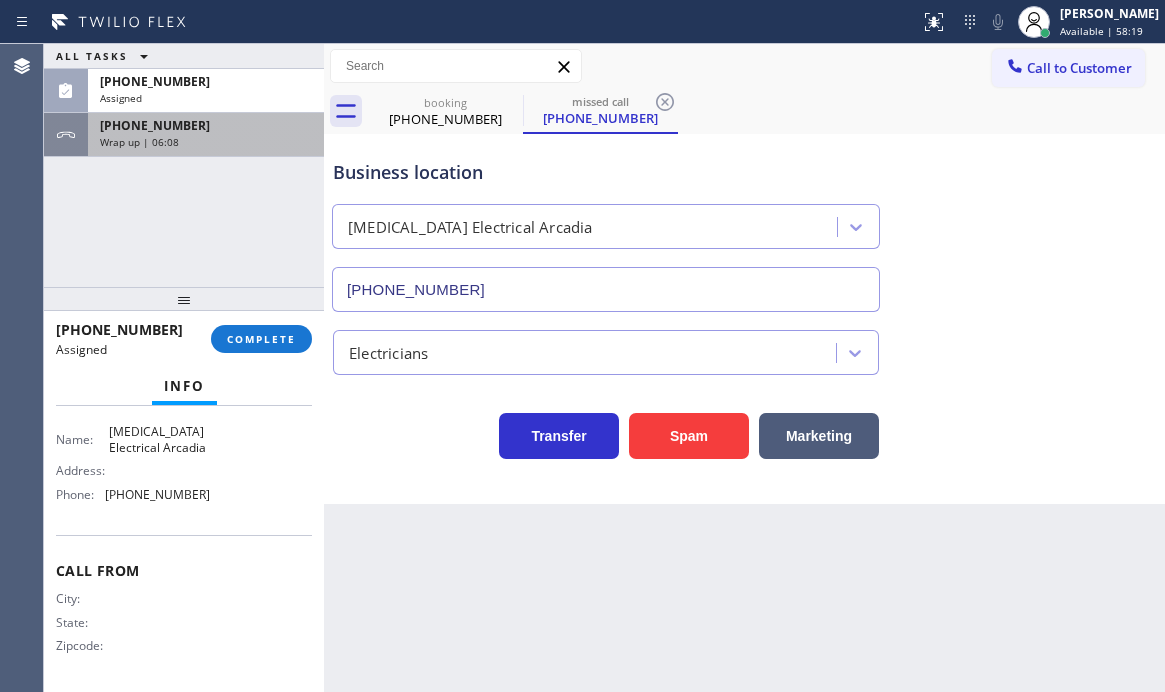 click on "[PHONE_NUMBER]" at bounding box center (206, 125) 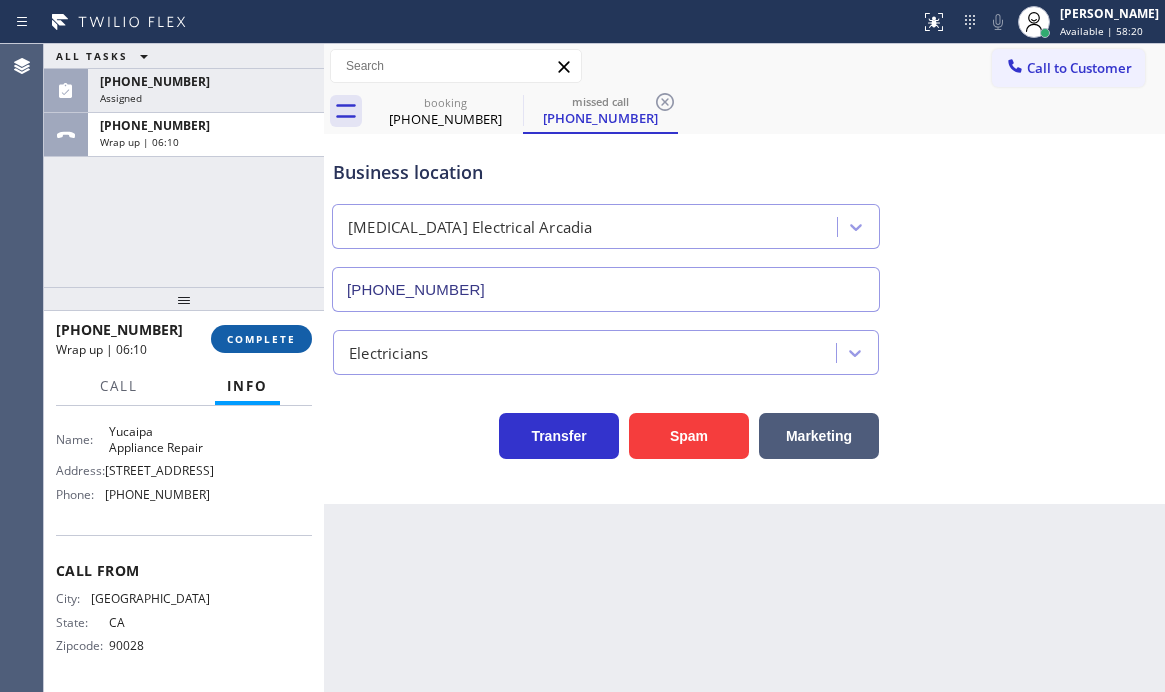 scroll, scrollTop: 300, scrollLeft: 0, axis: vertical 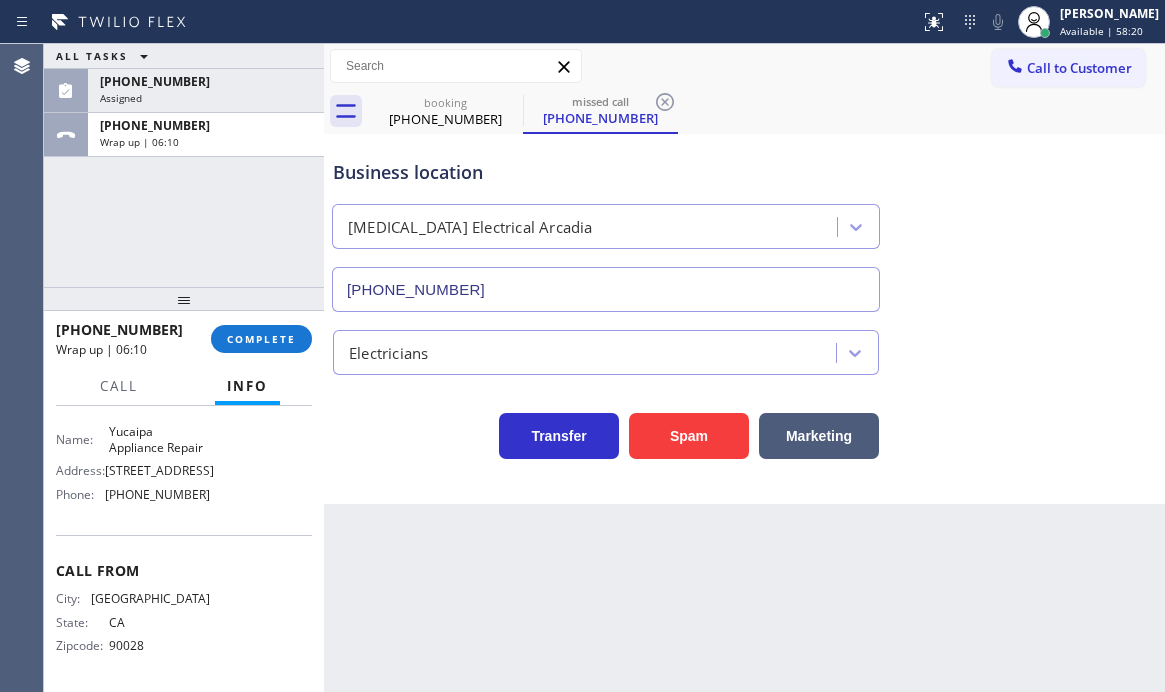 drag, startPoint x: 274, startPoint y: 331, endPoint x: 446, endPoint y: 386, distance: 180.57962 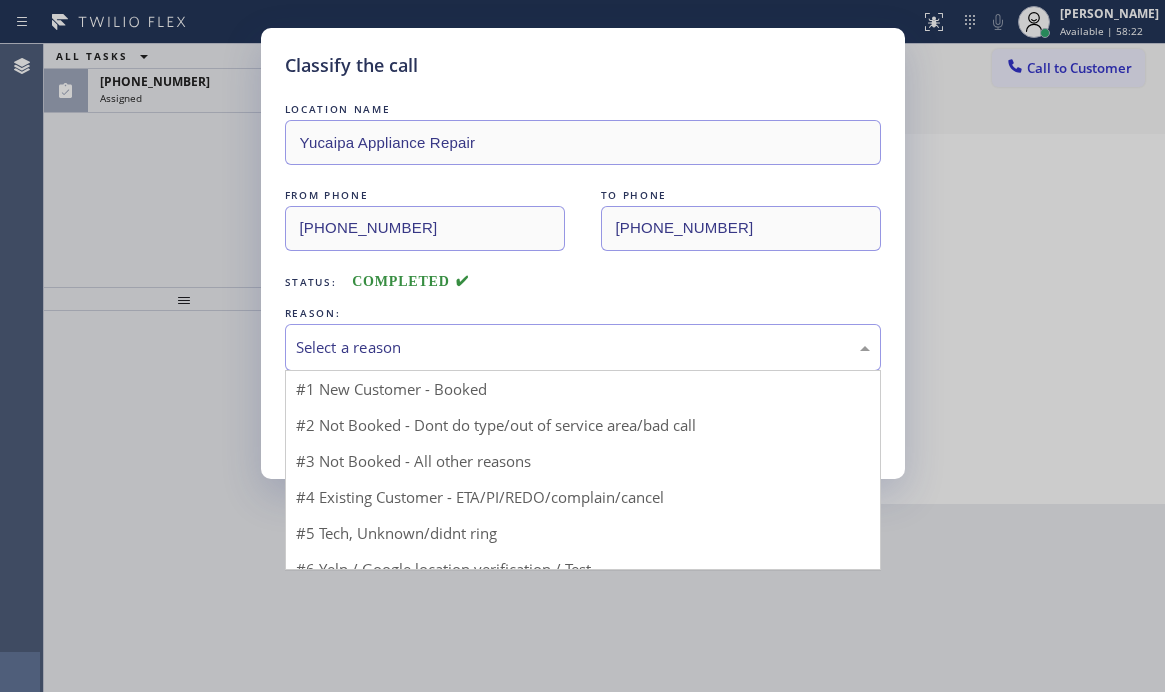 drag, startPoint x: 442, startPoint y: 349, endPoint x: 411, endPoint y: 366, distance: 35.35534 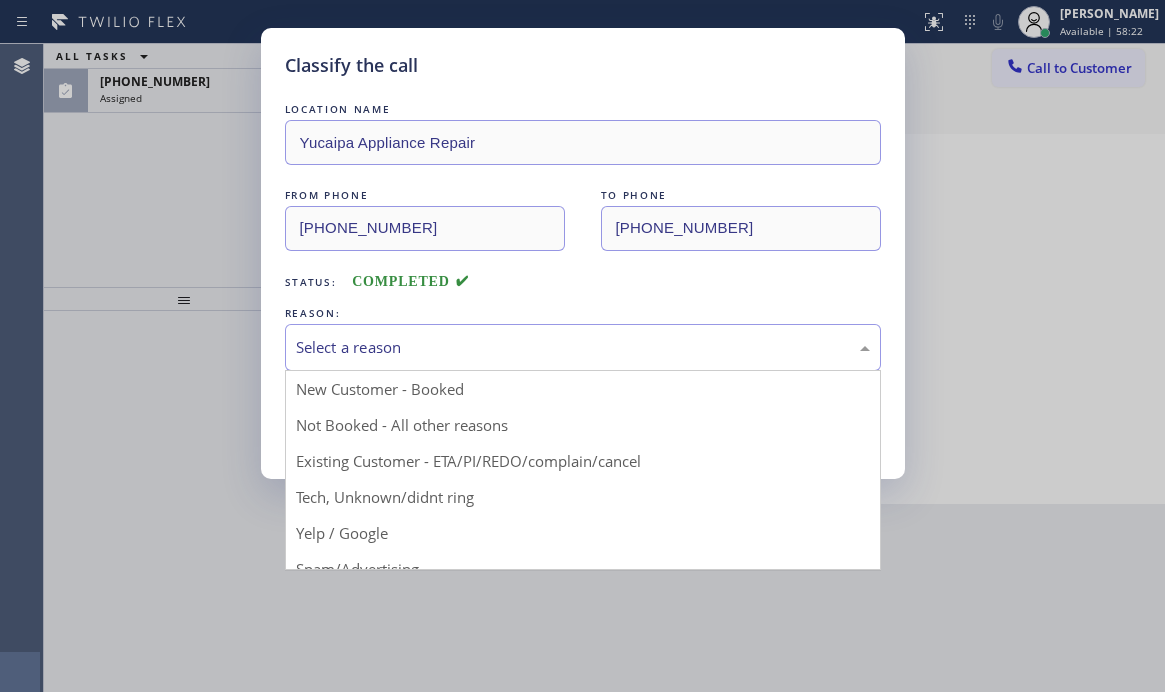 drag, startPoint x: 395, startPoint y: 388, endPoint x: 377, endPoint y: 395, distance: 19.313208 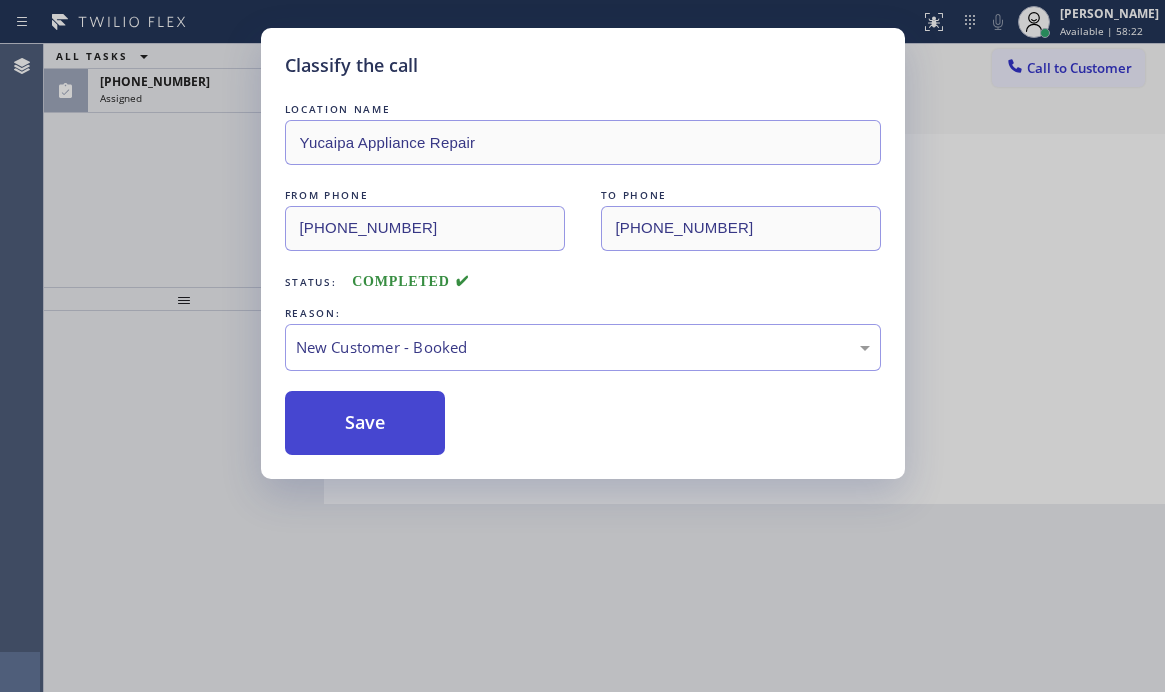 click on "Save" at bounding box center (365, 423) 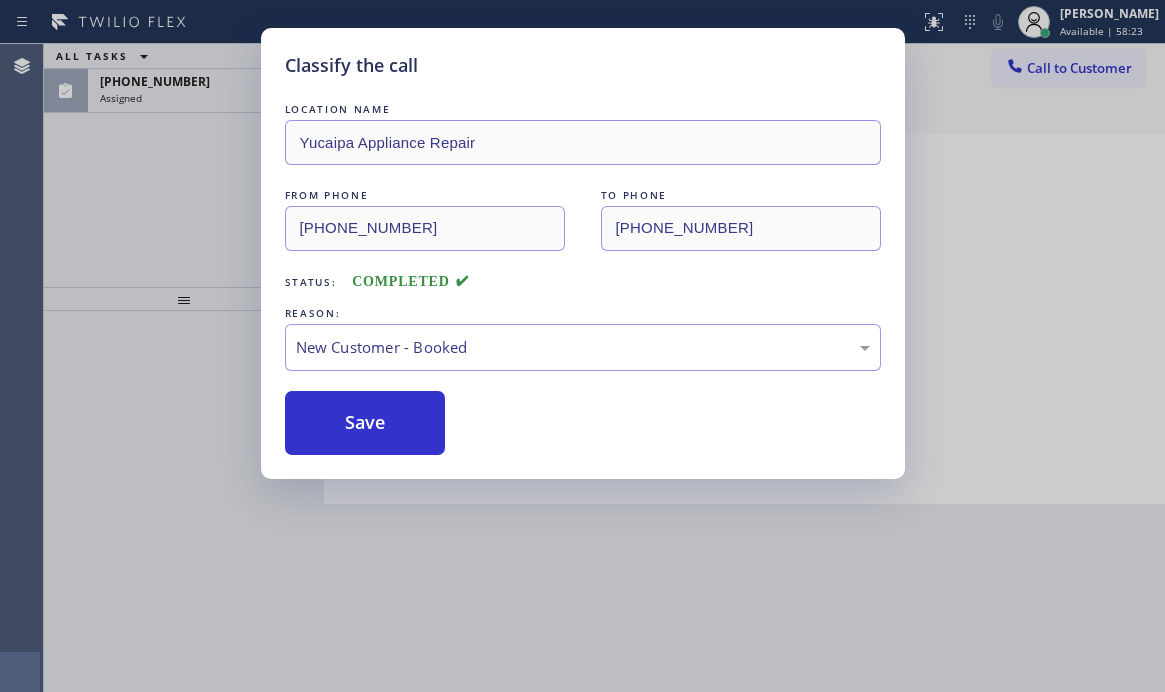 click on "Classify the call LOCATION NAME Yucaipa Appliance Repair FROM PHONE [PHONE_NUMBER] TO PHONE [PHONE_NUMBER] Status: COMPLETED REASON: New Customer - Booked Save" at bounding box center [582, 346] 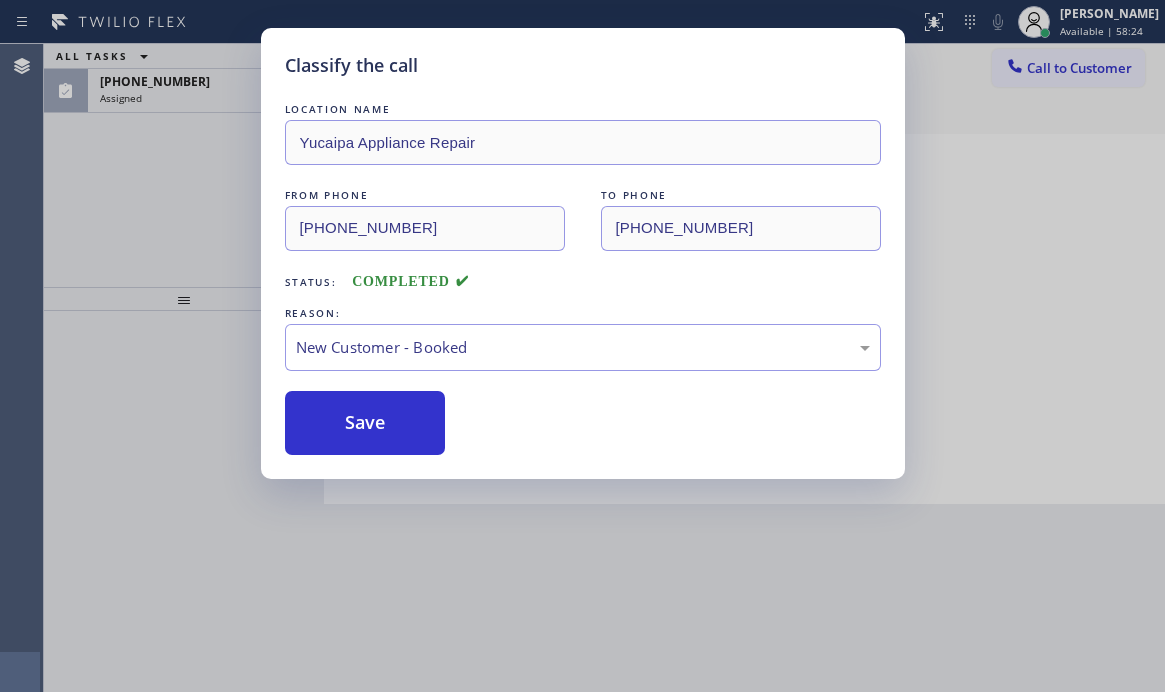 click on "Classify the call LOCATION NAME Yucaipa Appliance Repair FROM PHONE [PHONE_NUMBER] TO PHONE [PHONE_NUMBER] Status: COMPLETED REASON: New Customer - Booked Save" at bounding box center (582, 346) 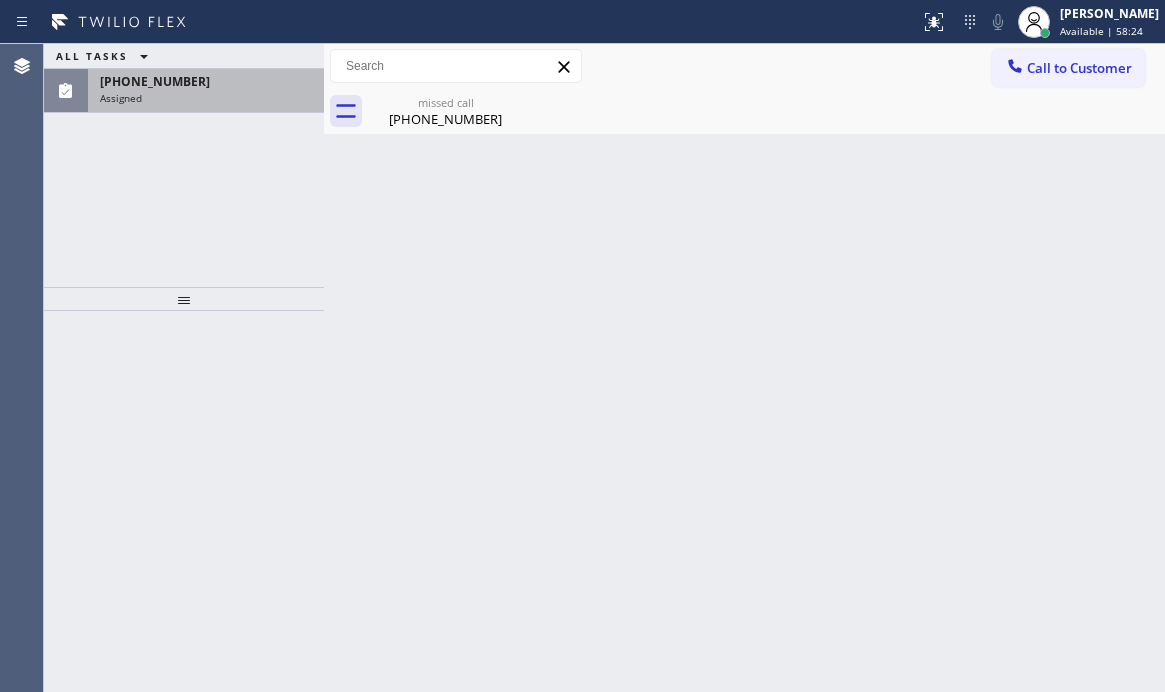 click on "Assigned" at bounding box center (206, 98) 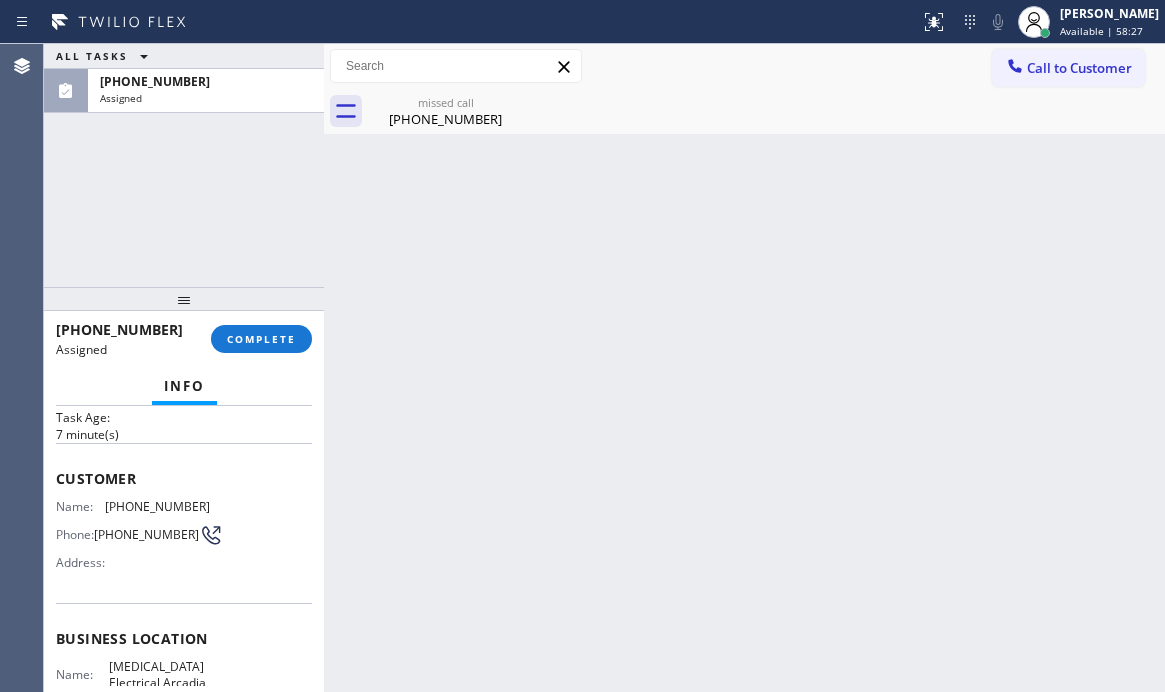scroll, scrollTop: 0, scrollLeft: 0, axis: both 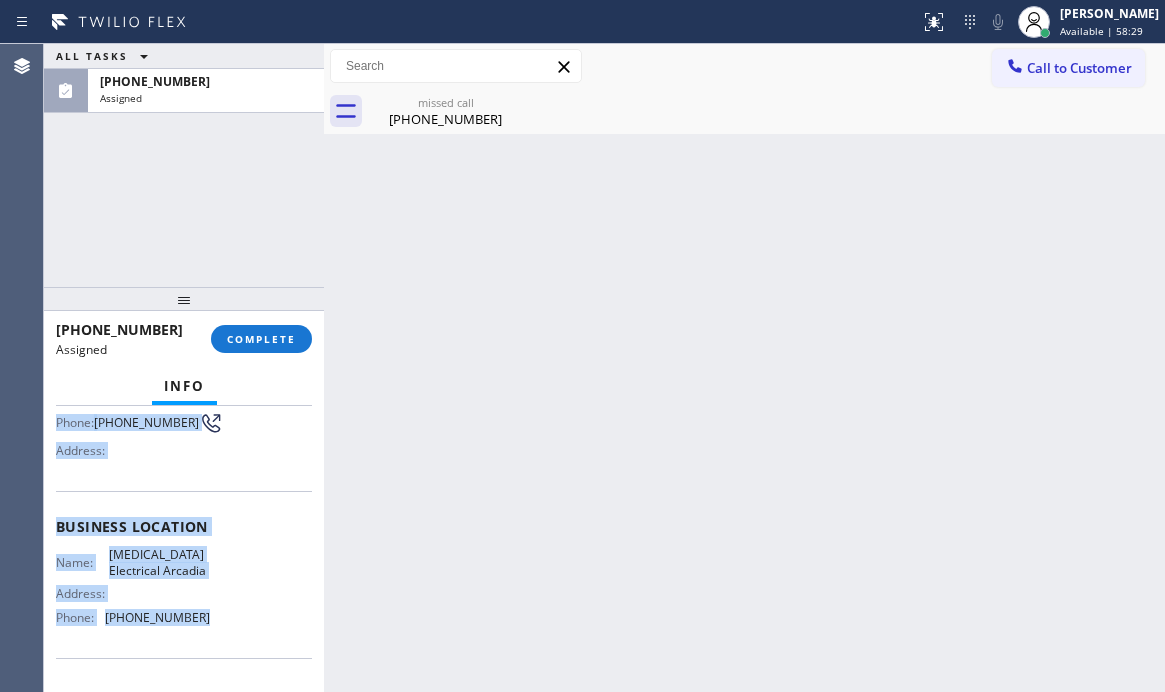 drag, startPoint x: 90, startPoint y: 597, endPoint x: 205, endPoint y: 660, distance: 131.1259 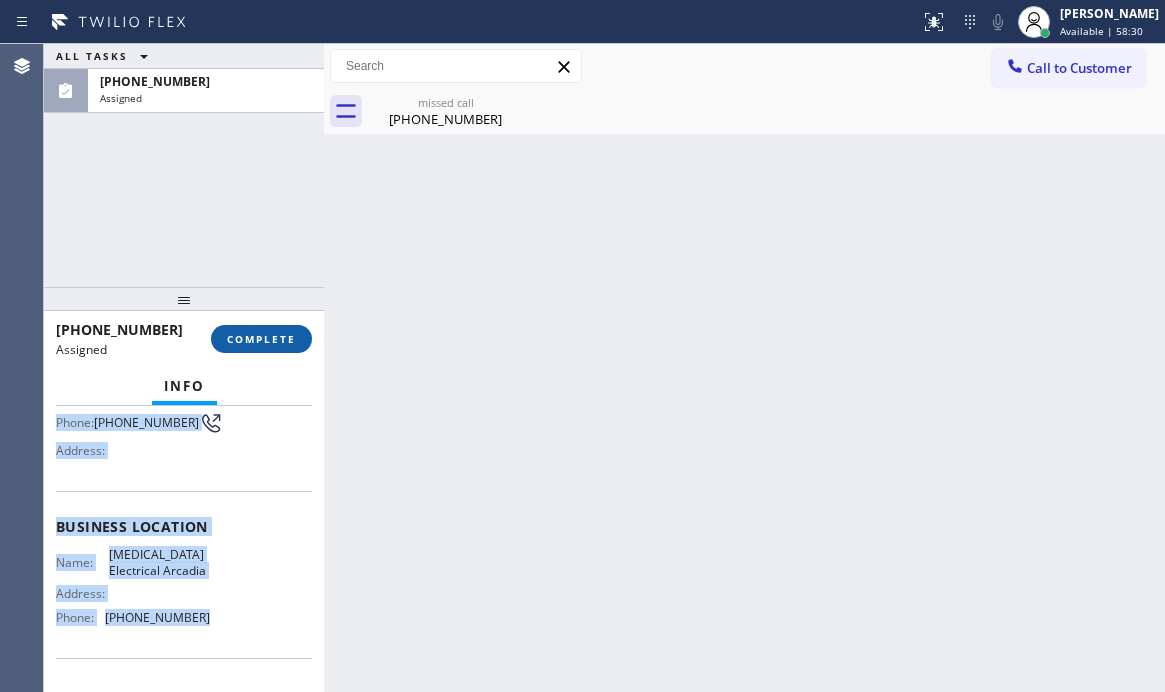 click on "COMPLETE" at bounding box center (261, 339) 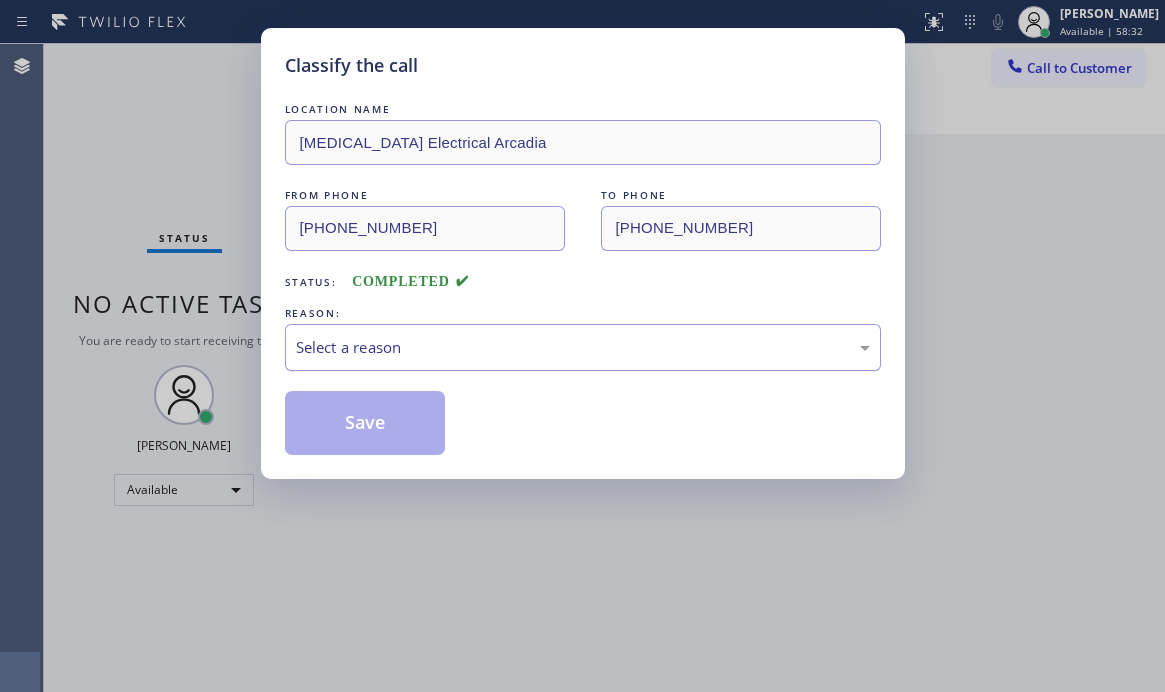 click on "Select a reason" at bounding box center (583, 347) 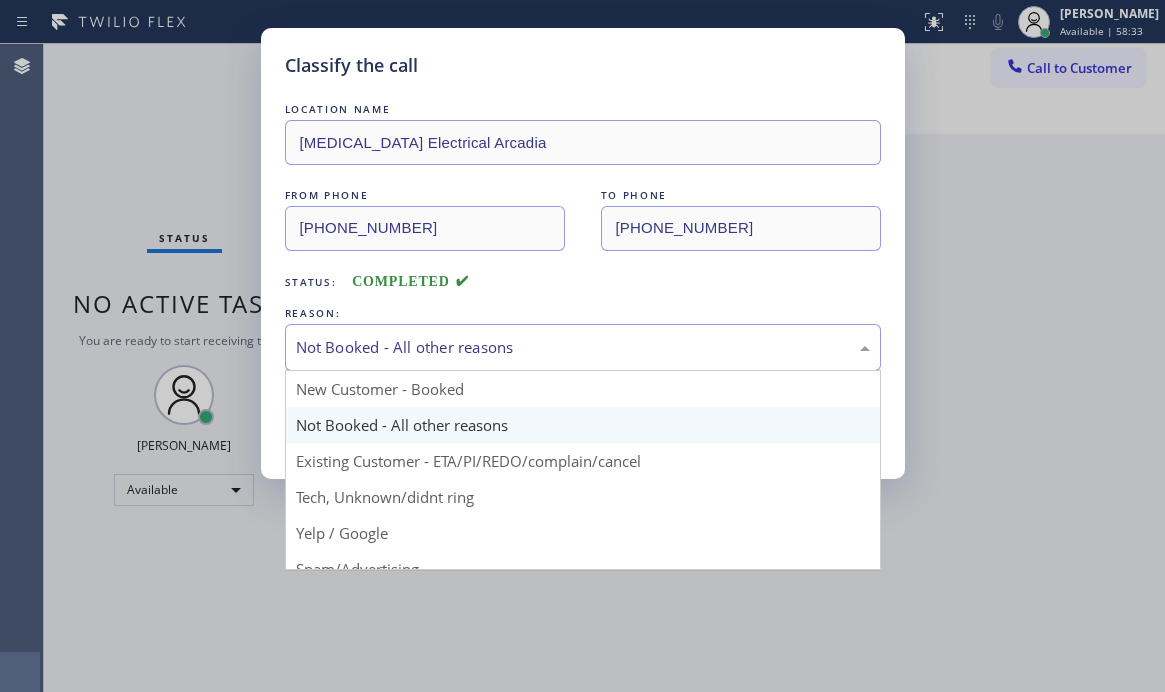 drag, startPoint x: 406, startPoint y: 344, endPoint x: 375, endPoint y: 476, distance: 135.5913 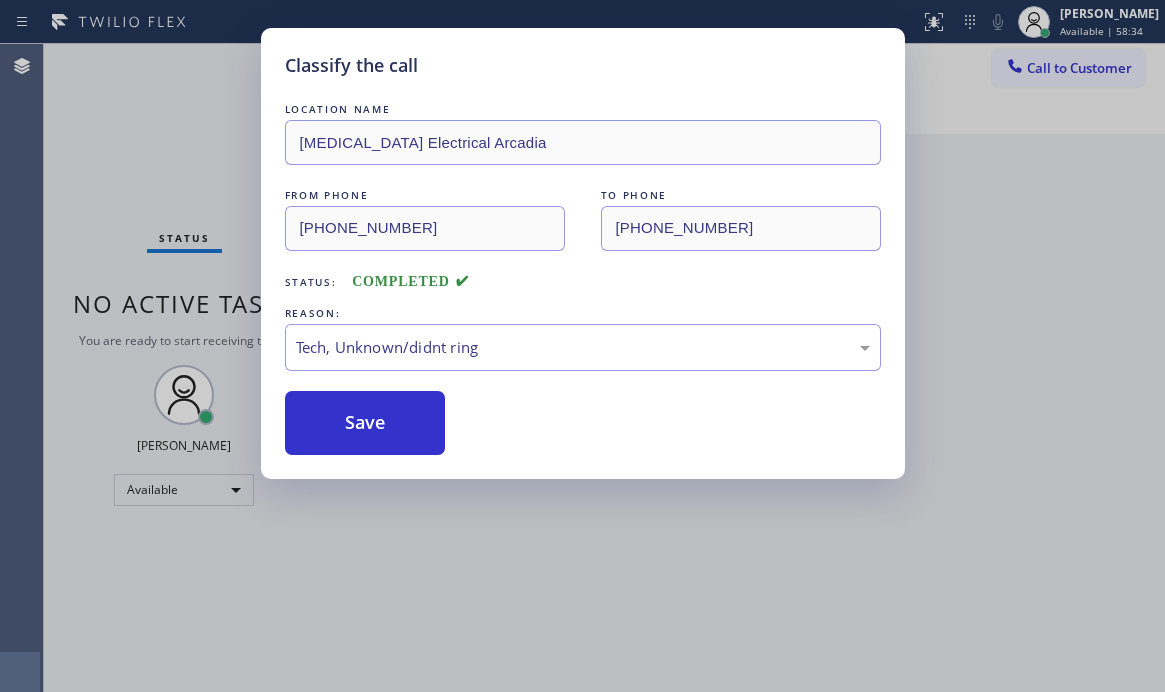 drag, startPoint x: 364, startPoint y: 506, endPoint x: 368, endPoint y: 471, distance: 35.22783 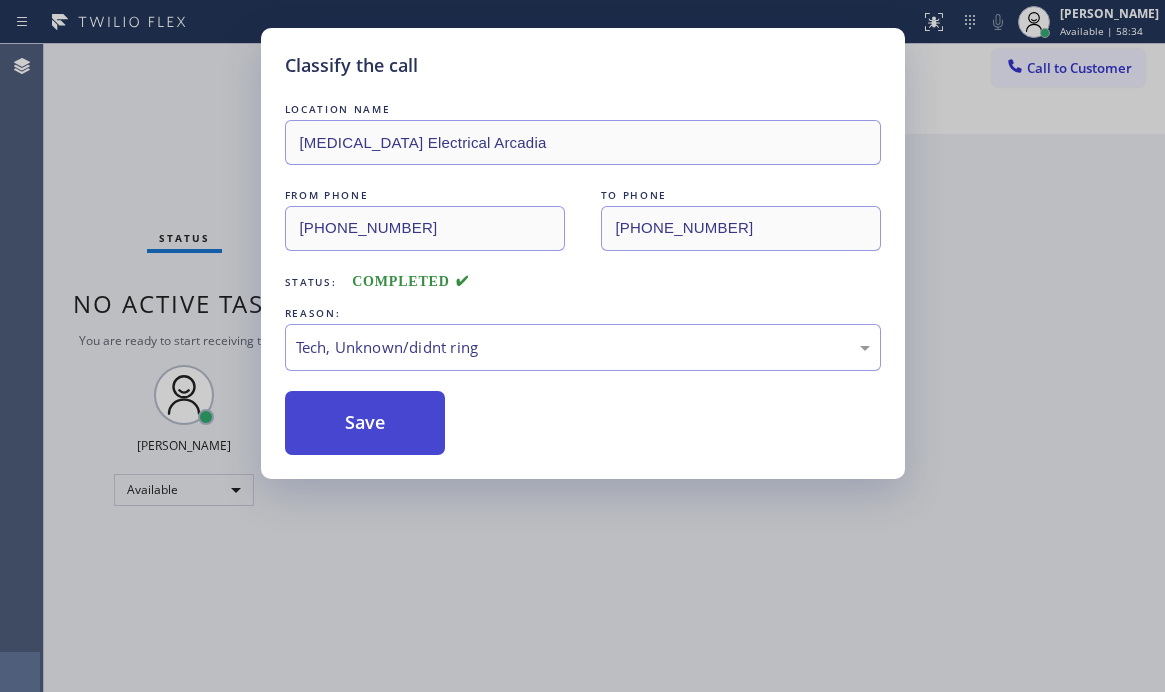 click on "Save" at bounding box center (365, 423) 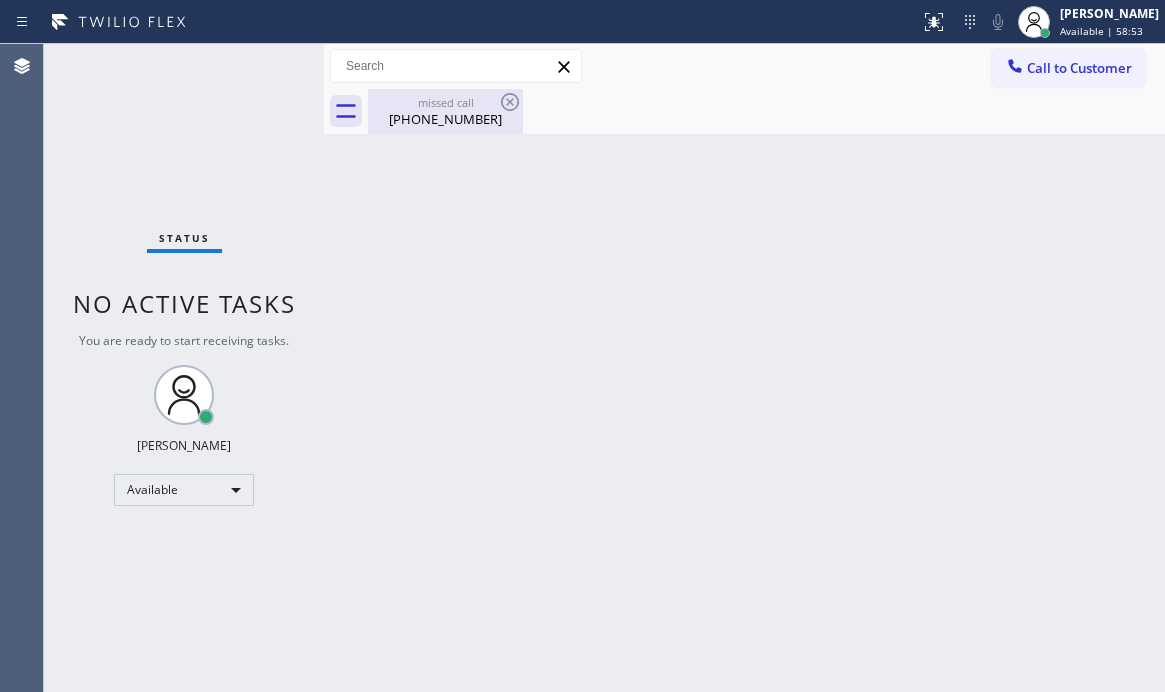 click on "[PHONE_NUMBER]" at bounding box center (445, 119) 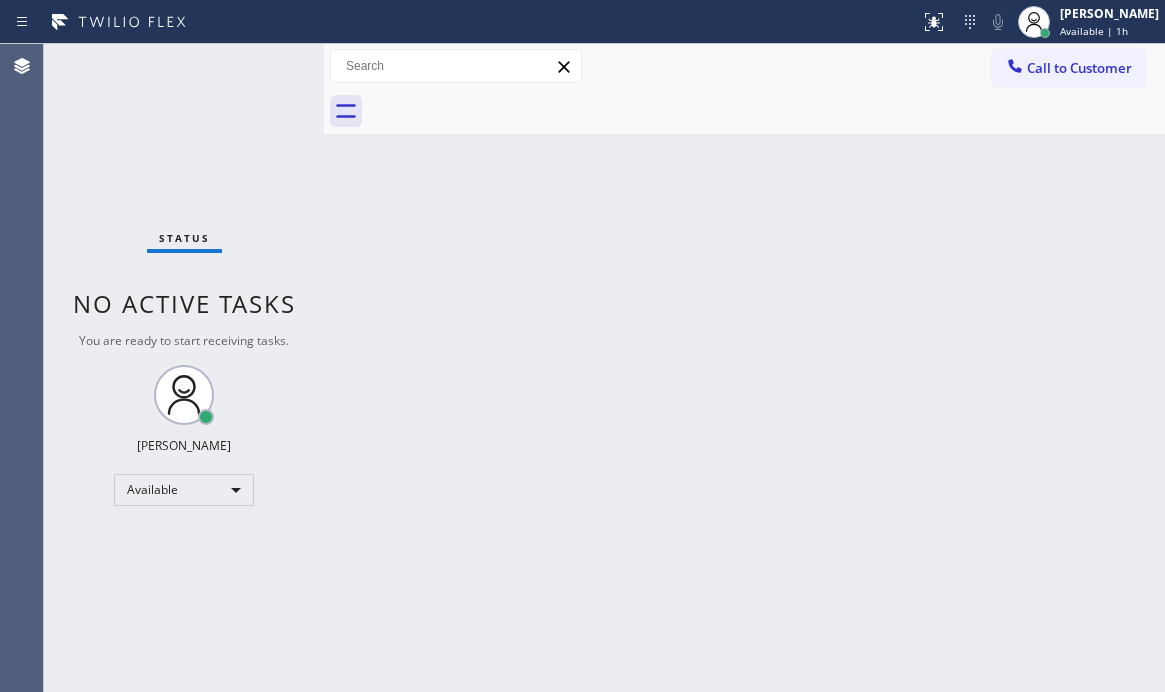 click on "Back to Dashboard Change Sender ID Customers Technicians Select a contact Outbound call Technician Search Technician Your caller id phone number Your caller id phone number Call Technician info Name   Phone none Address none Change Sender ID HVAC [PHONE_NUMBER] 5 Star Appliance [PHONE_NUMBER] Appliance Repair [PHONE_NUMBER] Plumbing [PHONE_NUMBER] Air Duct Cleaning [PHONE_NUMBER]  Electricians [PHONE_NUMBER] Cancel Change Check personal SMS Reset Change No tabs Call to Customer Outbound call Location Search location Your caller id phone number [PHONE_NUMBER] Customer number Call Outbound call Technician Search Technician Your caller id phone number Your caller id phone number Call" at bounding box center [744, 368] 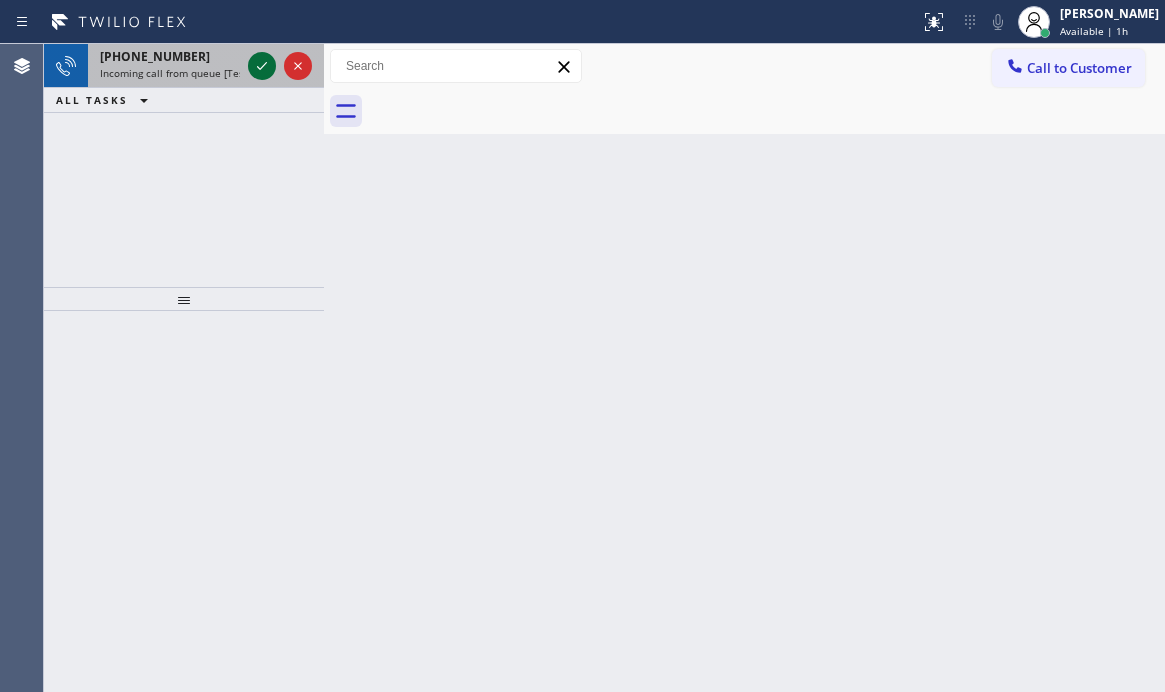 click 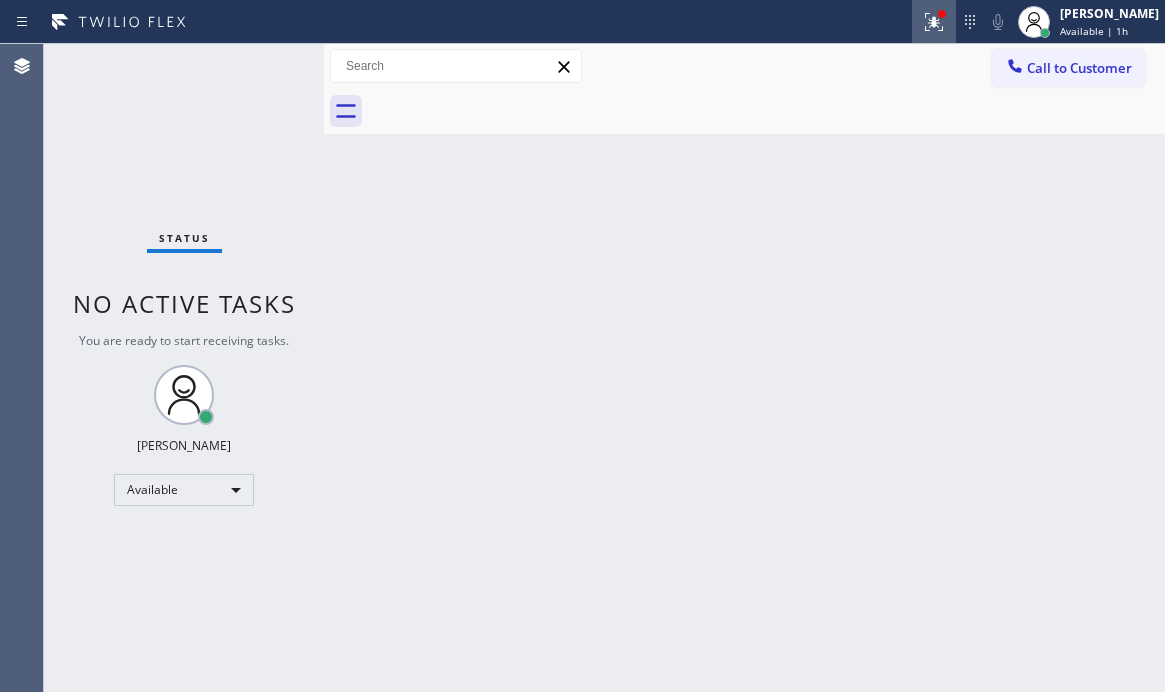 click 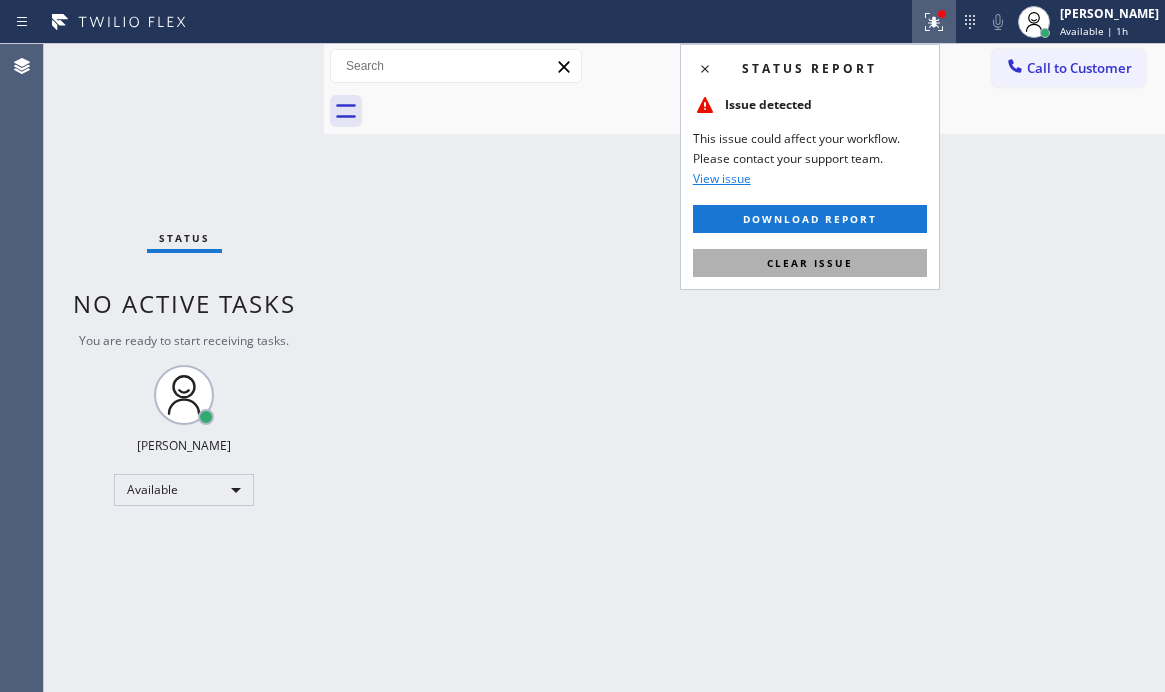 click on "Clear issue" at bounding box center [810, 263] 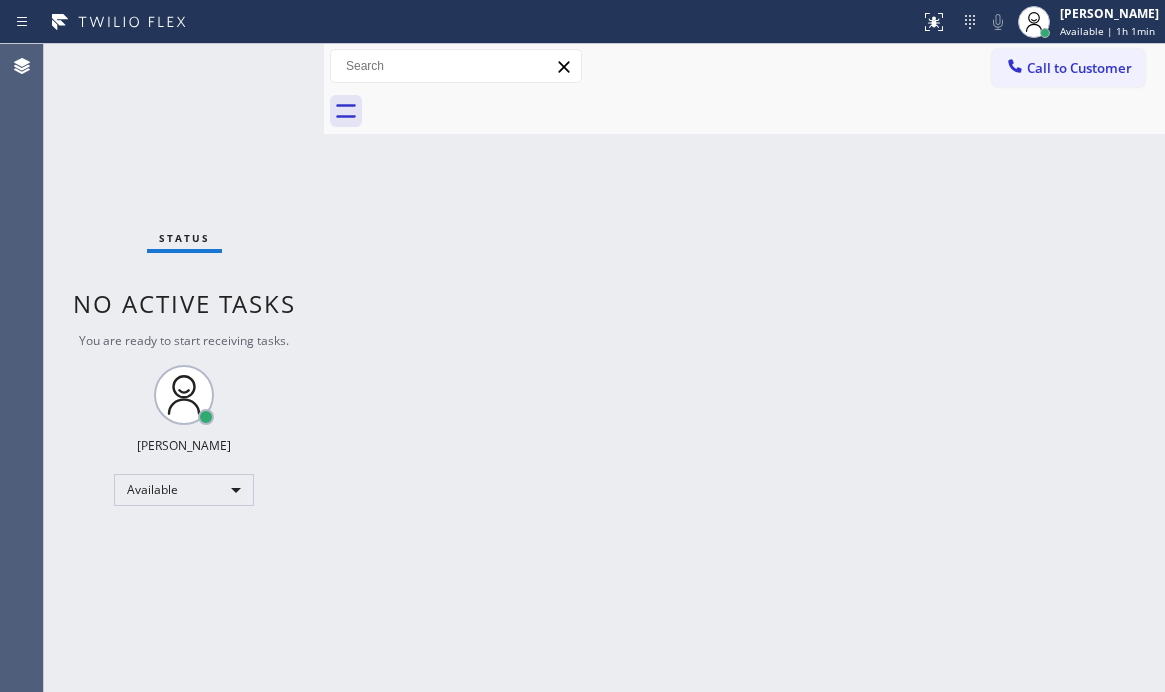 click on "Status   No active tasks     You are ready to start receiving tasks.   [PERSON_NAME] Available" at bounding box center [184, 368] 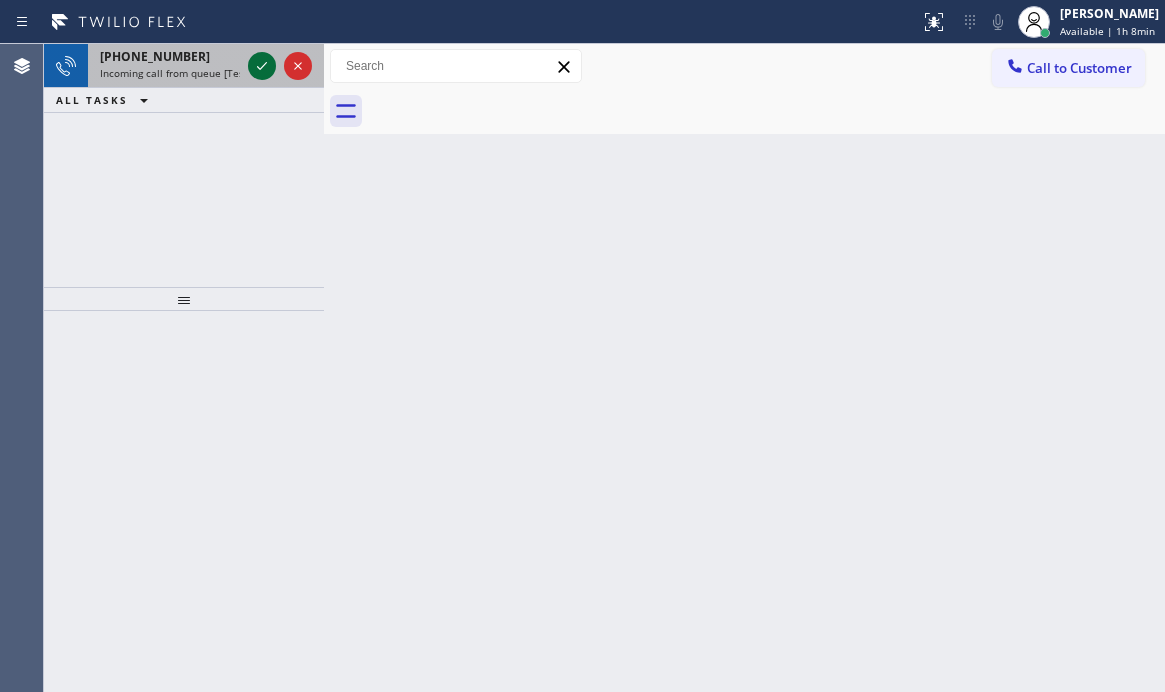 click 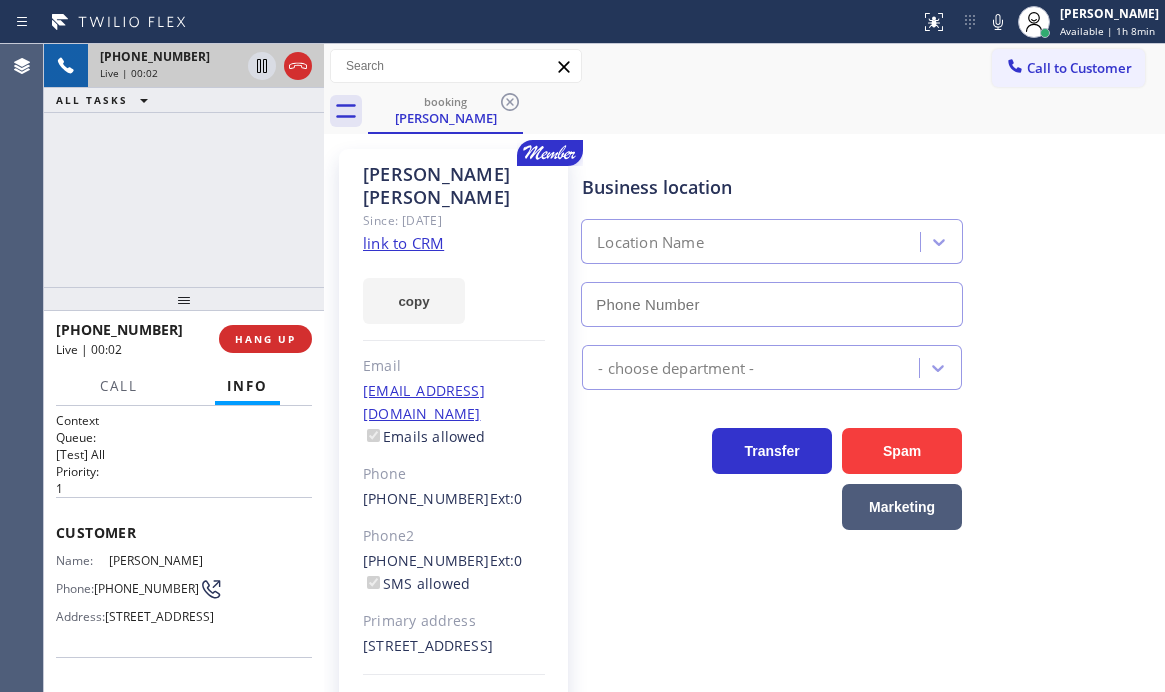 type on "[PHONE_NUMBER]" 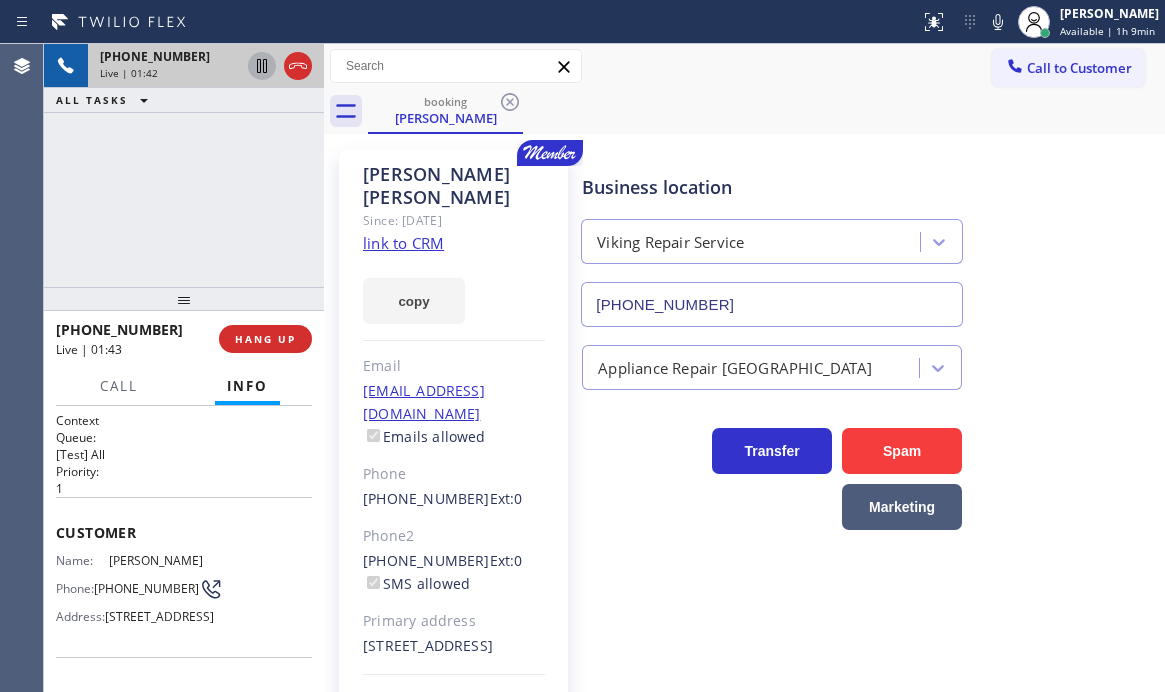 click 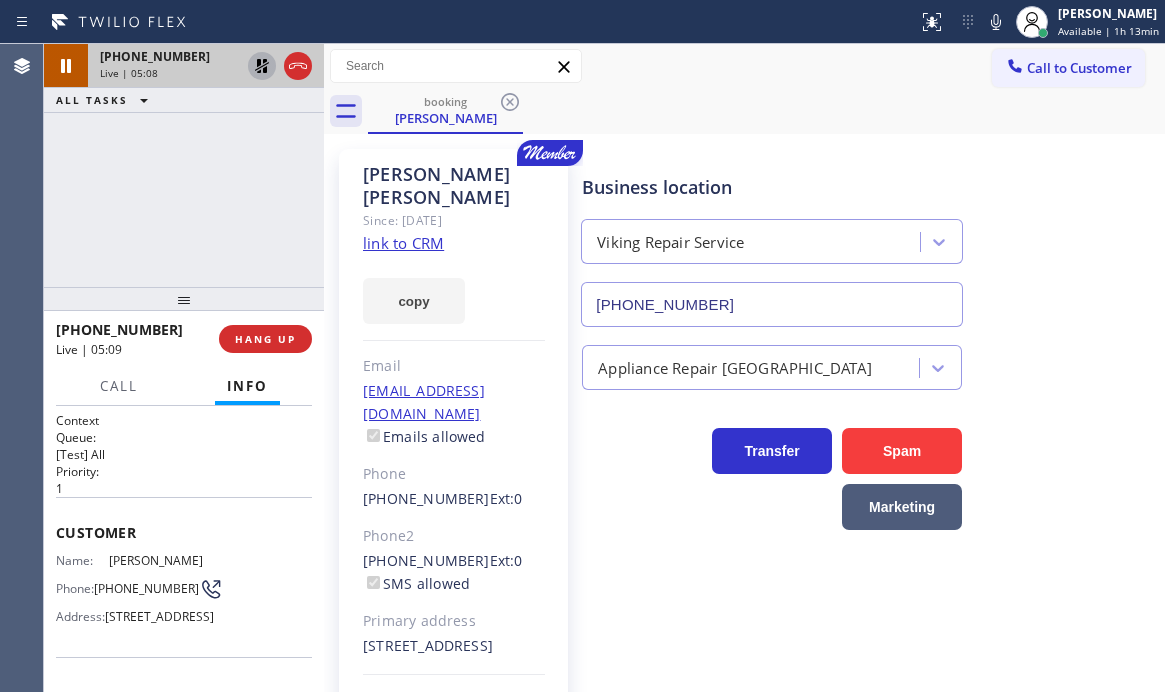 click 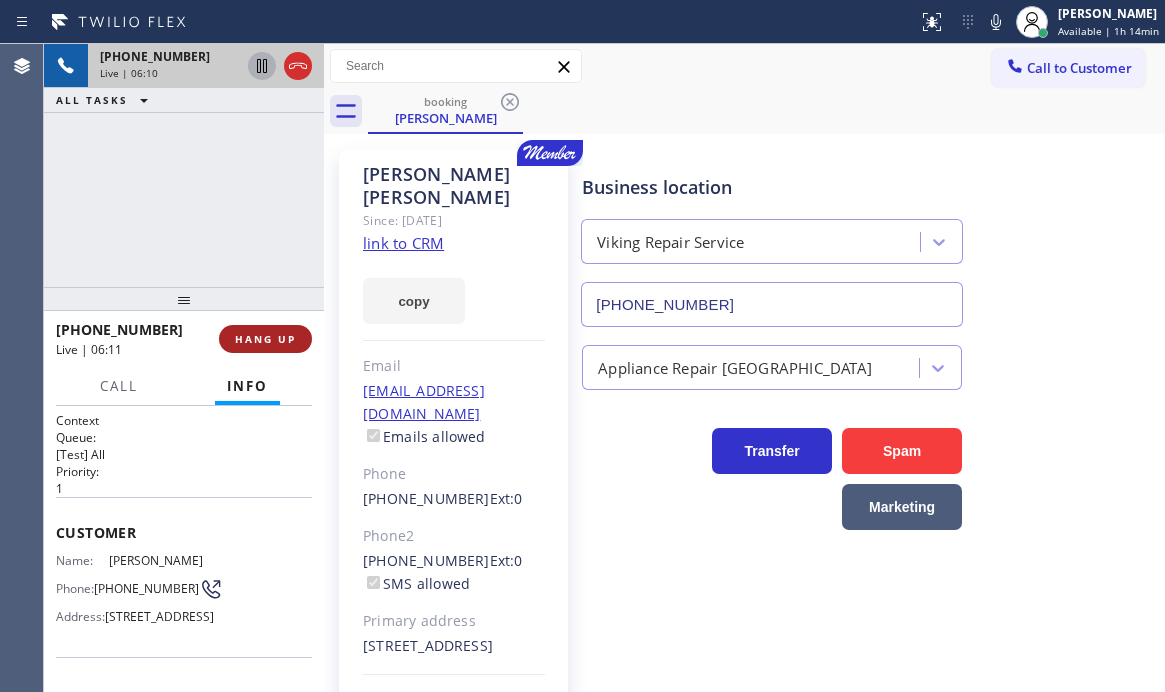 click on "HANG UP" at bounding box center (265, 339) 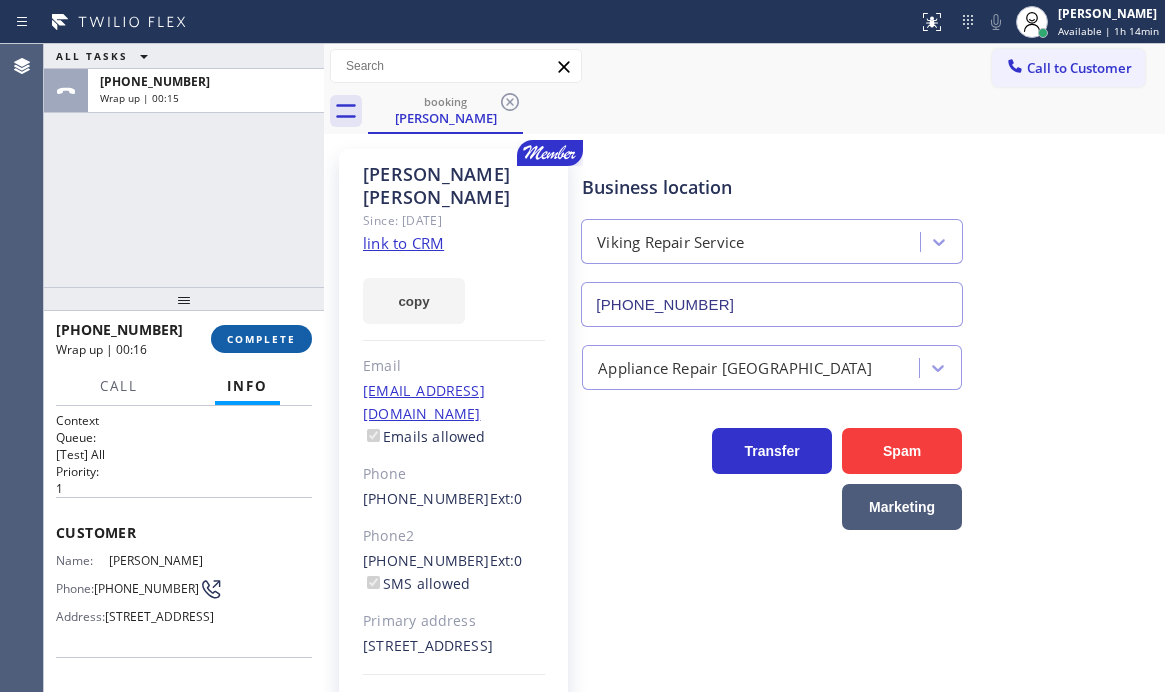 click on "COMPLETE" at bounding box center (261, 339) 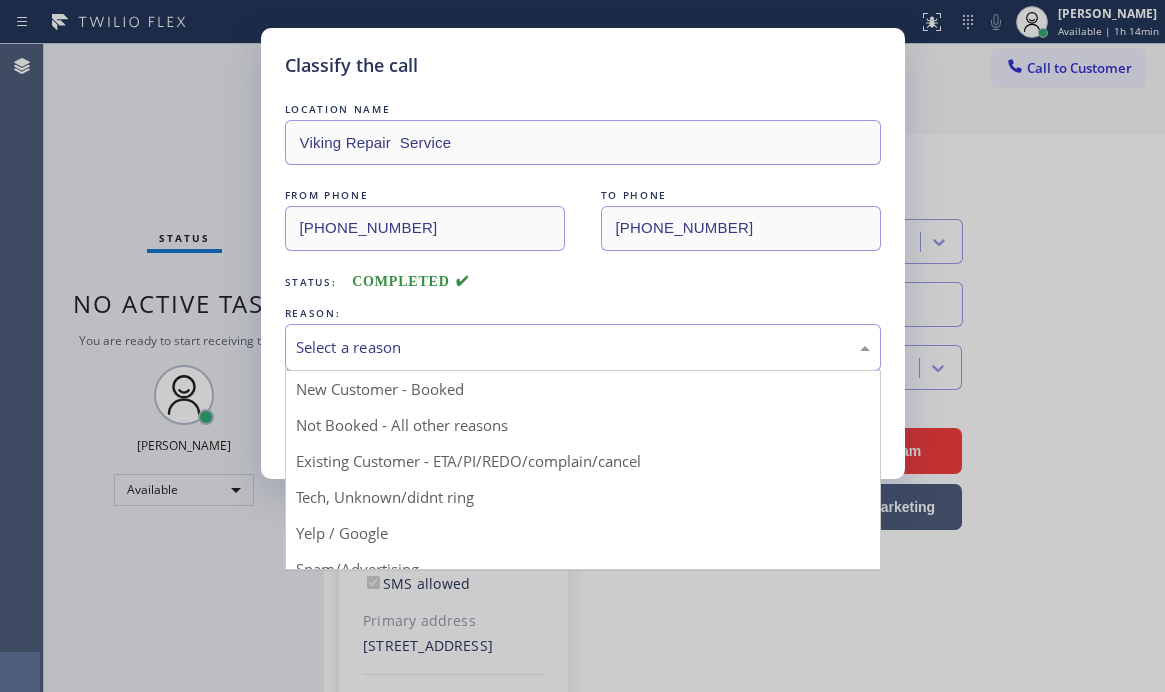 click on "Select a reason" at bounding box center (583, 347) 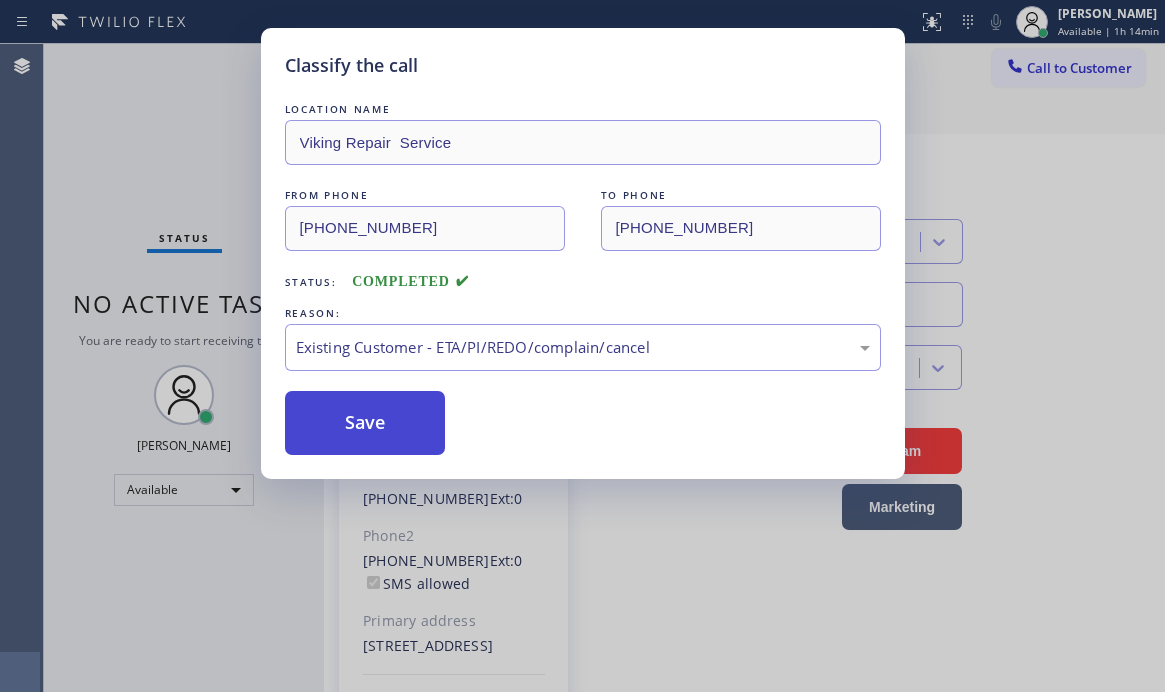click on "Save" at bounding box center [365, 423] 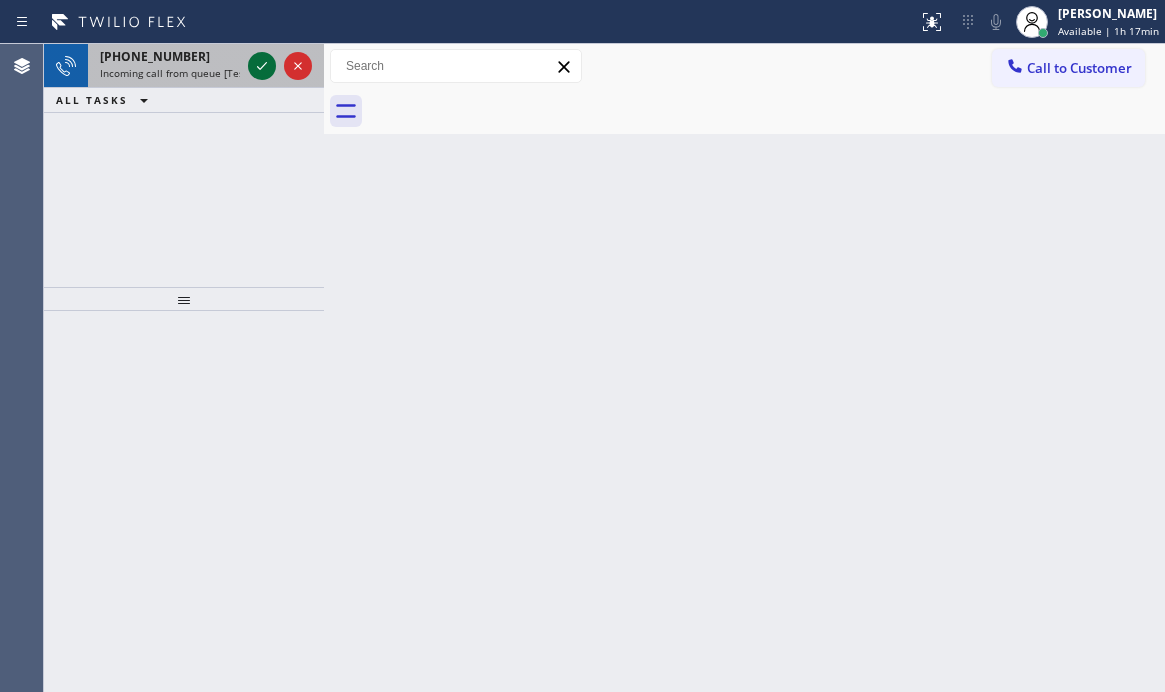 click 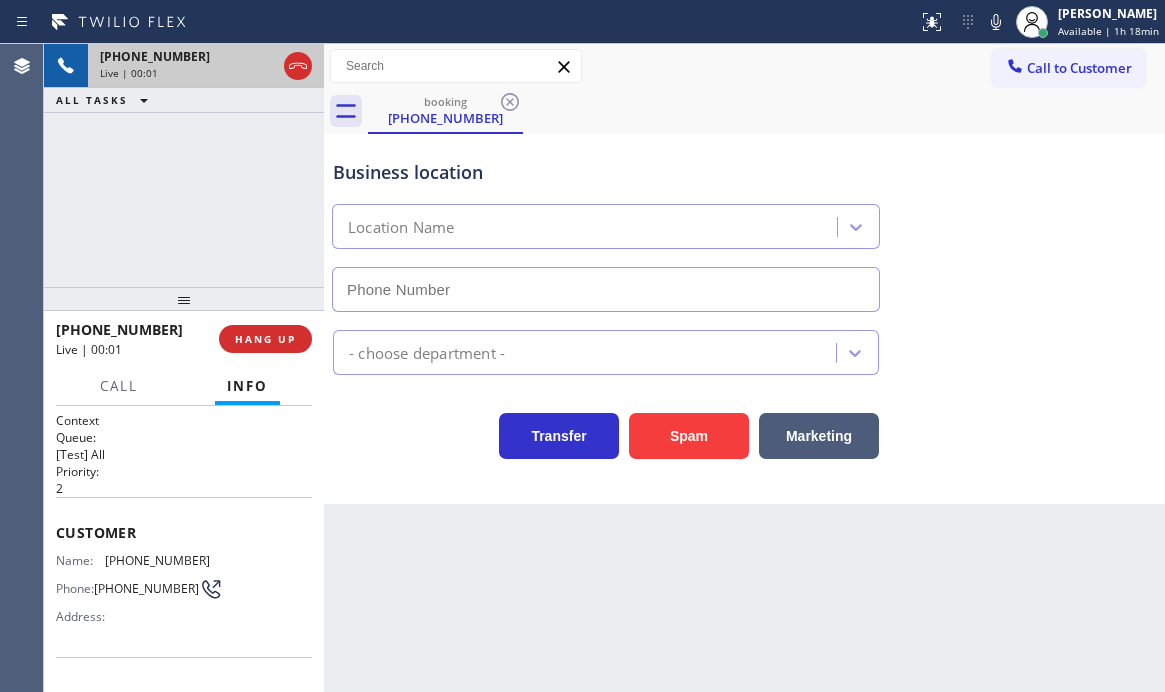 type on "[PHONE_NUMBER]" 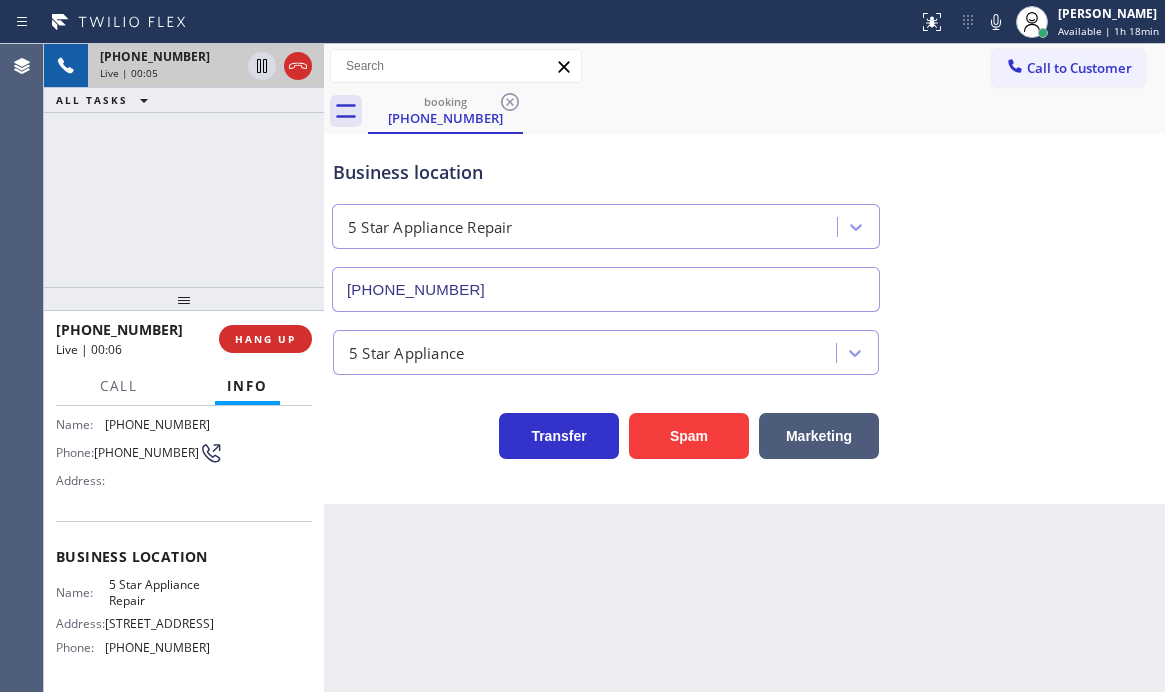 scroll, scrollTop: 100, scrollLeft: 0, axis: vertical 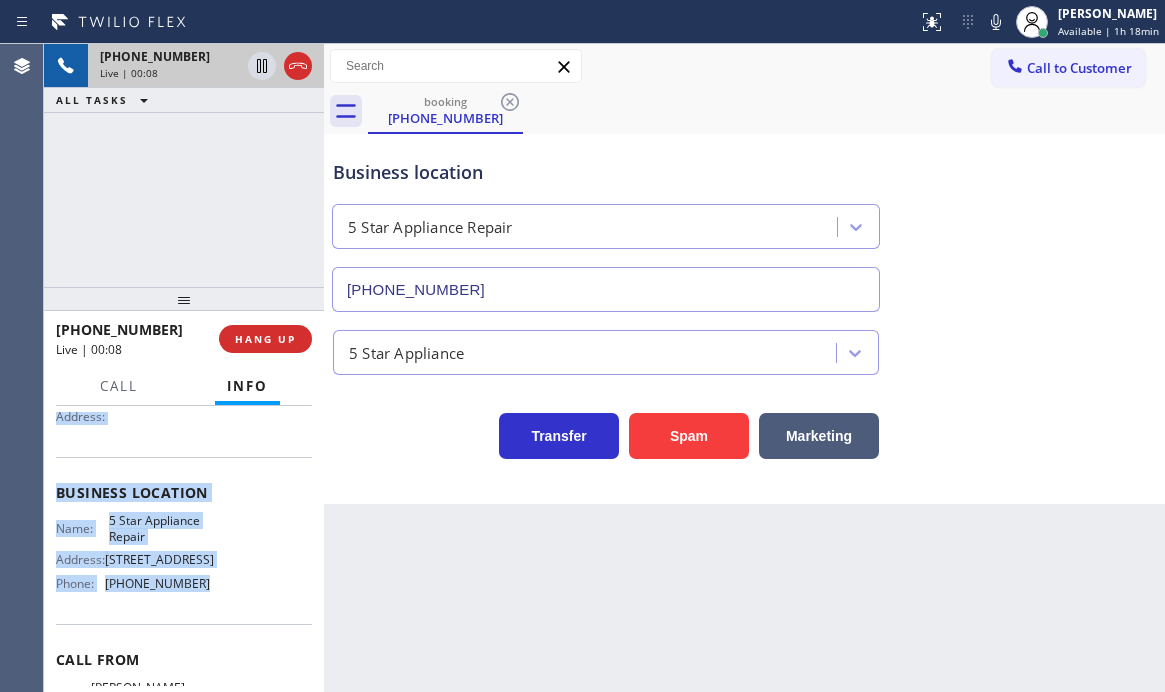 drag, startPoint x: 52, startPoint y: 432, endPoint x: 196, endPoint y: 586, distance: 210.83643 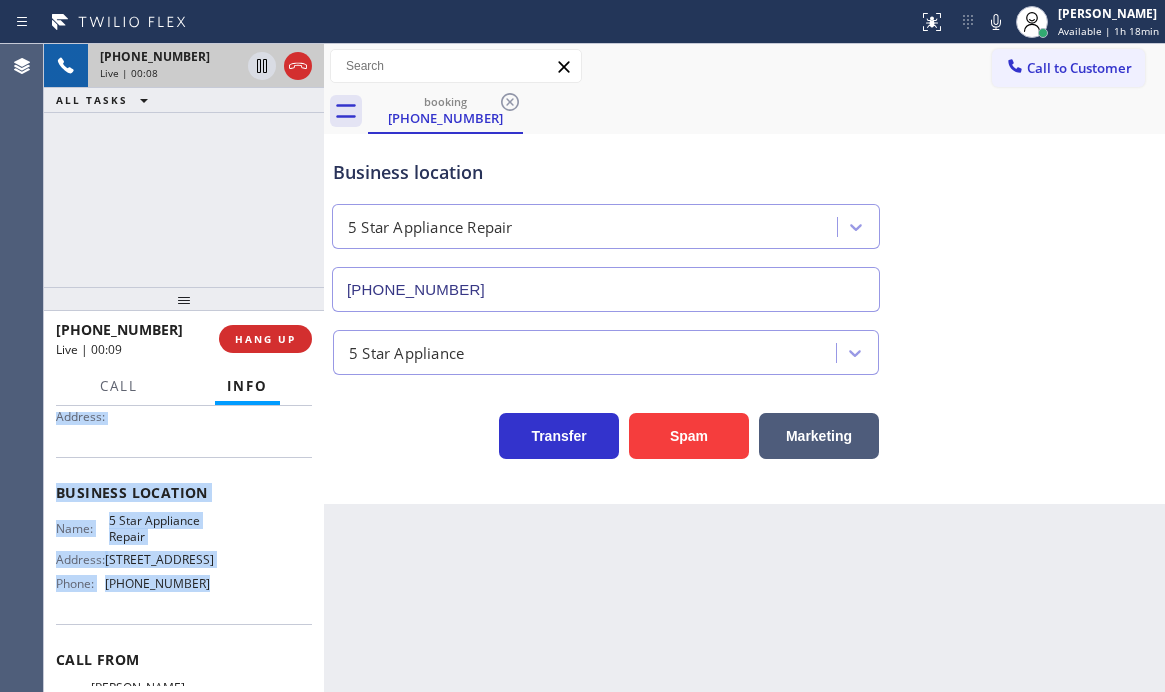 copy on "Customer Name: [PHONE_NUMBER] Phone: [PHONE_NUMBER] Address: Business location Name: 5 Star Appliance Repair Address: [STREET_ADDRESS]  Phone: [PHONE_NUMBER]" 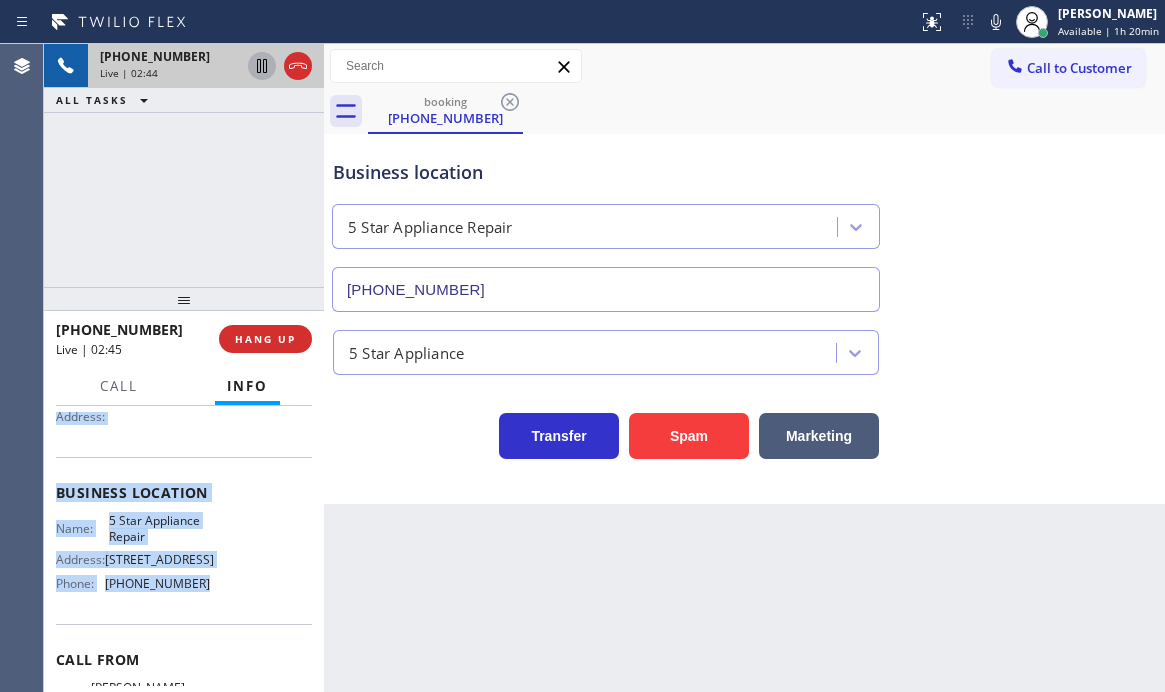 click 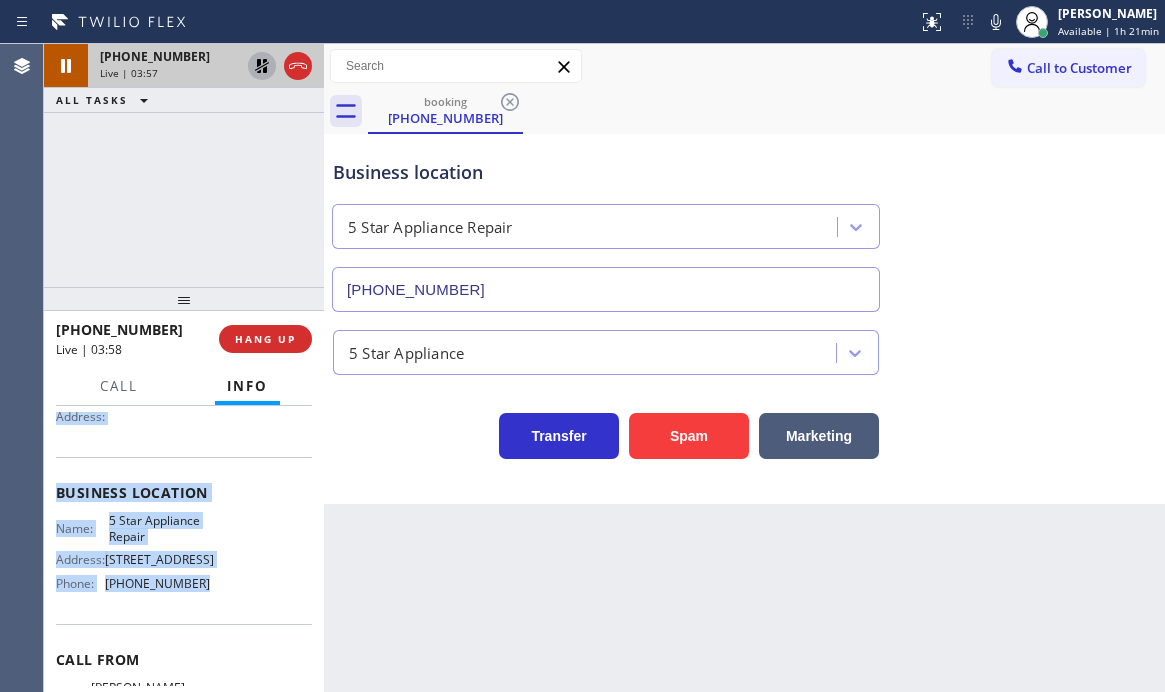 click 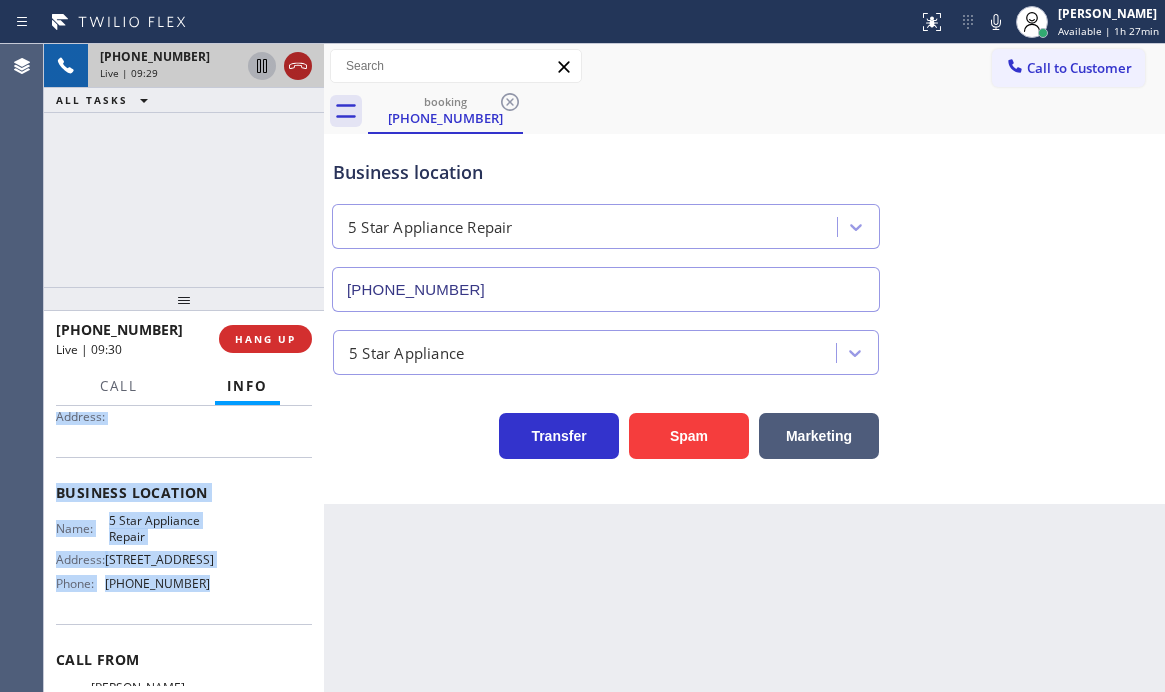 click 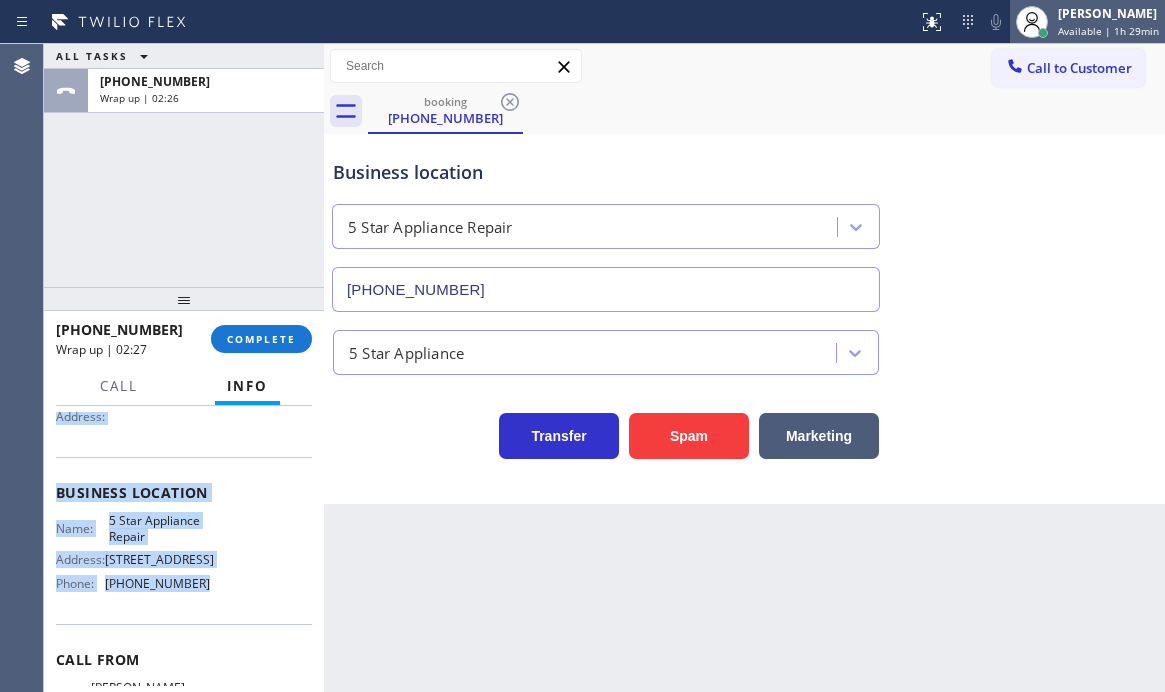 click on "[PERSON_NAME]" at bounding box center [1108, 13] 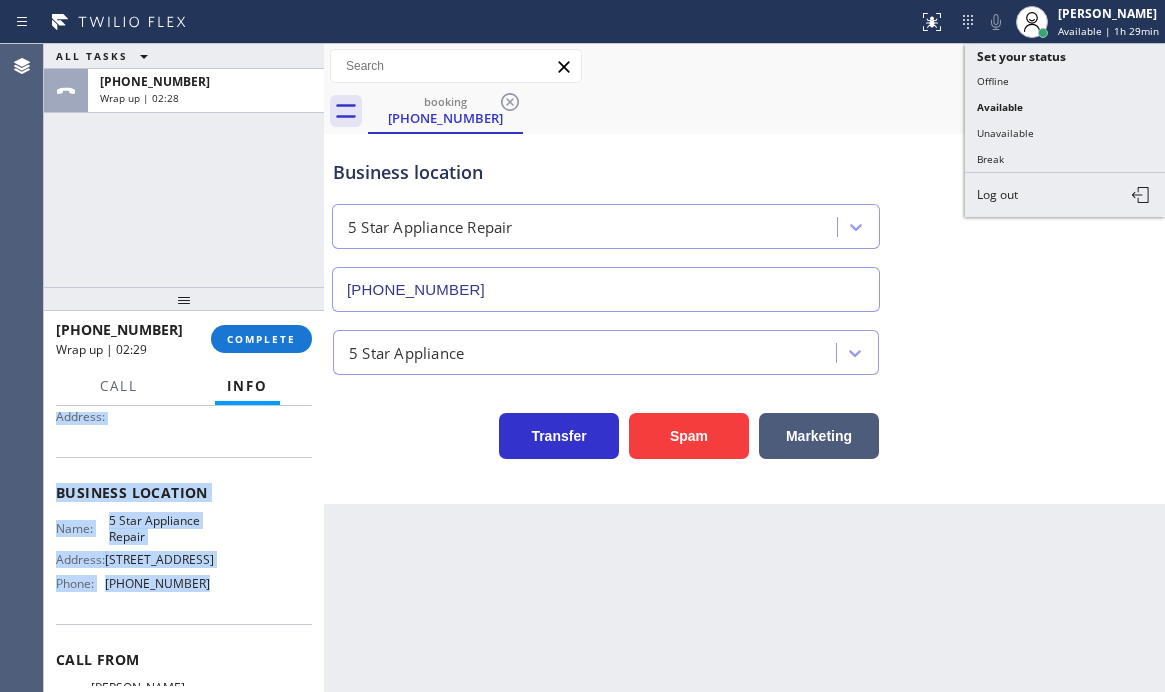 drag, startPoint x: 990, startPoint y: 81, endPoint x: 837, endPoint y: 131, distance: 160.96272 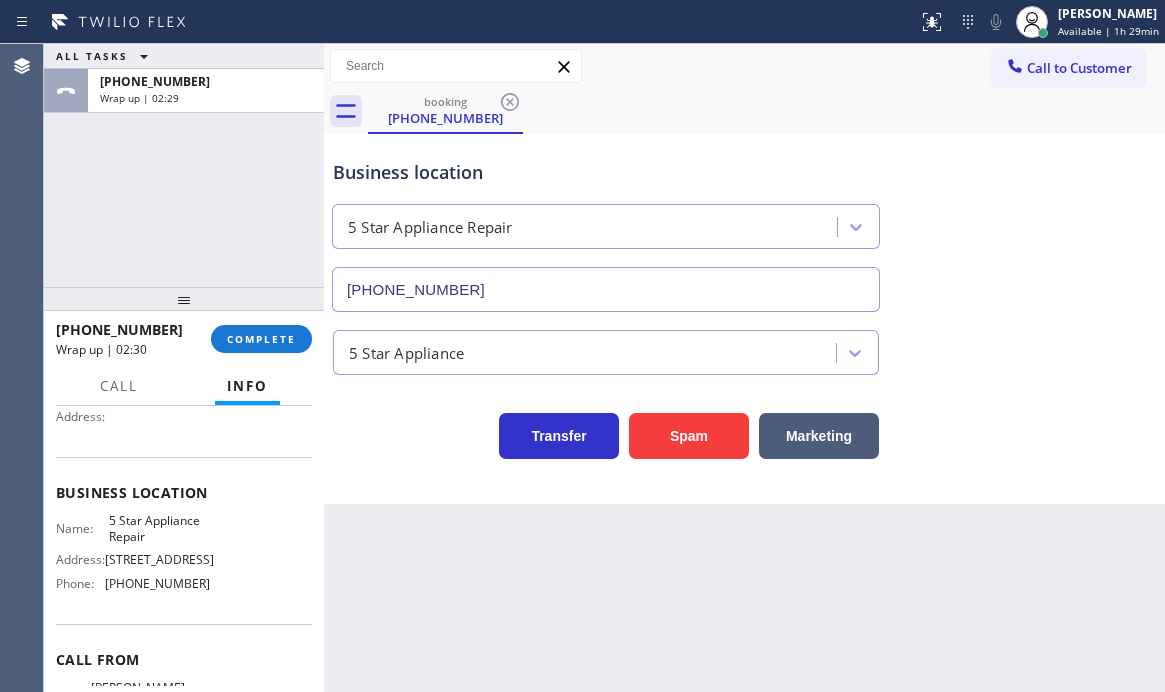 click on "[PHONE_NUMBER] Wrap up | 02:30 COMPLETE" at bounding box center [184, 339] 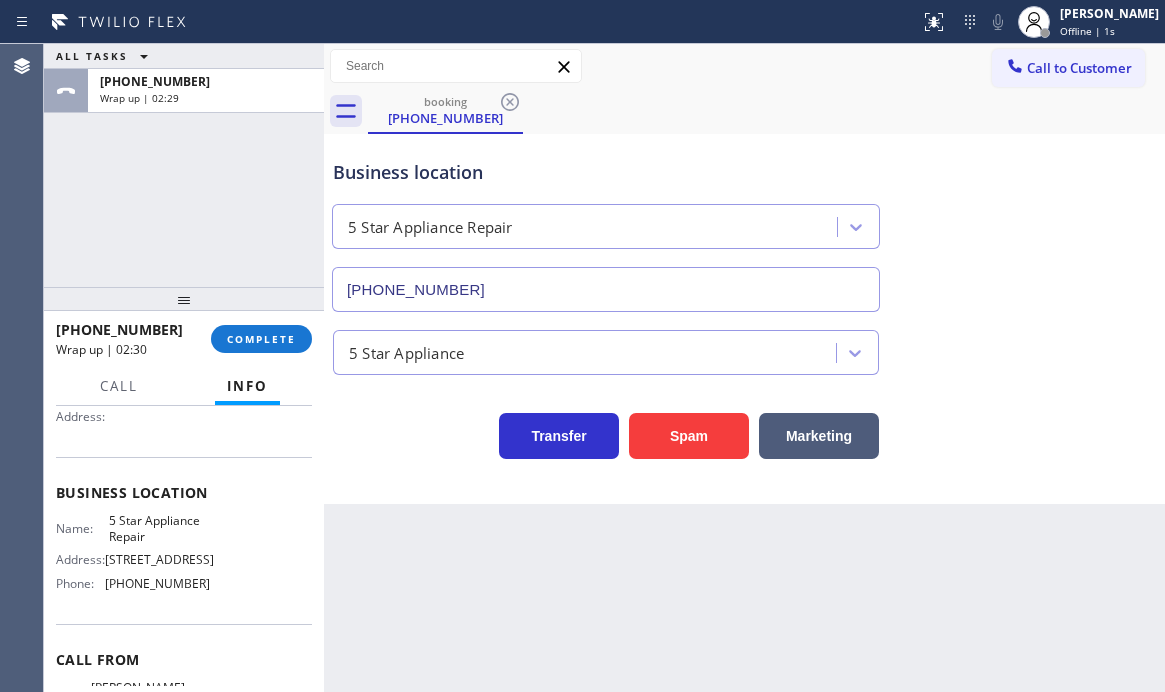 drag, startPoint x: 232, startPoint y: 325, endPoint x: 291, endPoint y: 362, distance: 69.641945 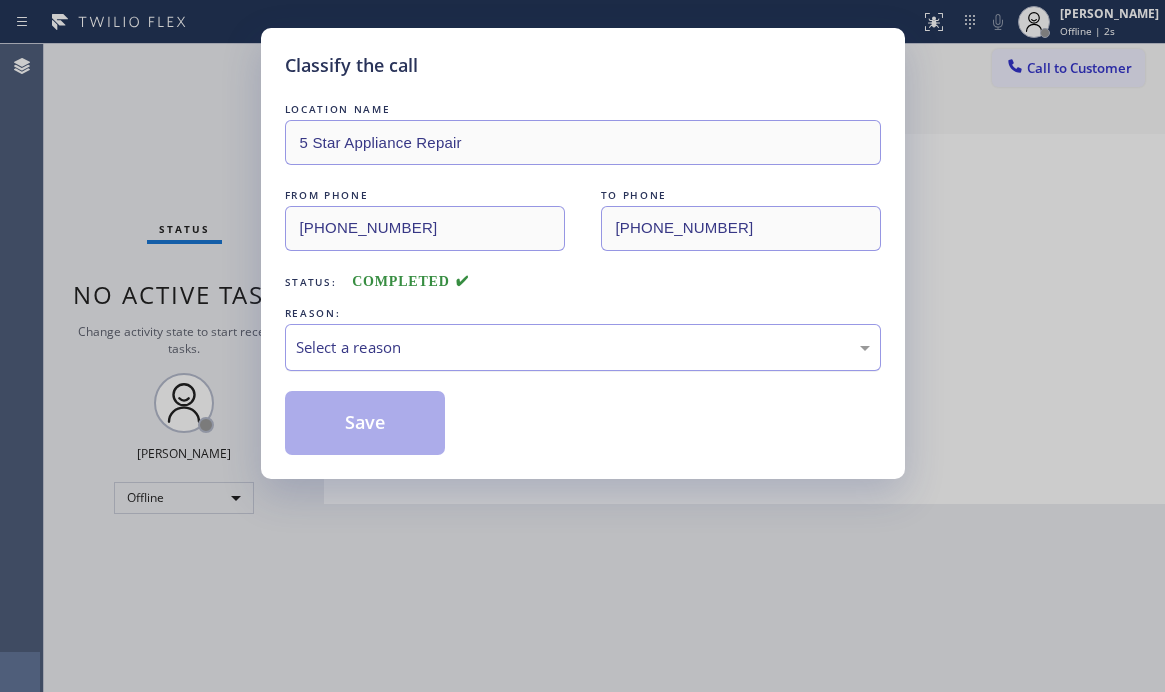 click on "Select a reason" at bounding box center (583, 347) 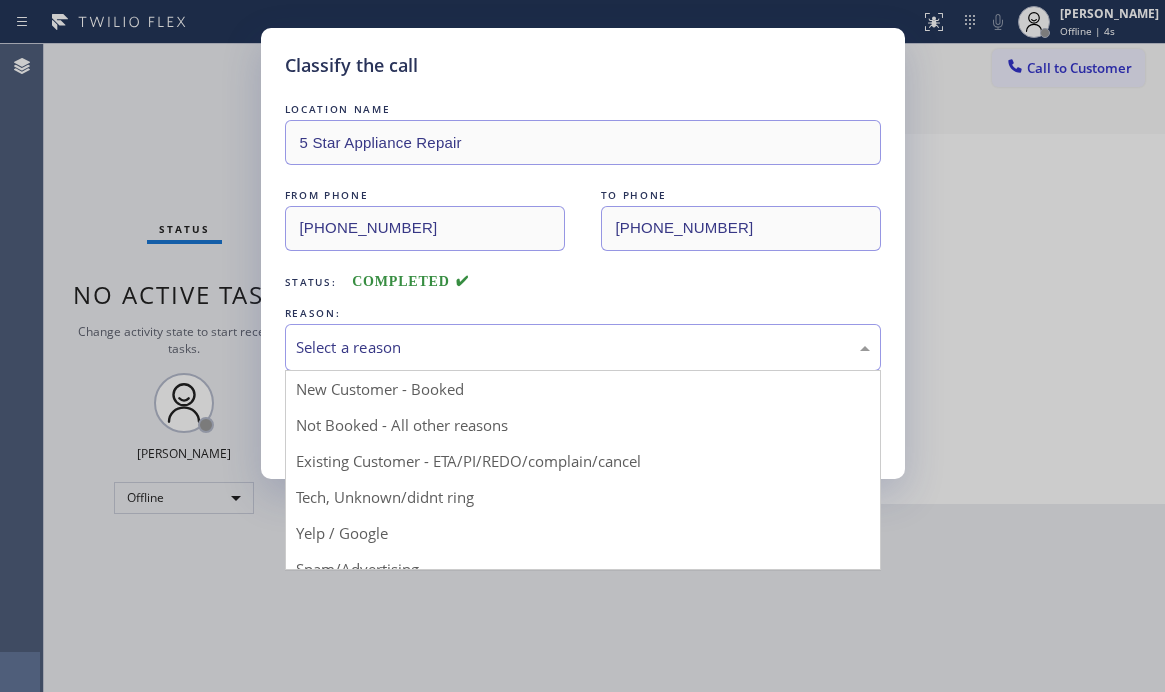 drag, startPoint x: 333, startPoint y: 459, endPoint x: 347, endPoint y: 464, distance: 14.866069 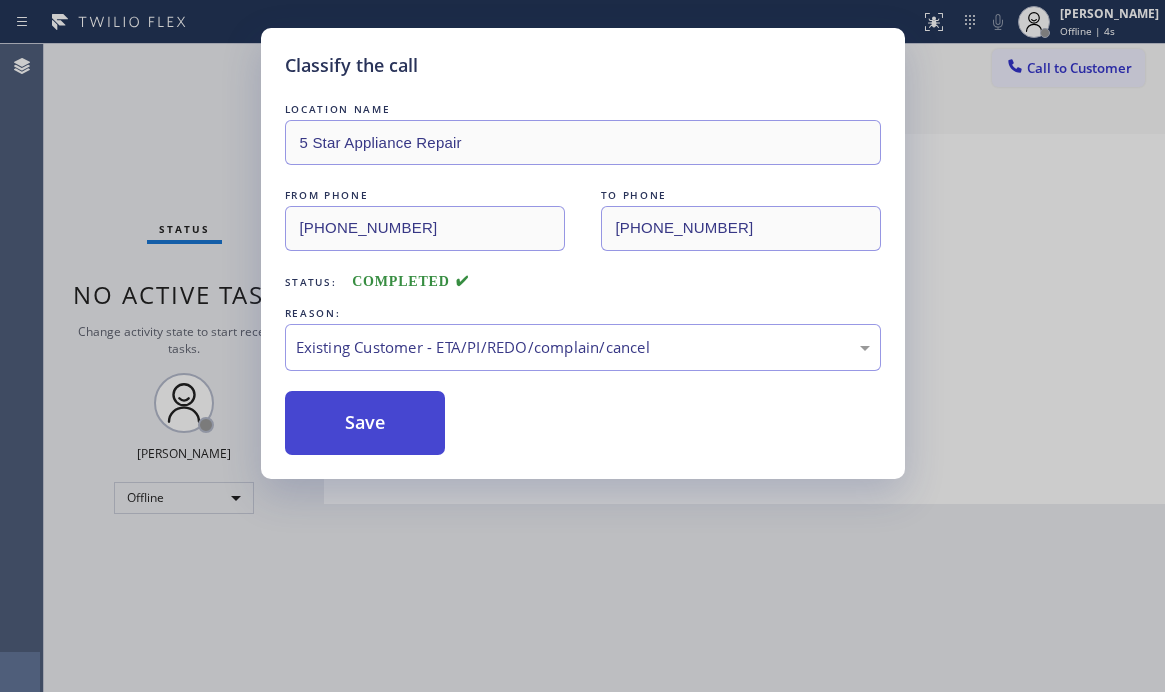 click on "Save" at bounding box center (365, 423) 